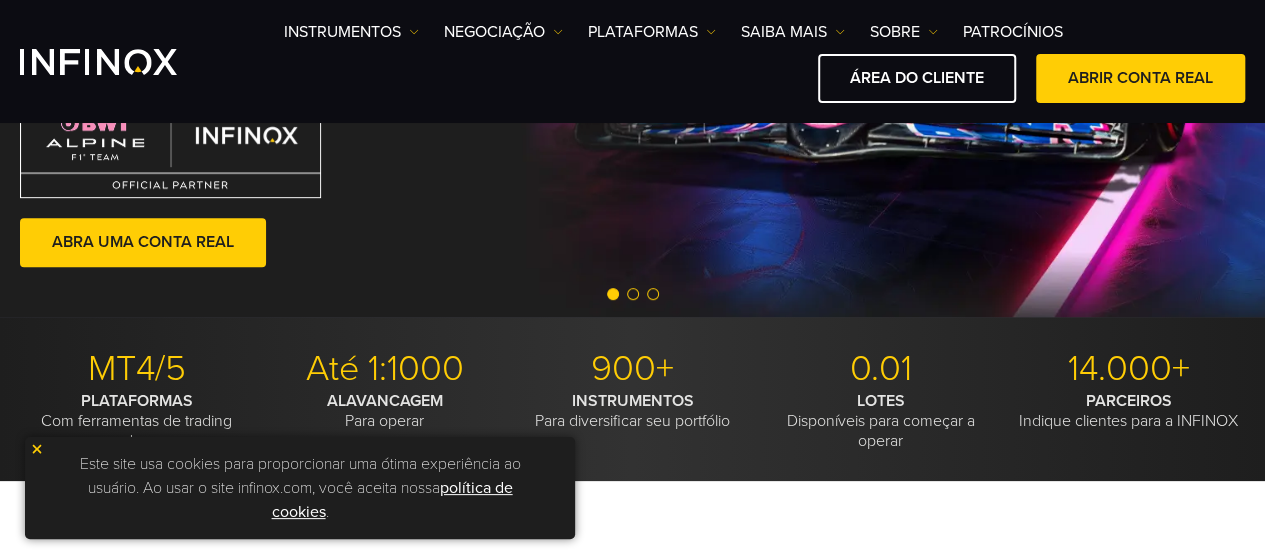 scroll, scrollTop: 0, scrollLeft: 0, axis: both 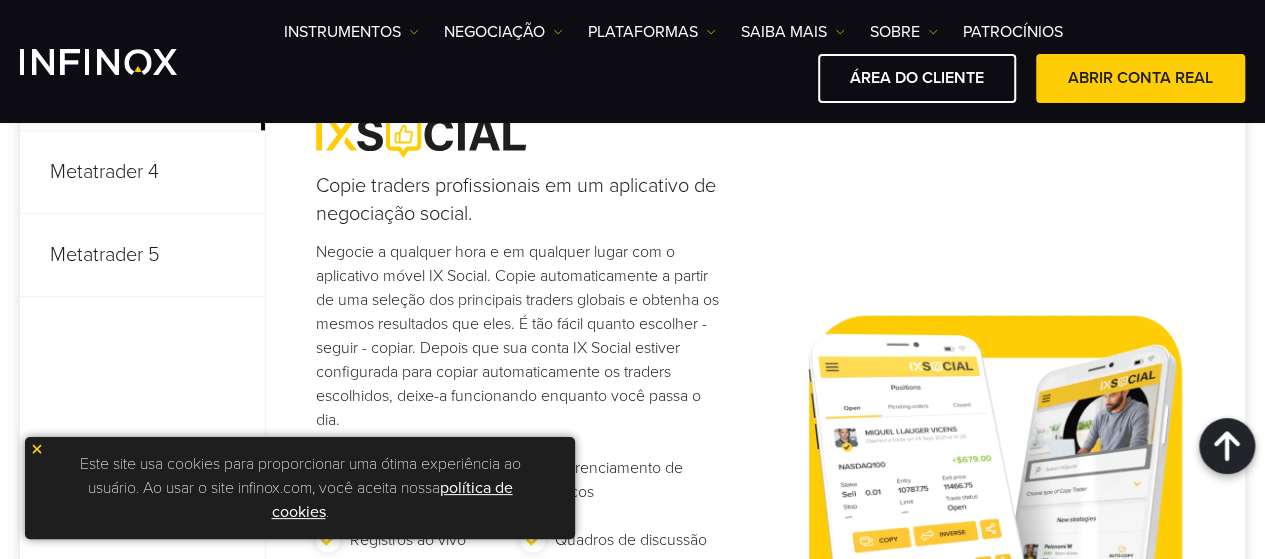 click at bounding box center (37, 449) 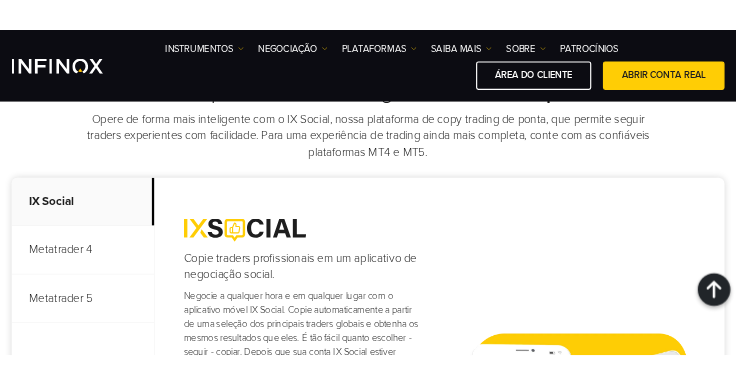 scroll, scrollTop: 1325, scrollLeft: 0, axis: vertical 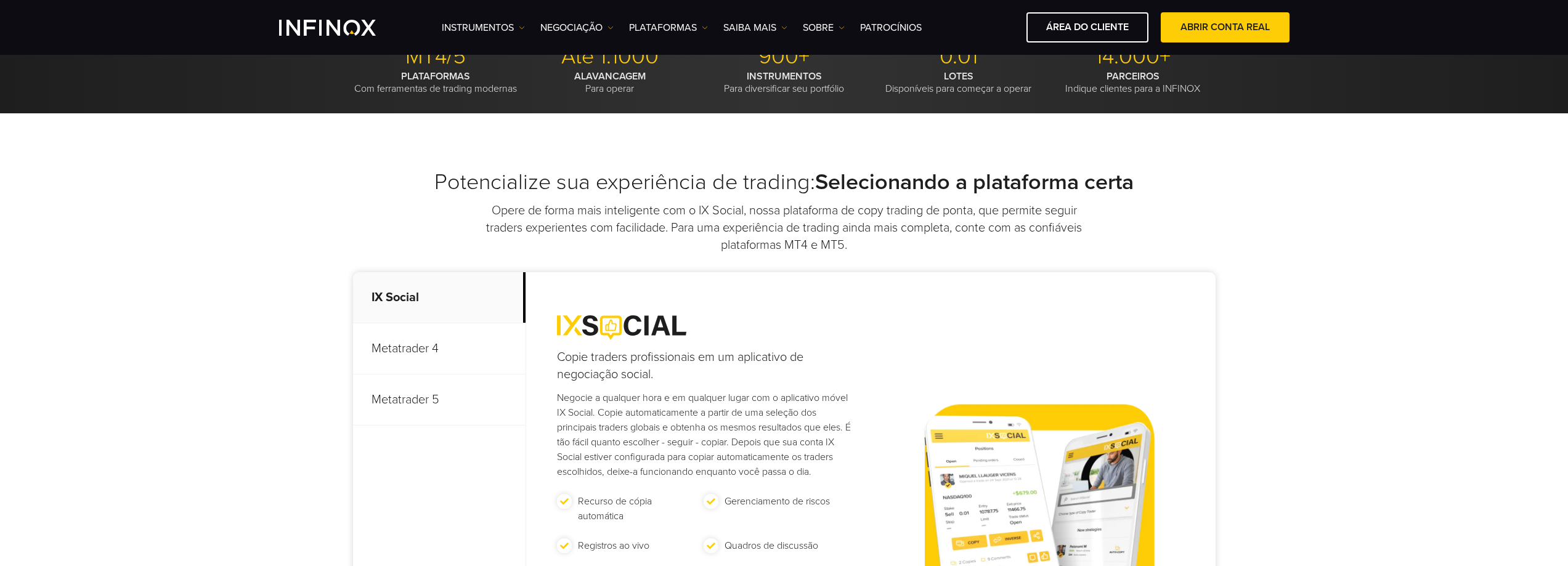 click on "Potencialize sua experiência de trading:  Selecionando a plataforma certa" at bounding box center [784, 182] 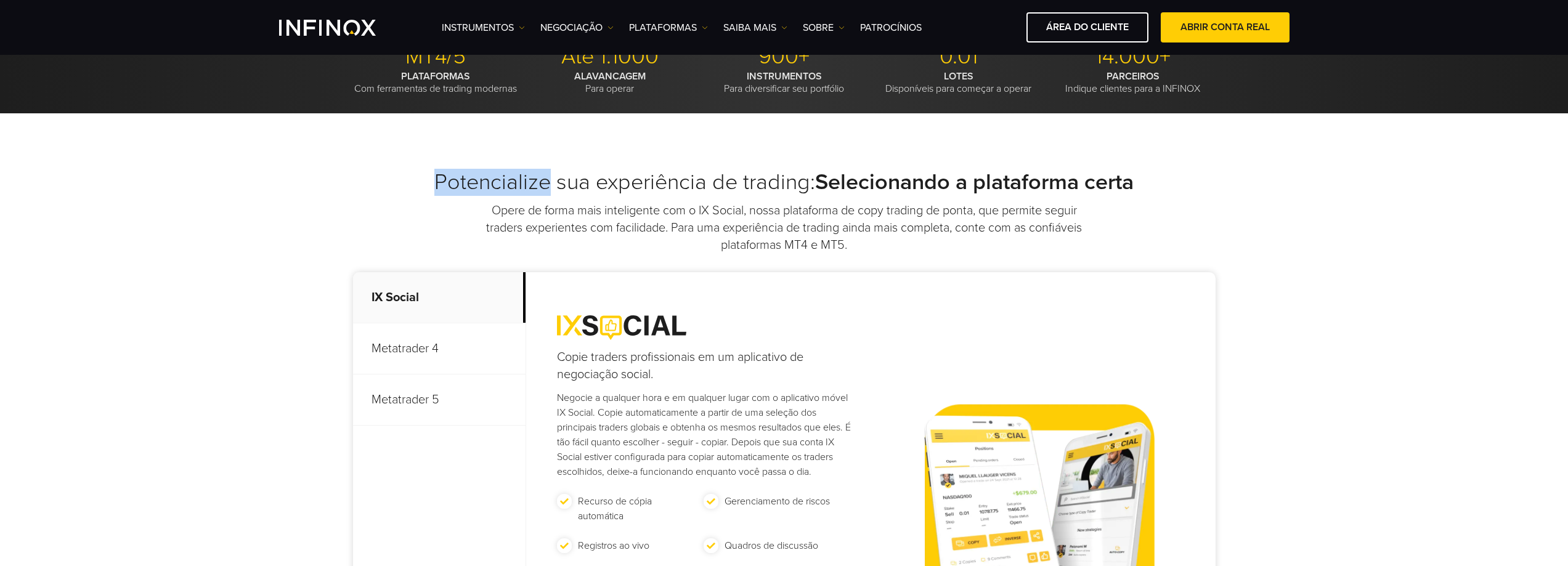 click on "Potencialize sua experiência de trading:  Selecionando a plataforma certa" at bounding box center (784, 182) 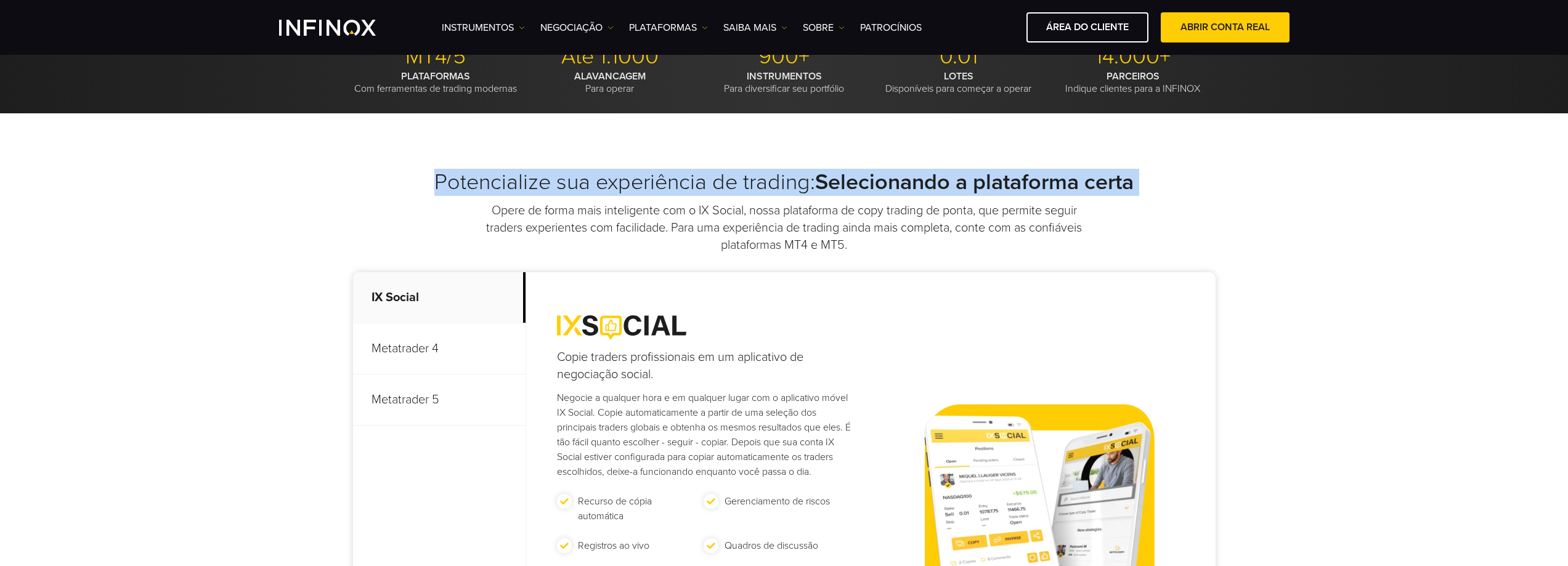 click on "Potencialize sua experiência de trading:  Selecionando a plataforma certa" at bounding box center [784, 182] 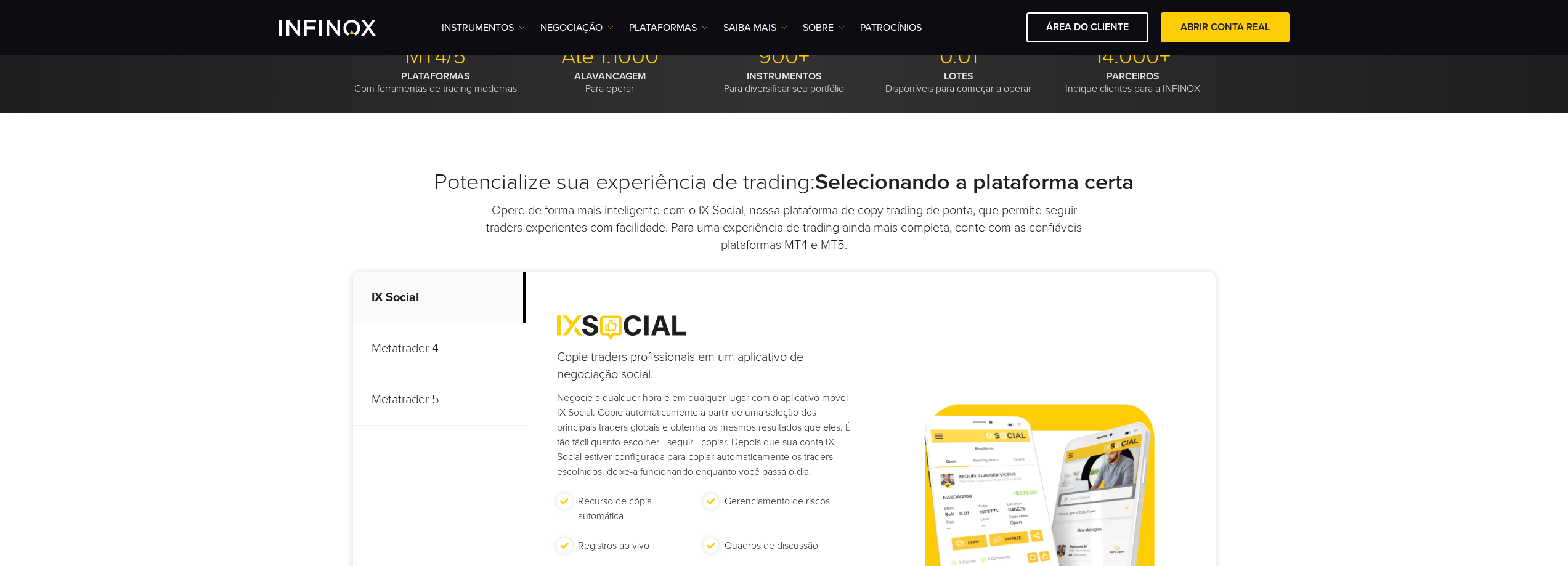 scroll, scrollTop: 0, scrollLeft: 0, axis: both 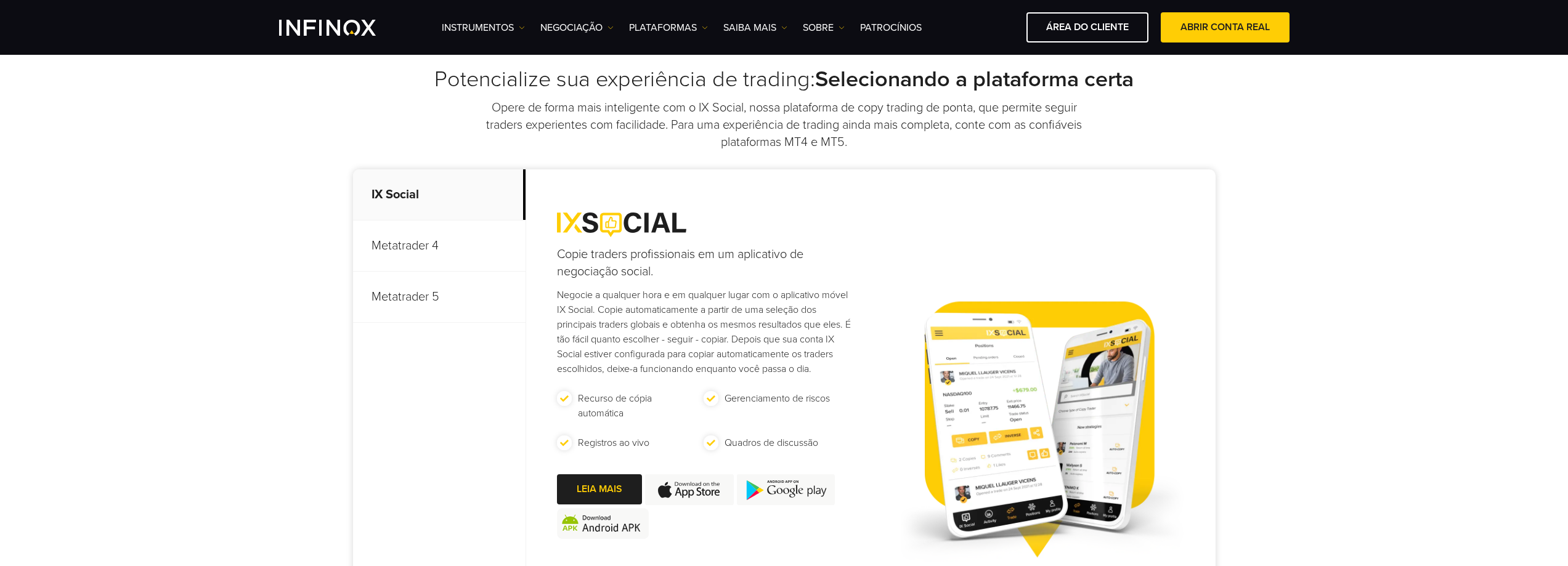 drag, startPoint x: 495, startPoint y: 180, endPoint x: 508, endPoint y: 150, distance: 32.695565 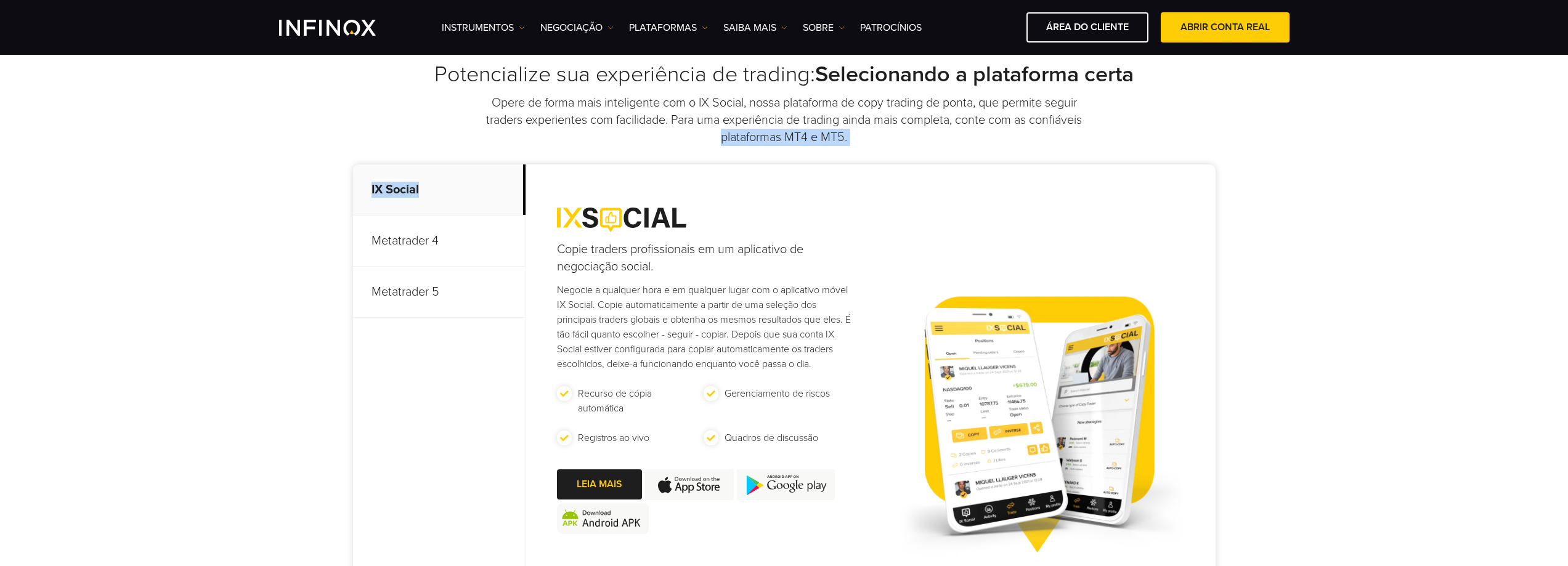 scroll, scrollTop: 0, scrollLeft: 0, axis: both 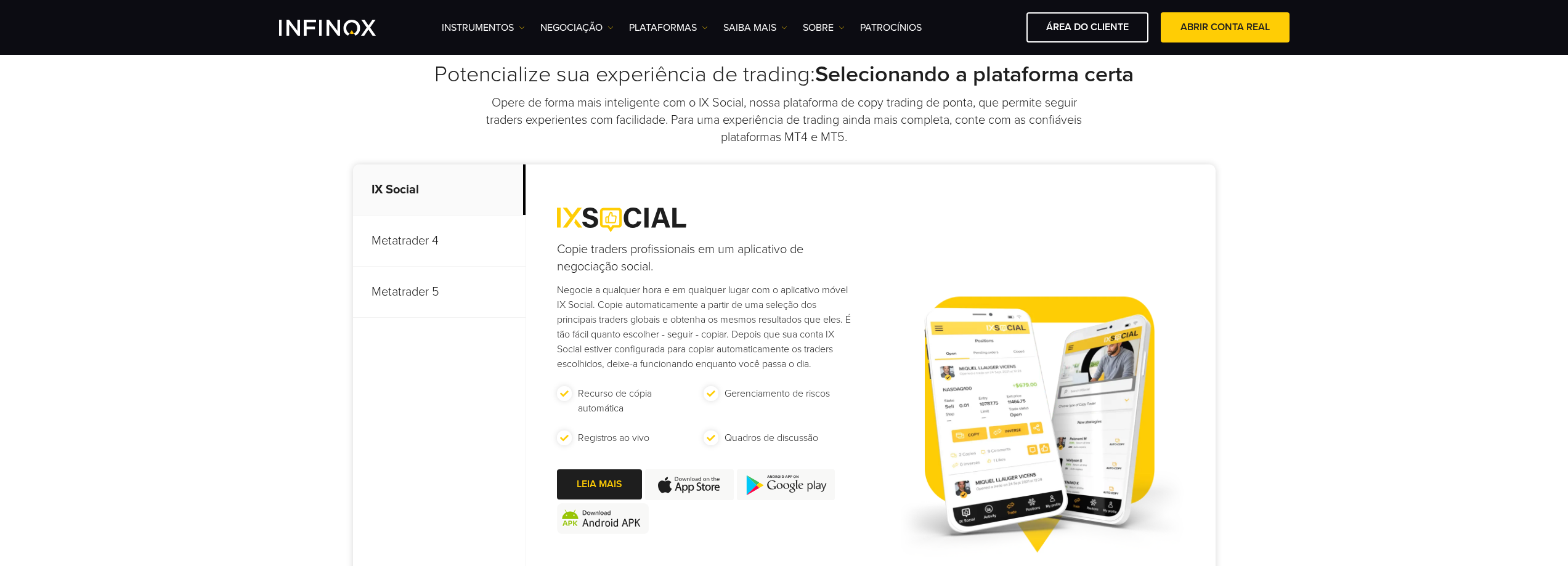 click on "Potencialize sua experiência de trading:  Selecionando a plataforma certa
Opere de forma mais inteligente com o IX Social, nossa plataforma de copy trading de ponta, que permite seguir traders experientes com facilidade. Para uma experiência de trading ainda mais completa, conte com as confiáveis plataformas MT4 e MT5.
IX Social
Metatrader 4
Metatrader 5
Copie traders profissionais em um aplicativo de negociação social. Recurso de cópia automática  (MT4)" at bounding box center (784, 319) 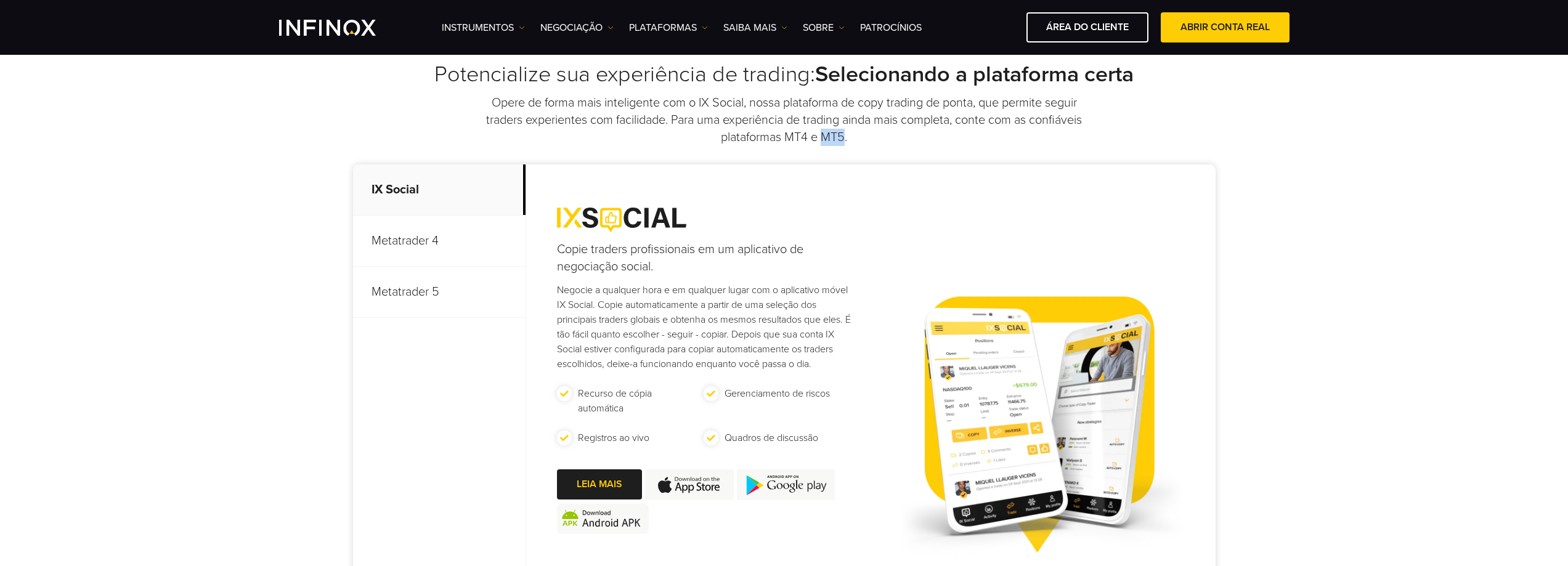 click on "Opere de forma mais inteligente com o IX Social, nossa plataforma de copy trading de ponta, que permite seguir traders experientes com facilidade. Para uma experiência de trading ainda mais completa, conte com as confiáveis plataformas MT4 e MT5." at bounding box center (784, 120) 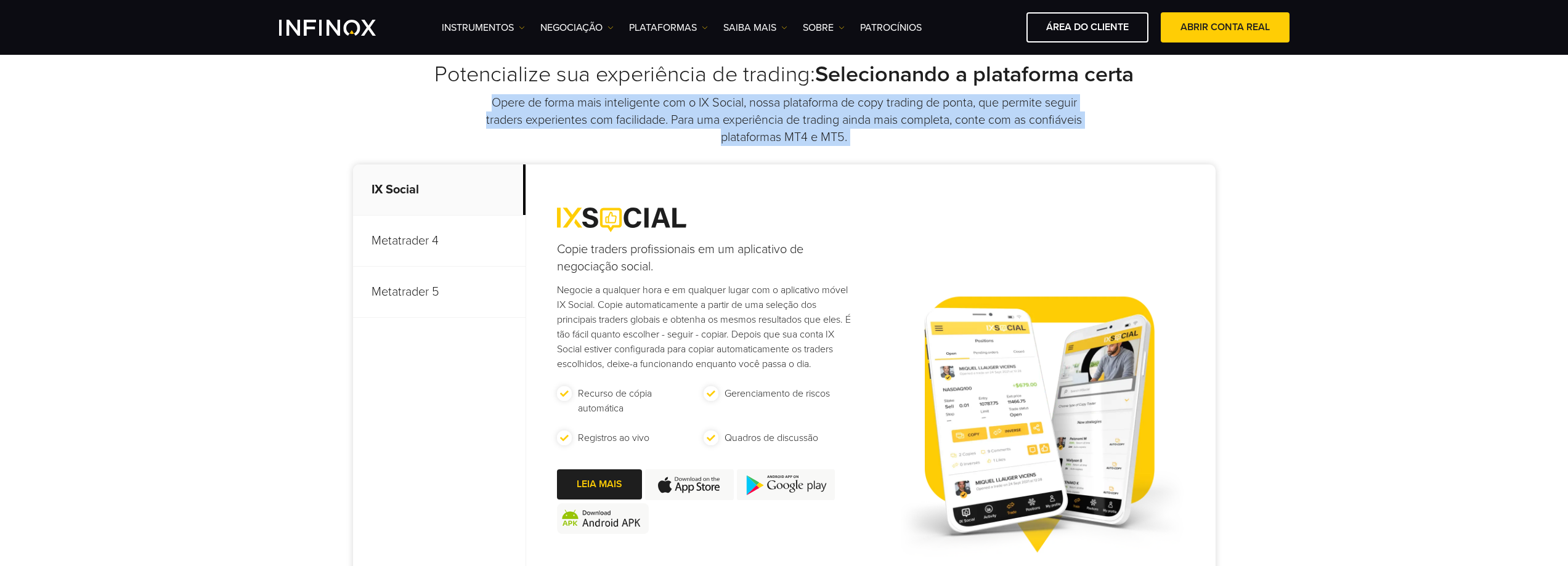 click on "Opere de forma mais inteligente com o IX Social, nossa plataforma de copy trading de ponta, que permite seguir traders experientes com facilidade. Para uma experiência de trading ainda mais completa, conte com as confiáveis plataformas MT4 e MT5." at bounding box center [784, 120] 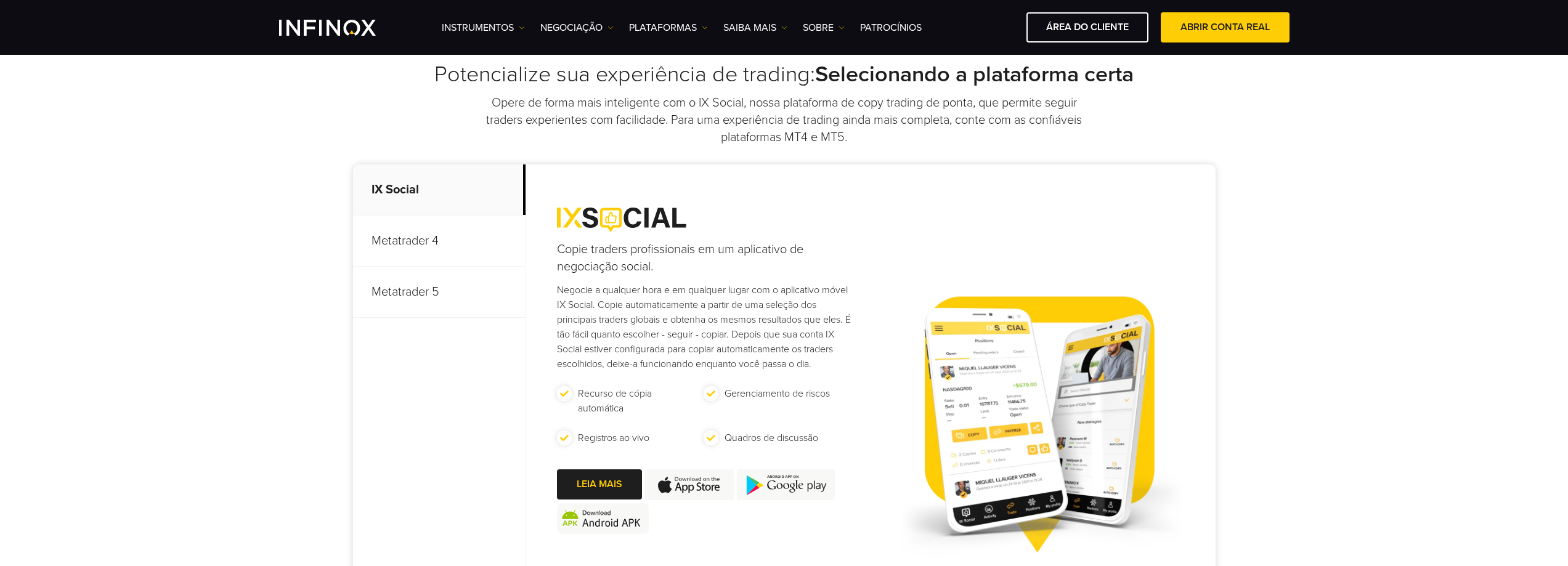 click on "Opere de forma mais inteligente com o IX Social, nossa plataforma de copy trading de ponta, que permite seguir traders experientes com facilidade. Para uma experiência de trading ainda mais completa, conte com as confiáveis plataformas MT4 e MT5." at bounding box center (784, 120) 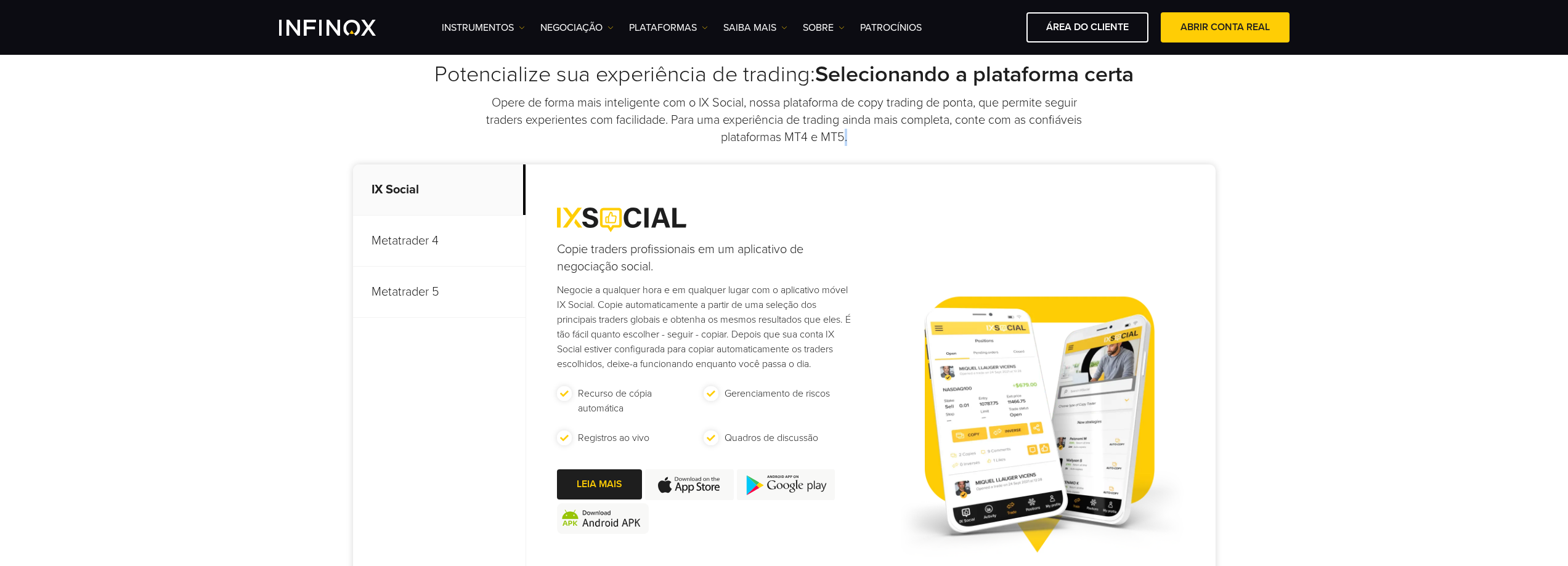 click on "Opere de forma mais inteligente com o IX Social, nossa plataforma de copy trading de ponta, que permite seguir traders experientes com facilidade. Para uma experiência de trading ainda mais completa, conte com as confiáveis plataformas MT4 e MT5." at bounding box center [784, 120] 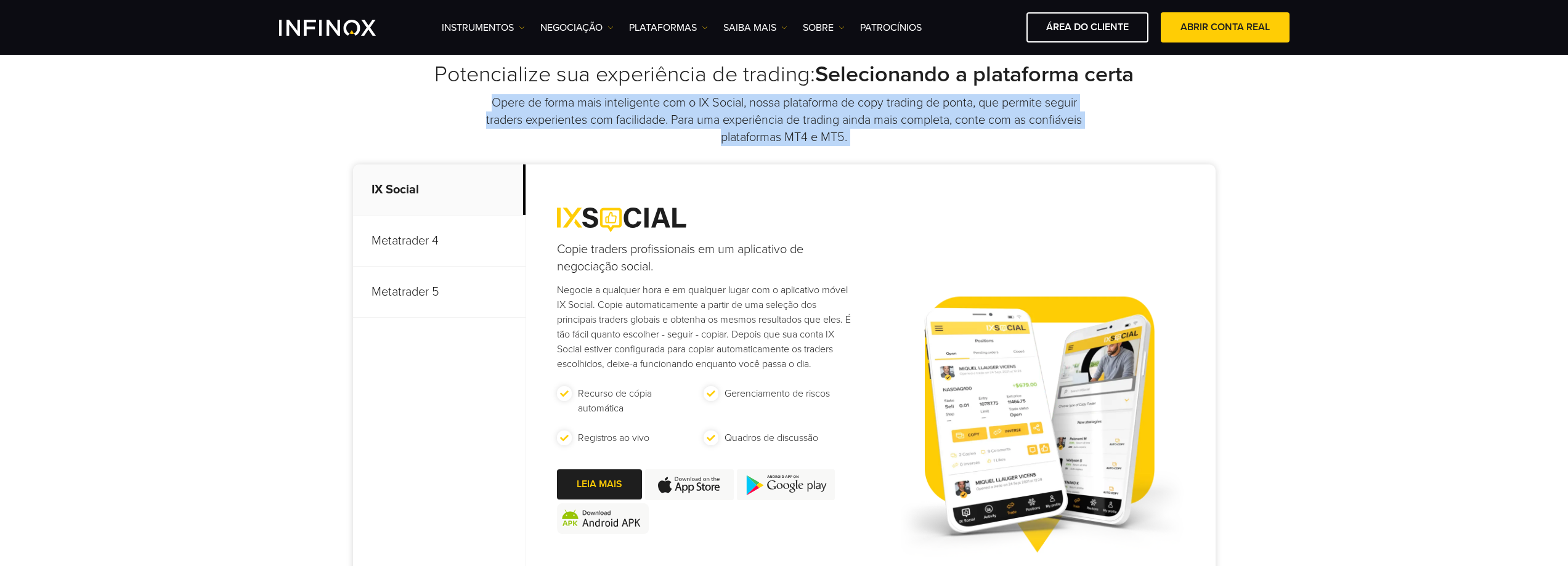 click on "Opere de forma mais inteligente com o IX Social, nossa plataforma de copy trading de ponta, que permite seguir traders experientes com facilidade. Para uma experiência de trading ainda mais completa, conte com as confiáveis plataformas MT4 e MT5." at bounding box center [784, 120] 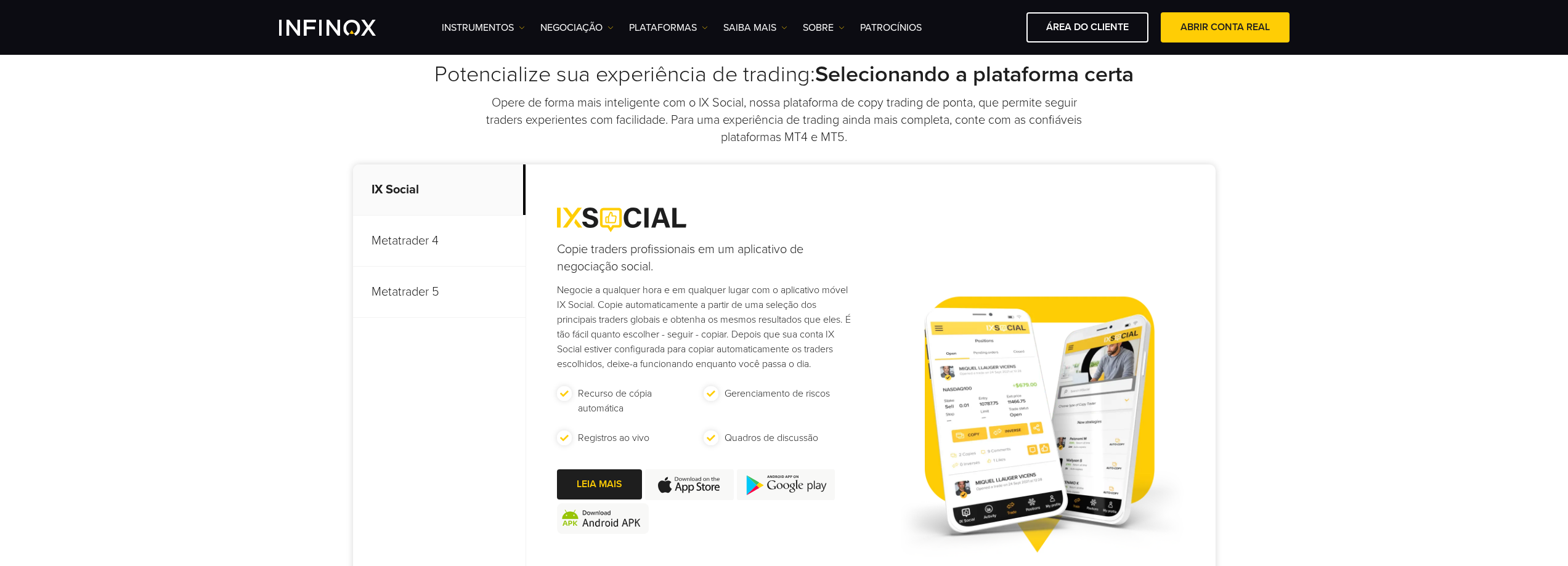 click on "Negocie a qualquer hora e em qualquer lugar com o aplicativo móvel IX Social. Copie automaticamente a partir de uma seleção dos principais traders globais e obtenha os mesmos resultados que eles. É tão fácil quanto escolher - seguir - copiar. Depois que sua conta IX Social estiver configurada para copiar automaticamente os traders escolhidos, deixe-a funcionando enquanto você passa o dia." at bounding box center [704, 327] 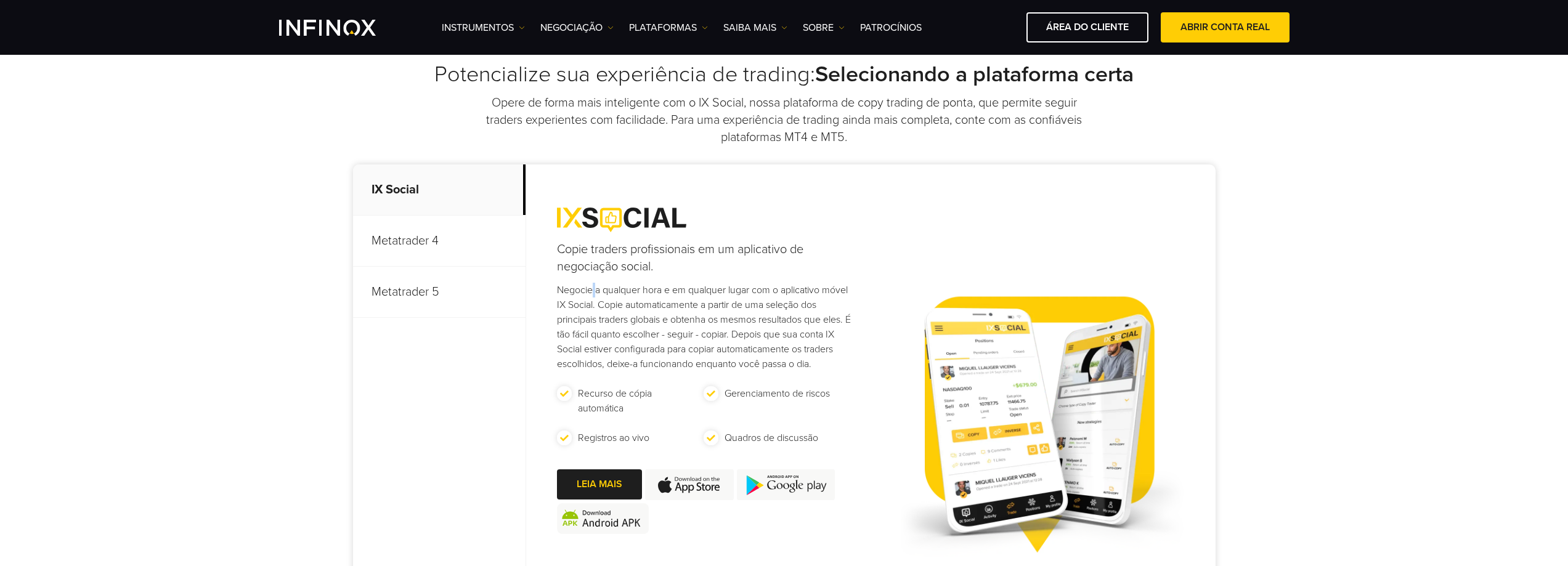 click on "Negocie a qualquer hora e em qualquer lugar com o aplicativo móvel IX Social. Copie automaticamente a partir de uma seleção dos principais traders globais e obtenha os mesmos resultados que eles. É tão fácil quanto escolher - seguir - copiar. Depois que sua conta IX Social estiver configurada para copiar automaticamente os traders escolhidos, deixe-a funcionando enquanto você passa o dia." at bounding box center [704, 327] 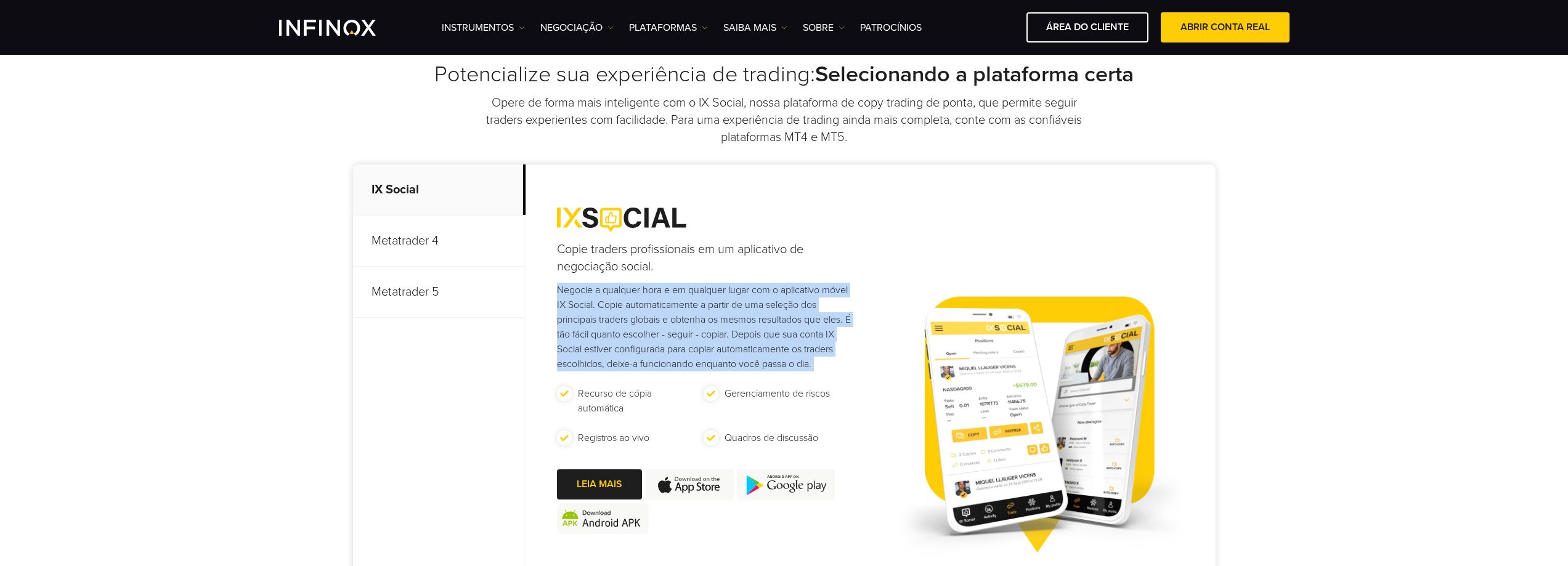 click on "Negocie a qualquer hora e em qualquer lugar com o aplicativo móvel IX Social. Copie automaticamente a partir de uma seleção dos principais traders globais e obtenha os mesmos resultados que eles. É tão fácil quanto escolher - seguir - copiar. Depois que sua conta IX Social estiver configurada para copiar automaticamente os traders escolhidos, deixe-a funcionando enquanto você passa o dia." at bounding box center [704, 327] 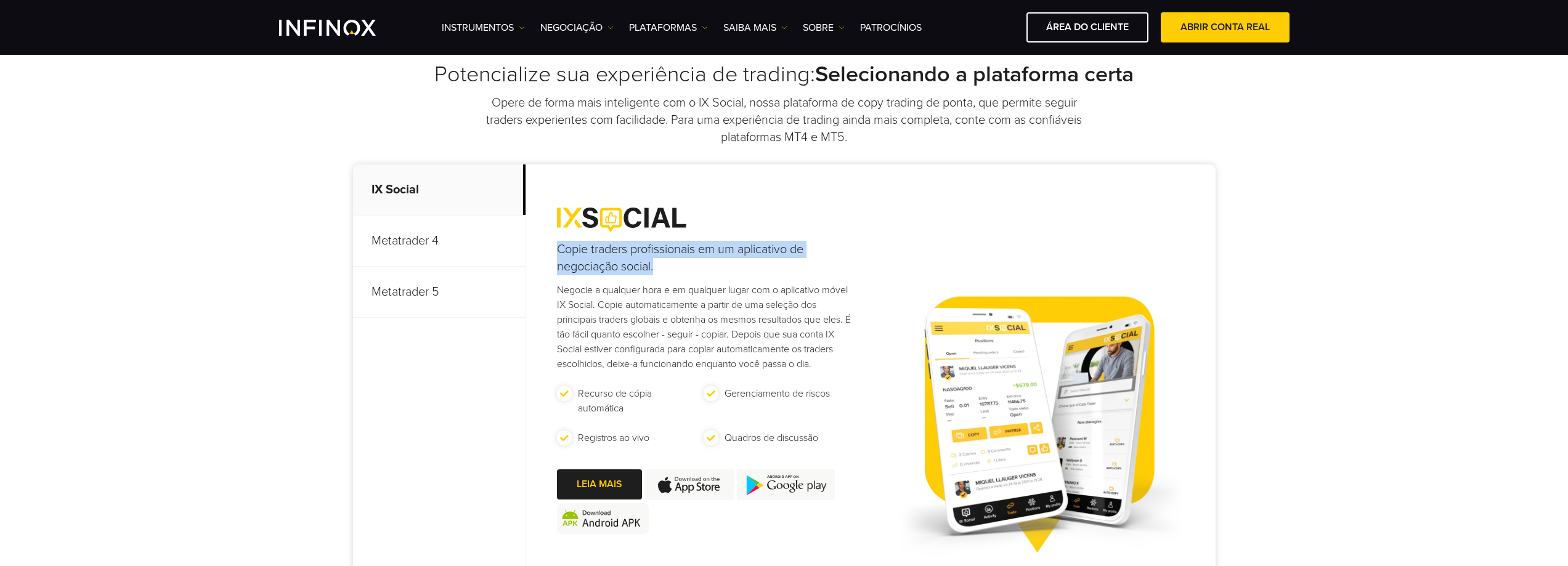 drag, startPoint x: 561, startPoint y: 249, endPoint x: 693, endPoint y: 264, distance: 132.84954 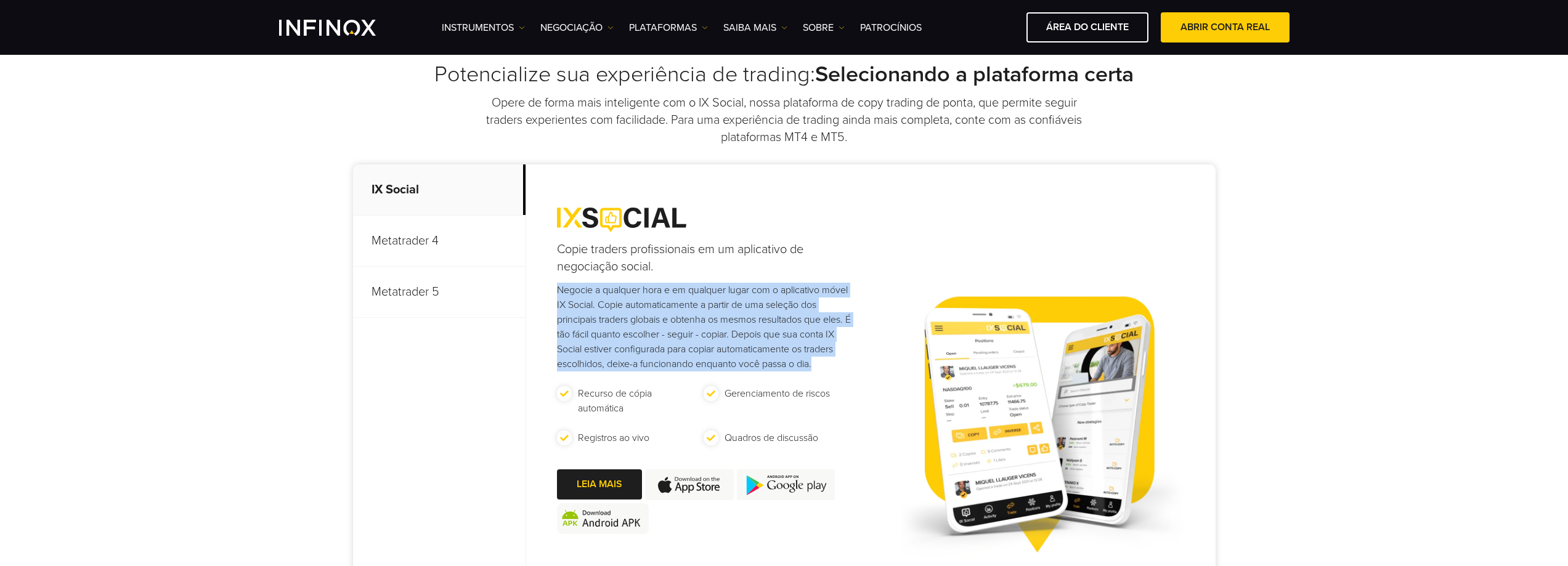 drag, startPoint x: 557, startPoint y: 289, endPoint x: 823, endPoint y: 367, distance: 277 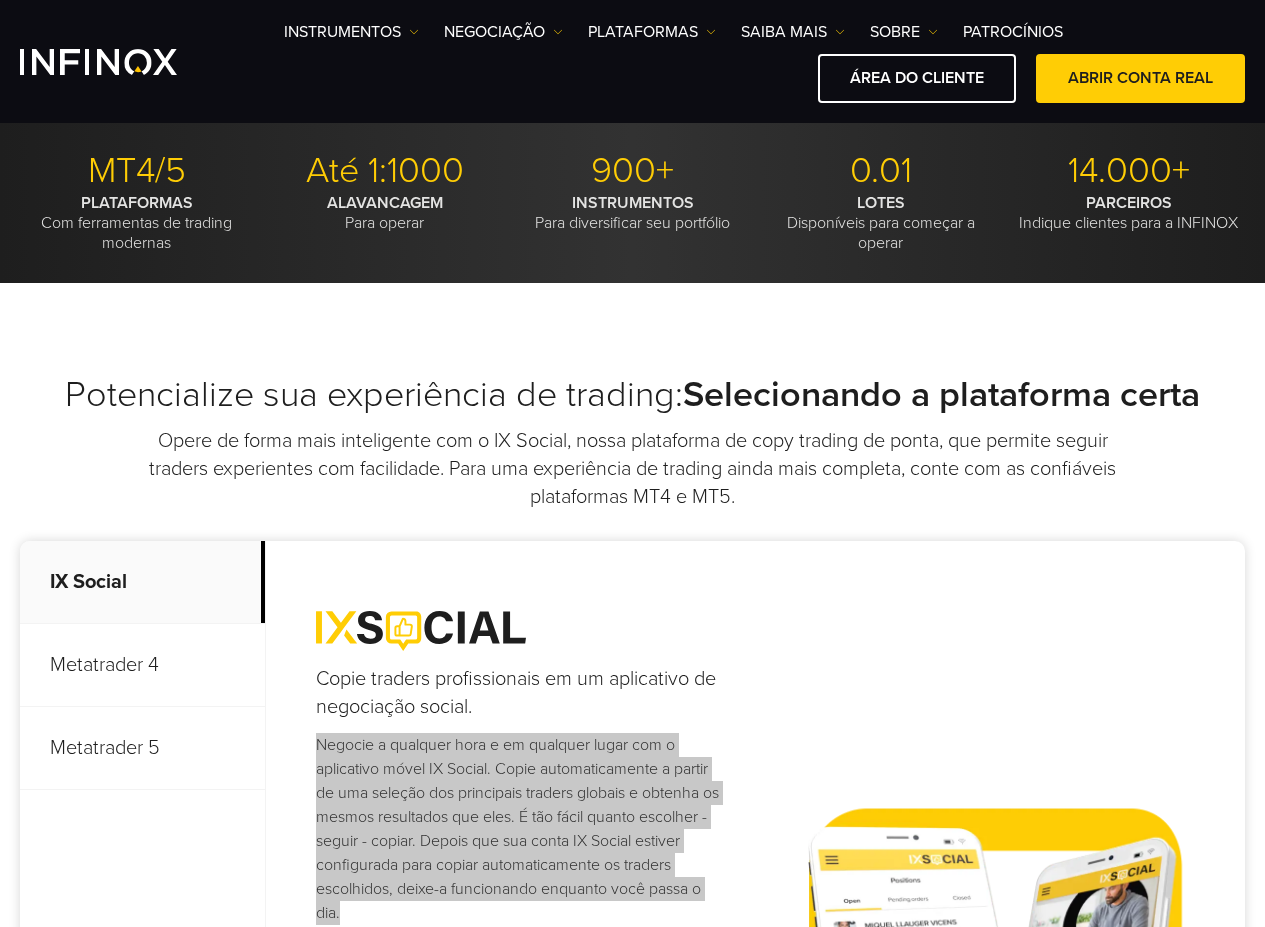 scroll, scrollTop: 693, scrollLeft: 0, axis: vertical 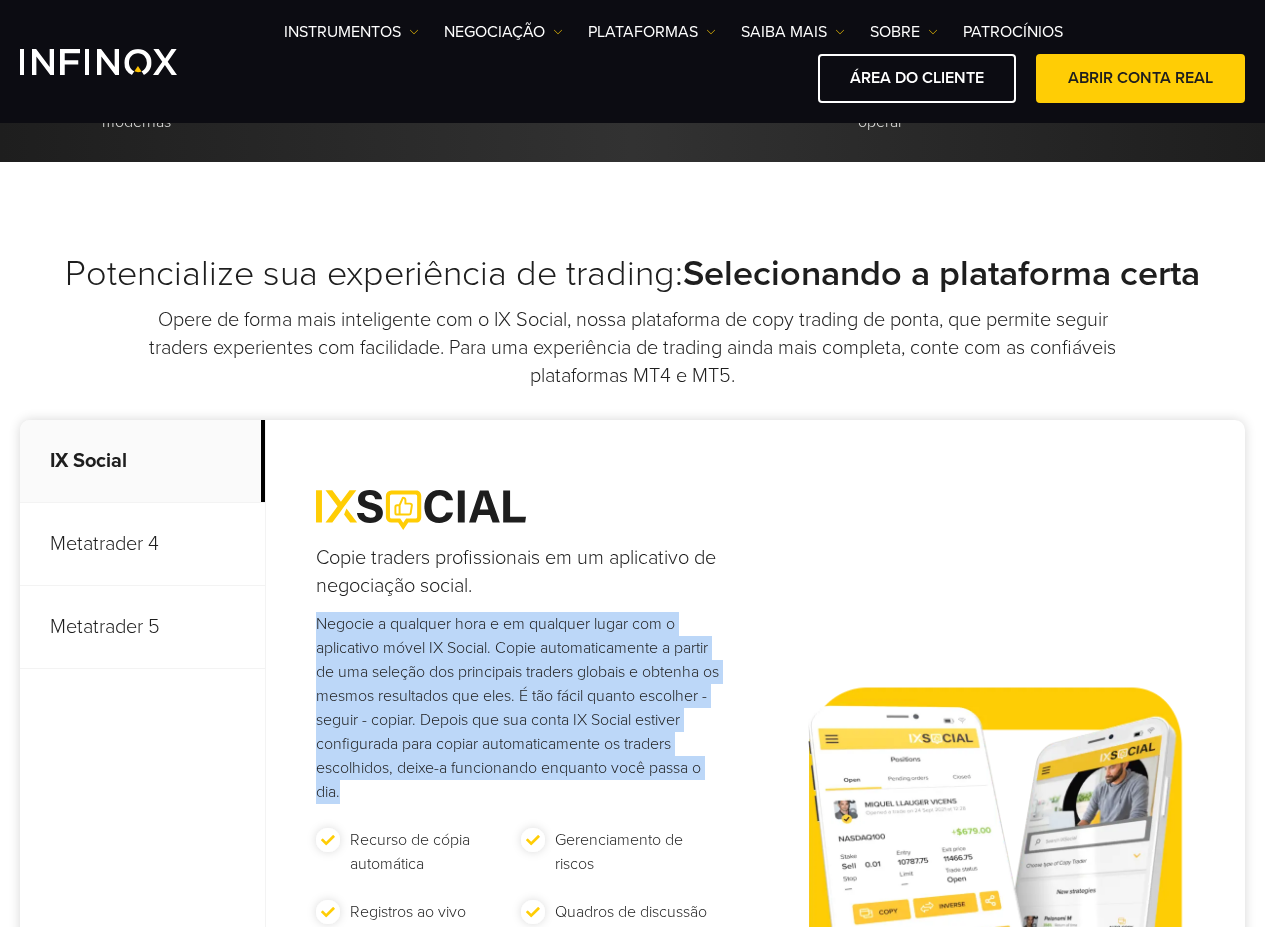click on "Negocie a qualquer hora e em qualquer lugar com o aplicativo móvel IX Social. Copie automaticamente a partir de uma seleção dos principais traders globais e obtenha os mesmos resultados que eles. É tão fácil quanto escolher - seguir - copiar. Depois que sua conta IX Social estiver configurada para copiar automaticamente os traders escolhidos, deixe-a funcionando enquanto você passa o dia." at bounding box center [521, 708] 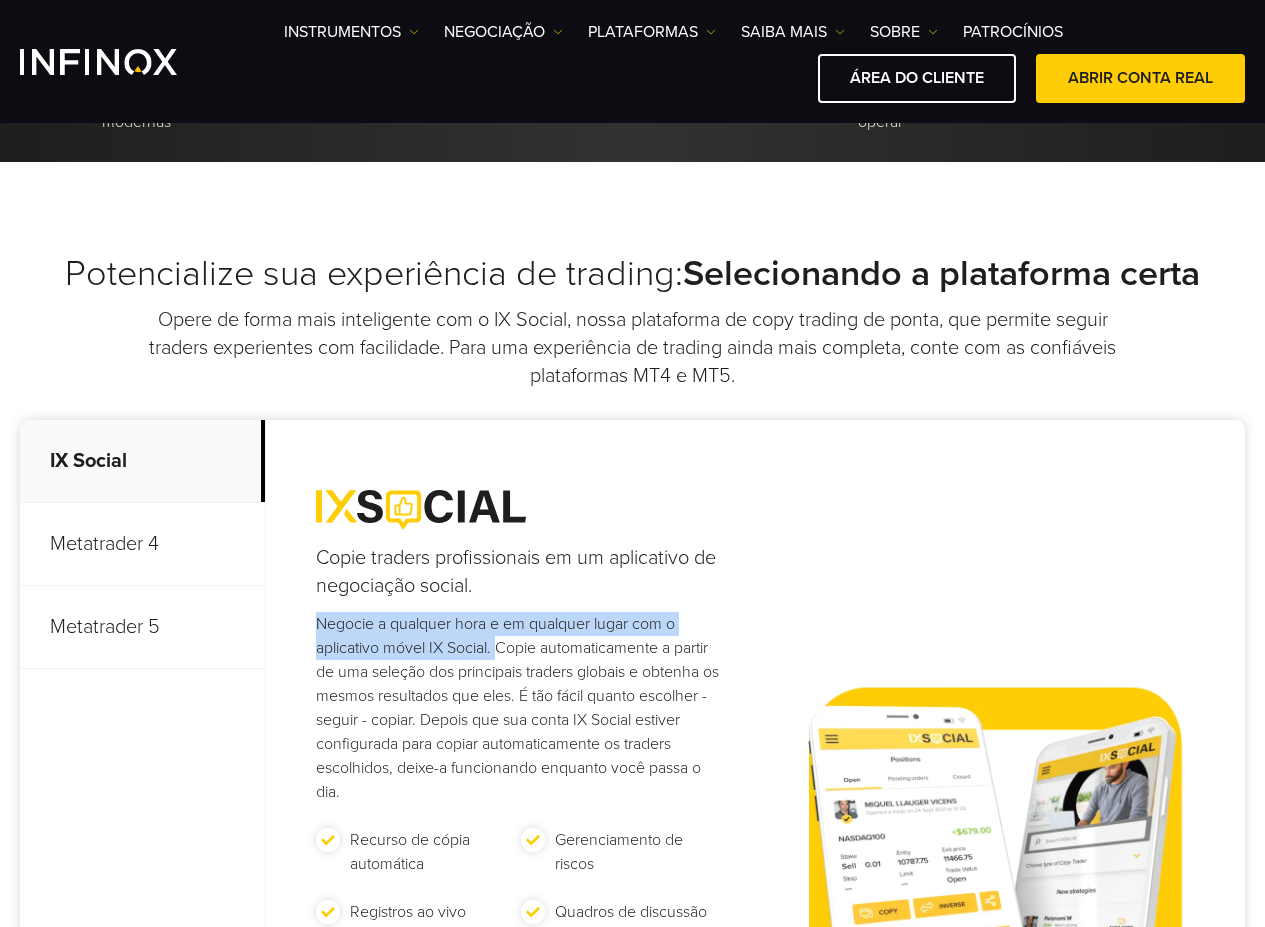 drag, startPoint x: 317, startPoint y: 625, endPoint x: 494, endPoint y: 648, distance: 178.4881 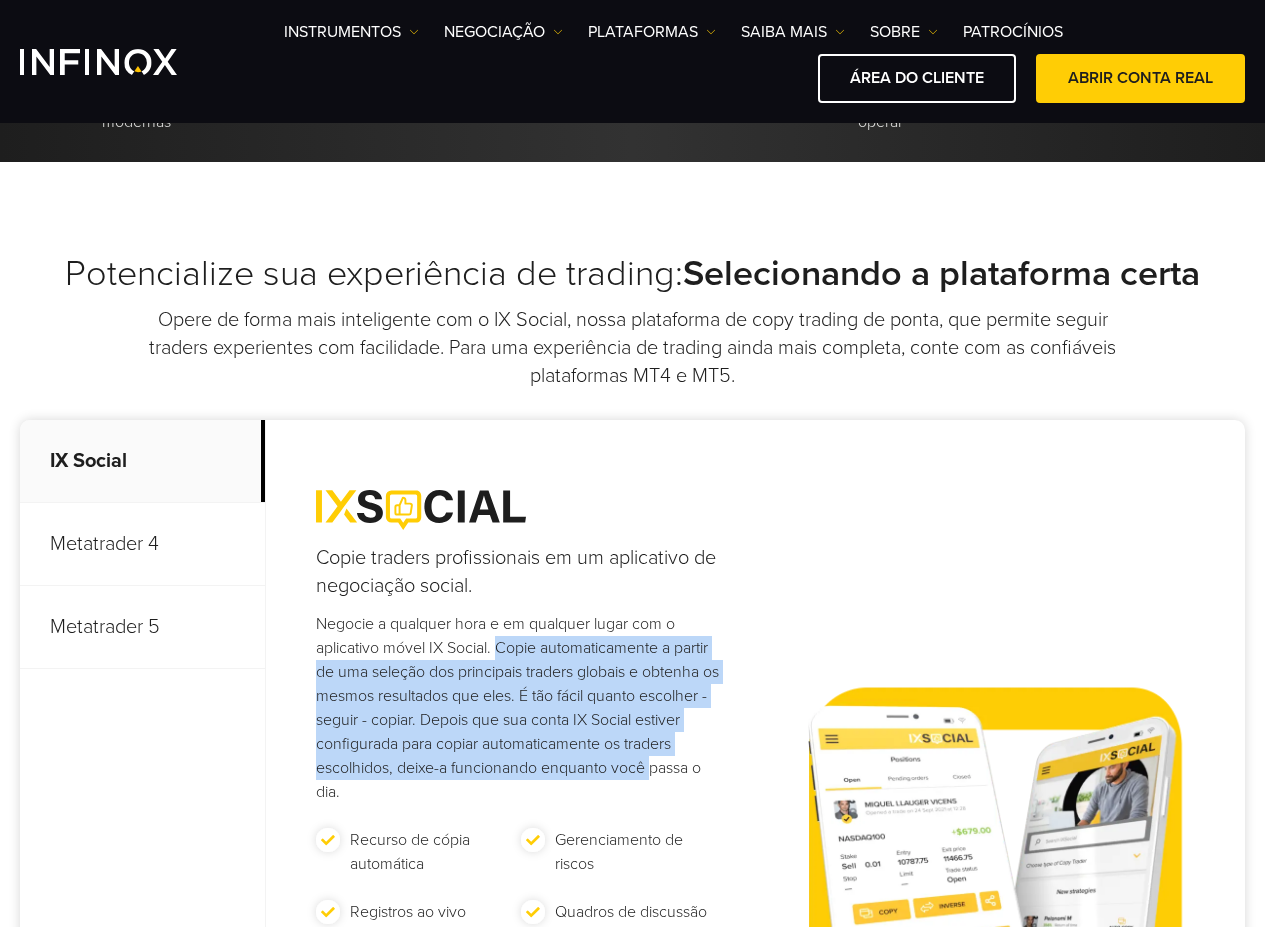 drag, startPoint x: 494, startPoint y: 648, endPoint x: 643, endPoint y: 771, distance: 193.20973 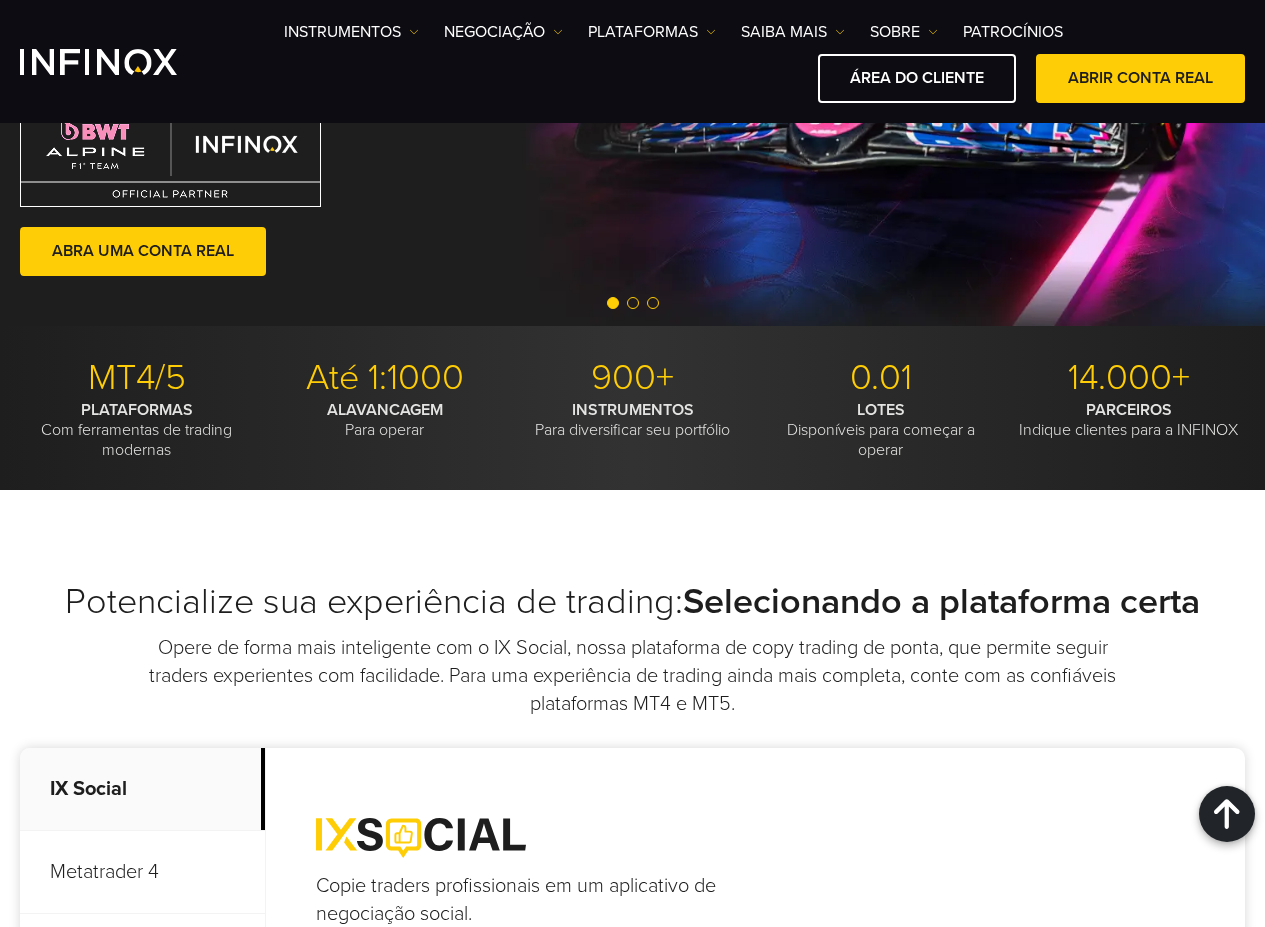 scroll, scrollTop: 0, scrollLeft: 0, axis: both 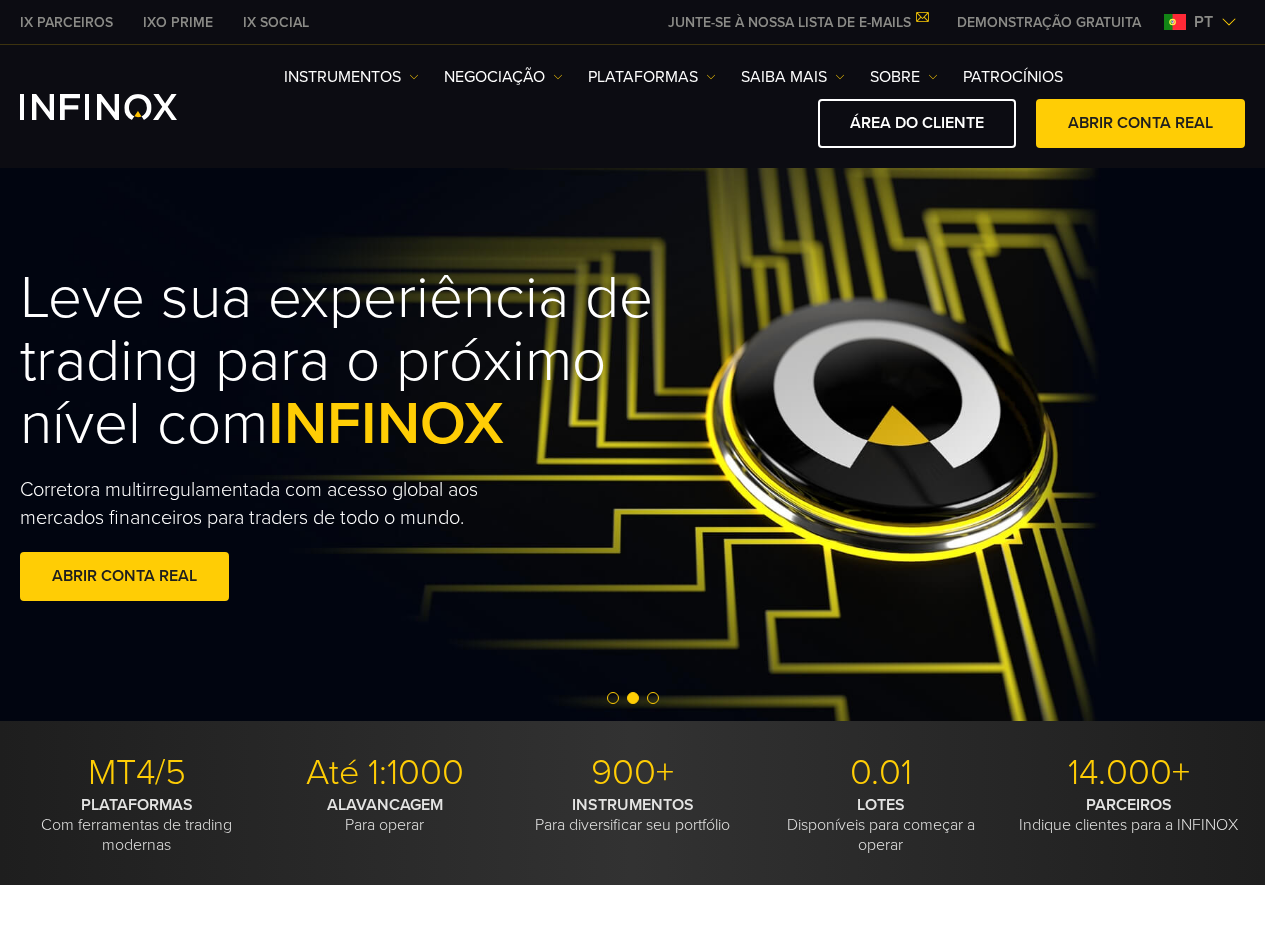 click at bounding box center [613, 698] 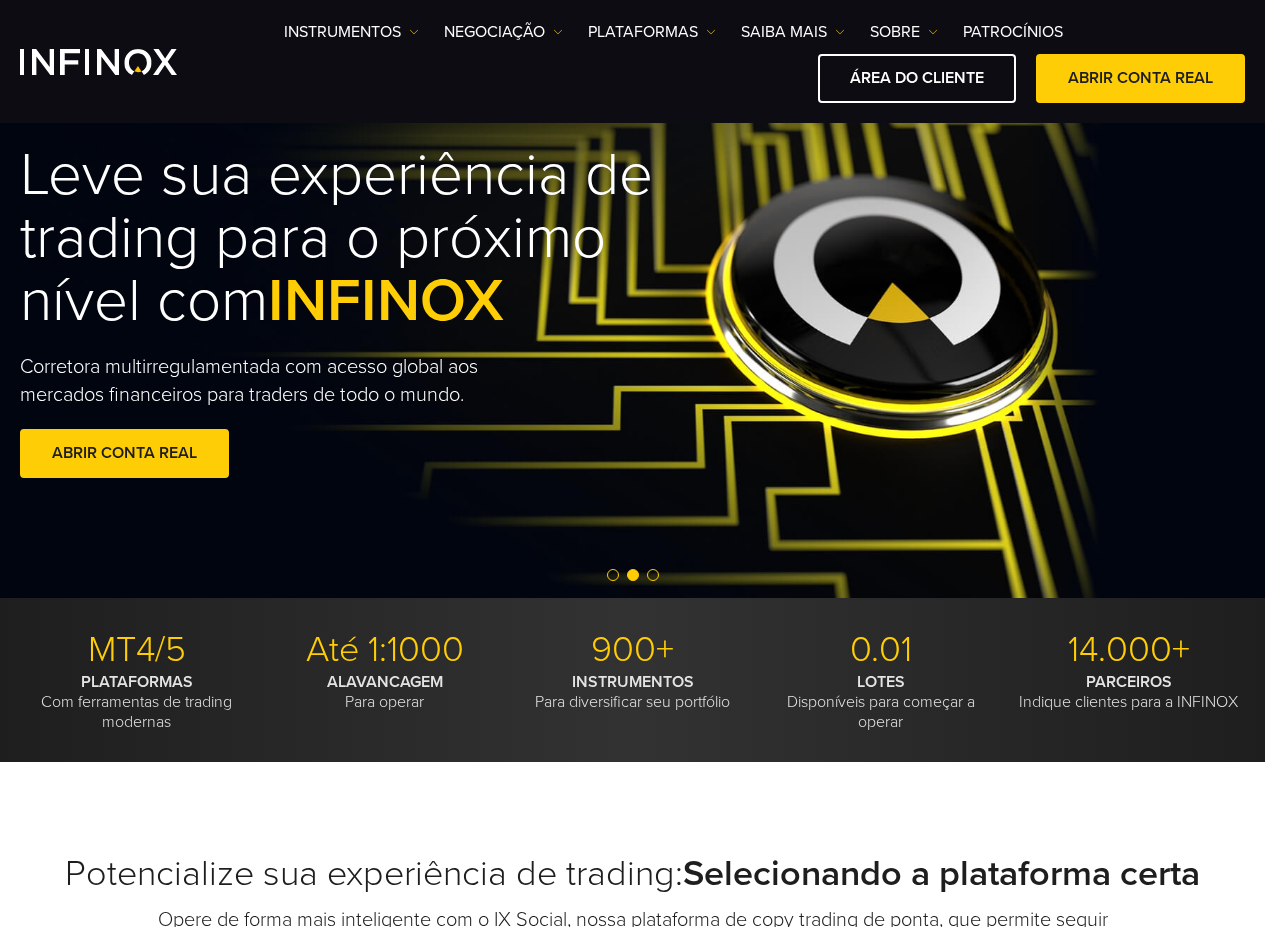 scroll, scrollTop: 0, scrollLeft: 0, axis: both 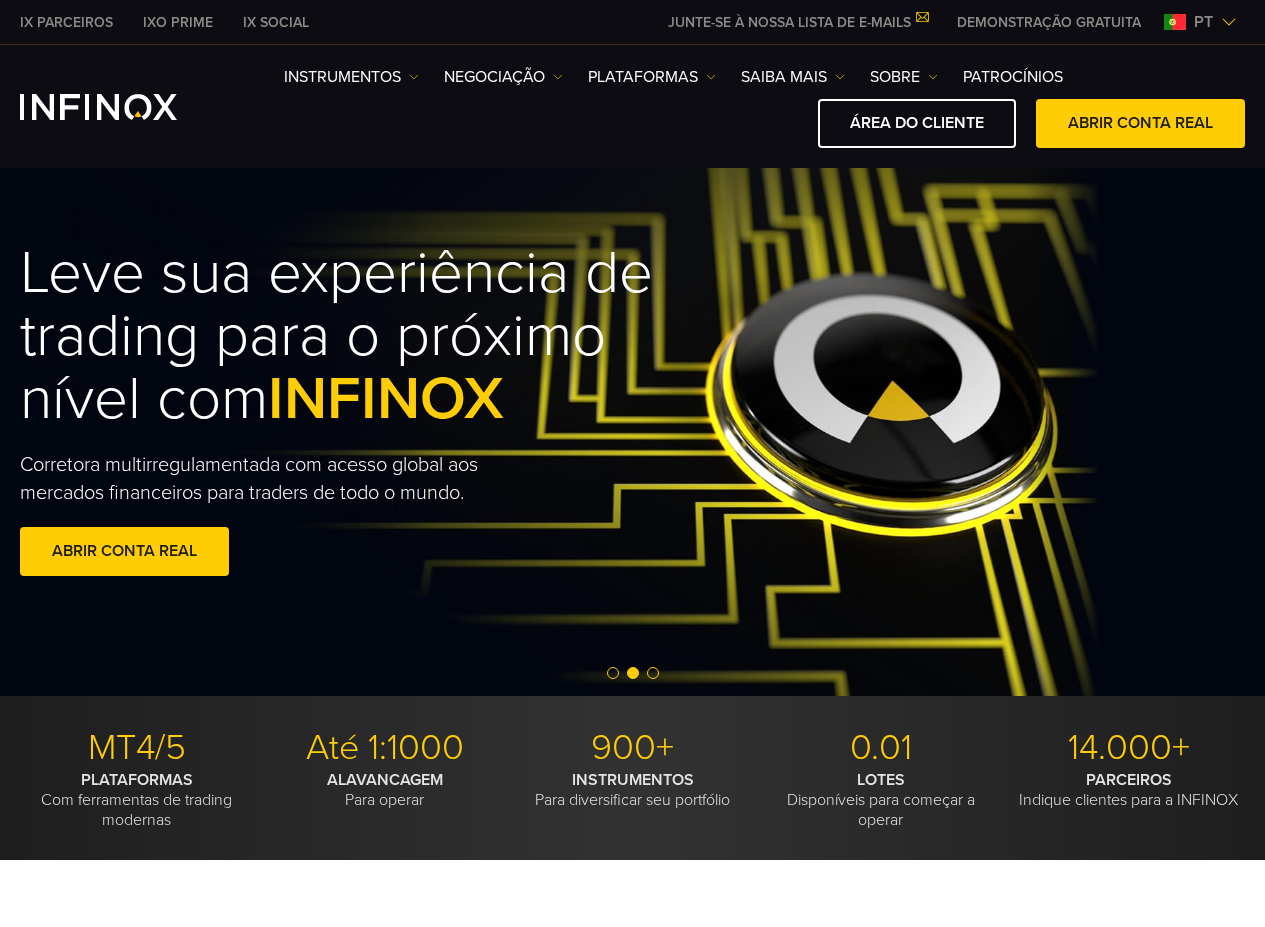 click at bounding box center [653, 673] 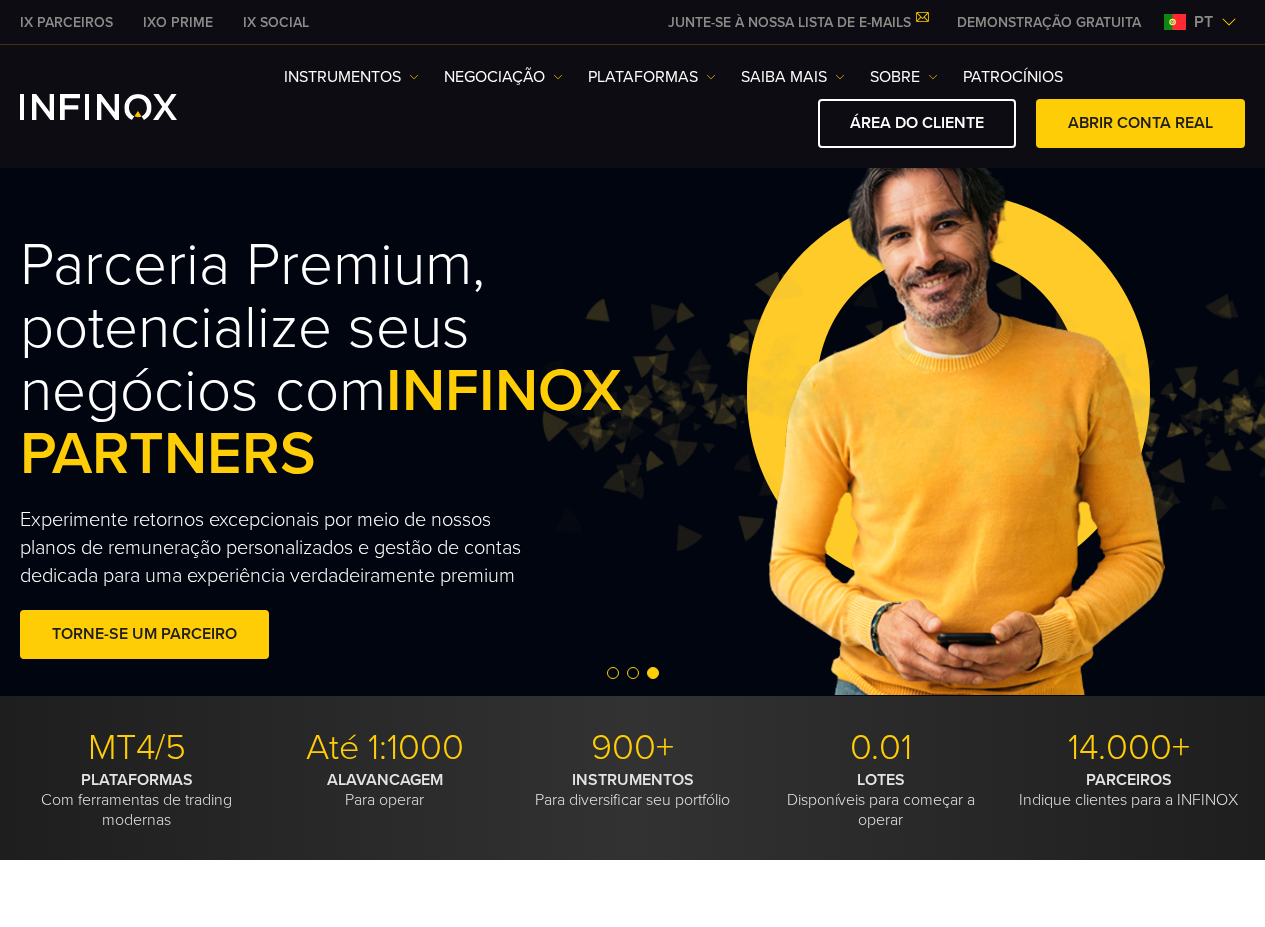 click at bounding box center (613, 673) 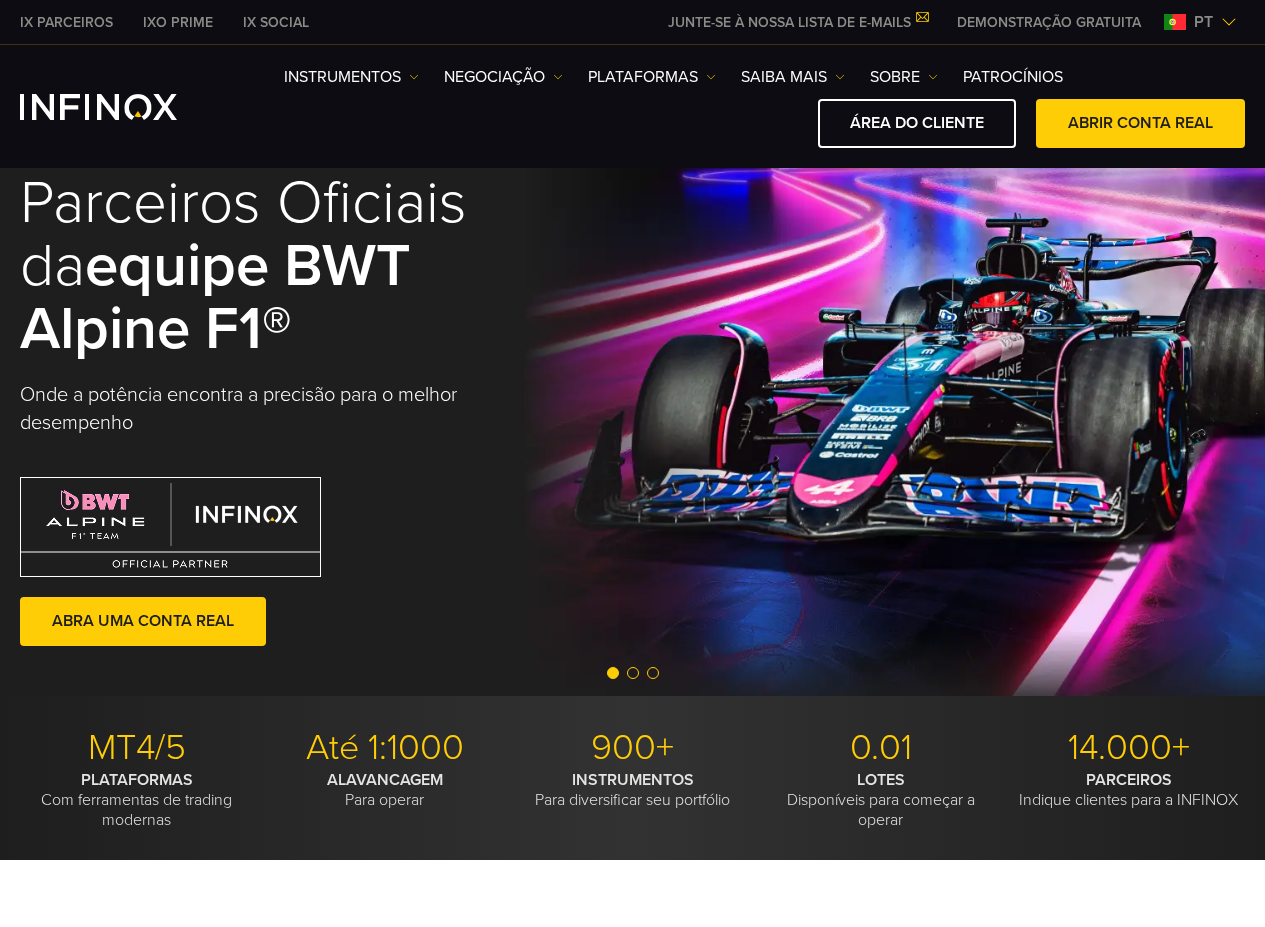 click at bounding box center (633, 673) 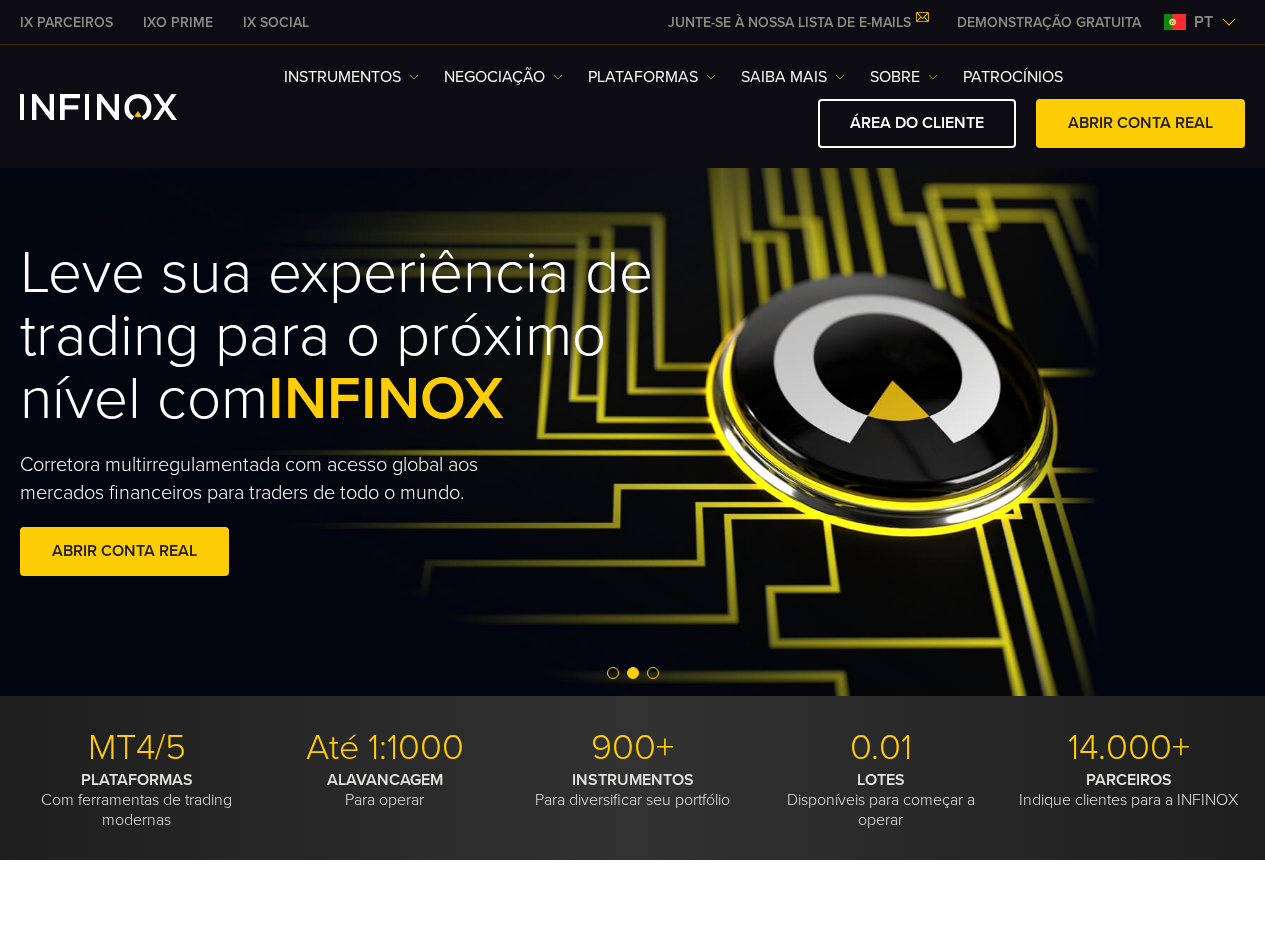scroll, scrollTop: 0, scrollLeft: 0, axis: both 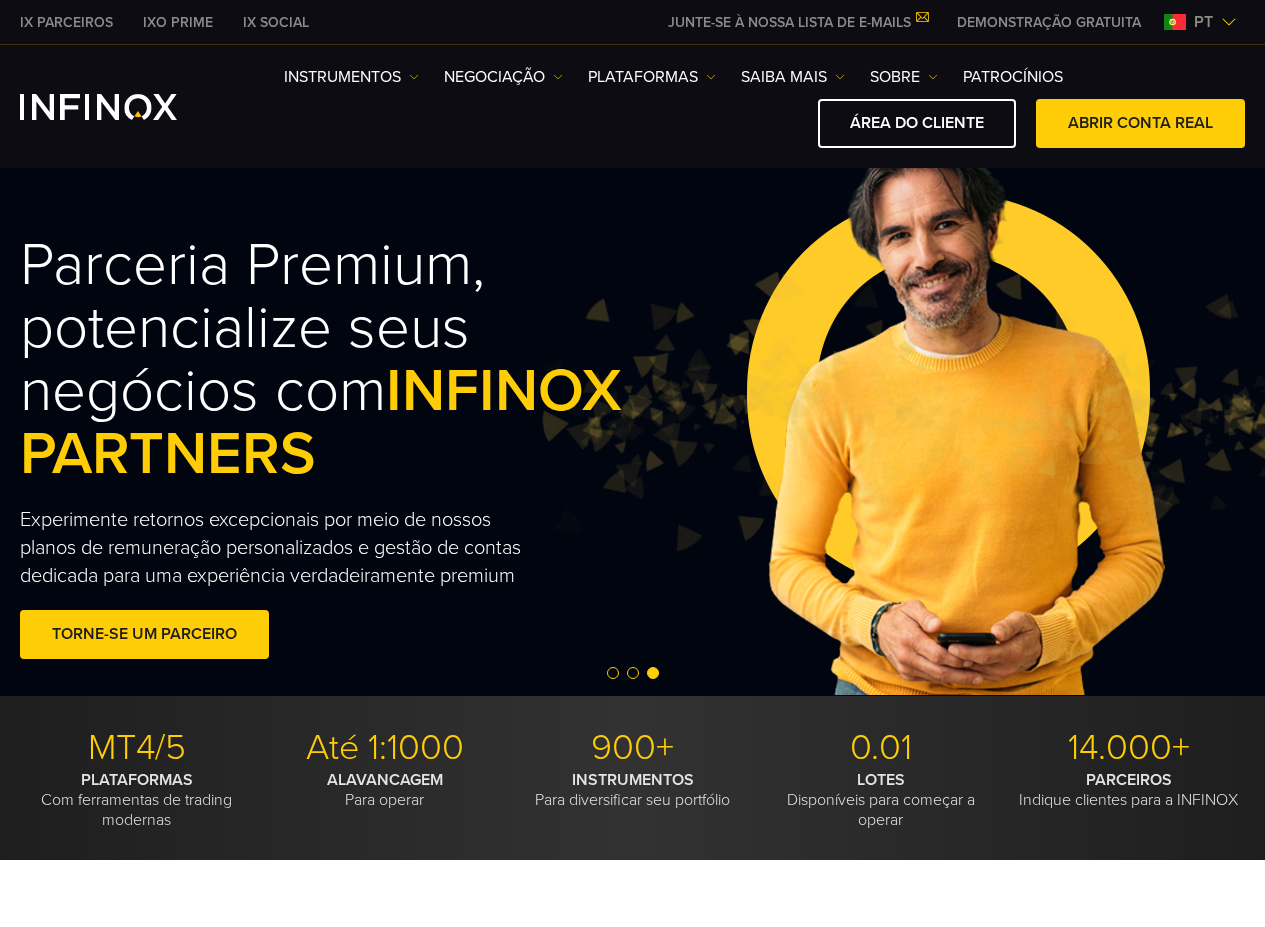 click at bounding box center [613, 673] 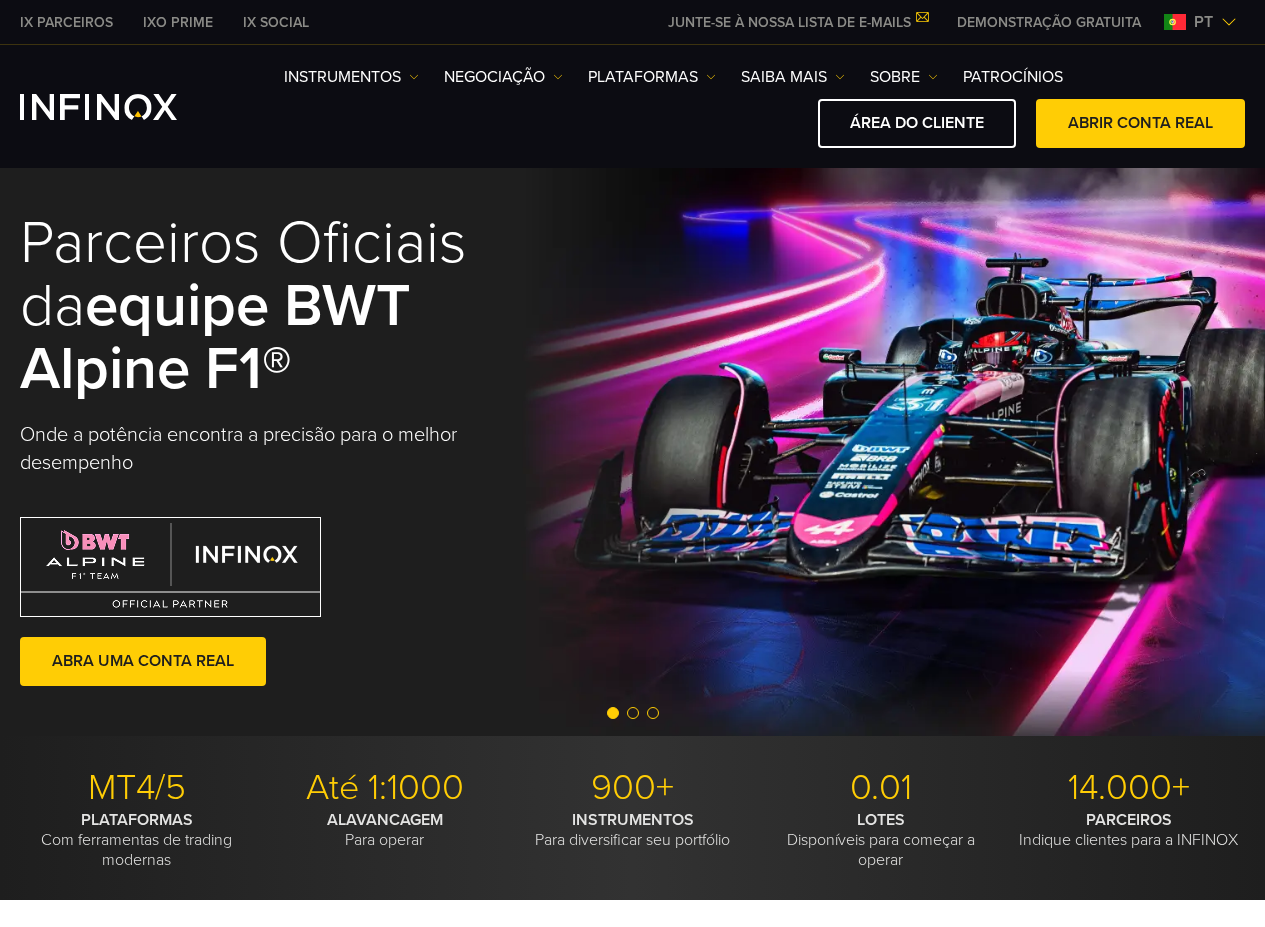scroll, scrollTop: 0, scrollLeft: 0, axis: both 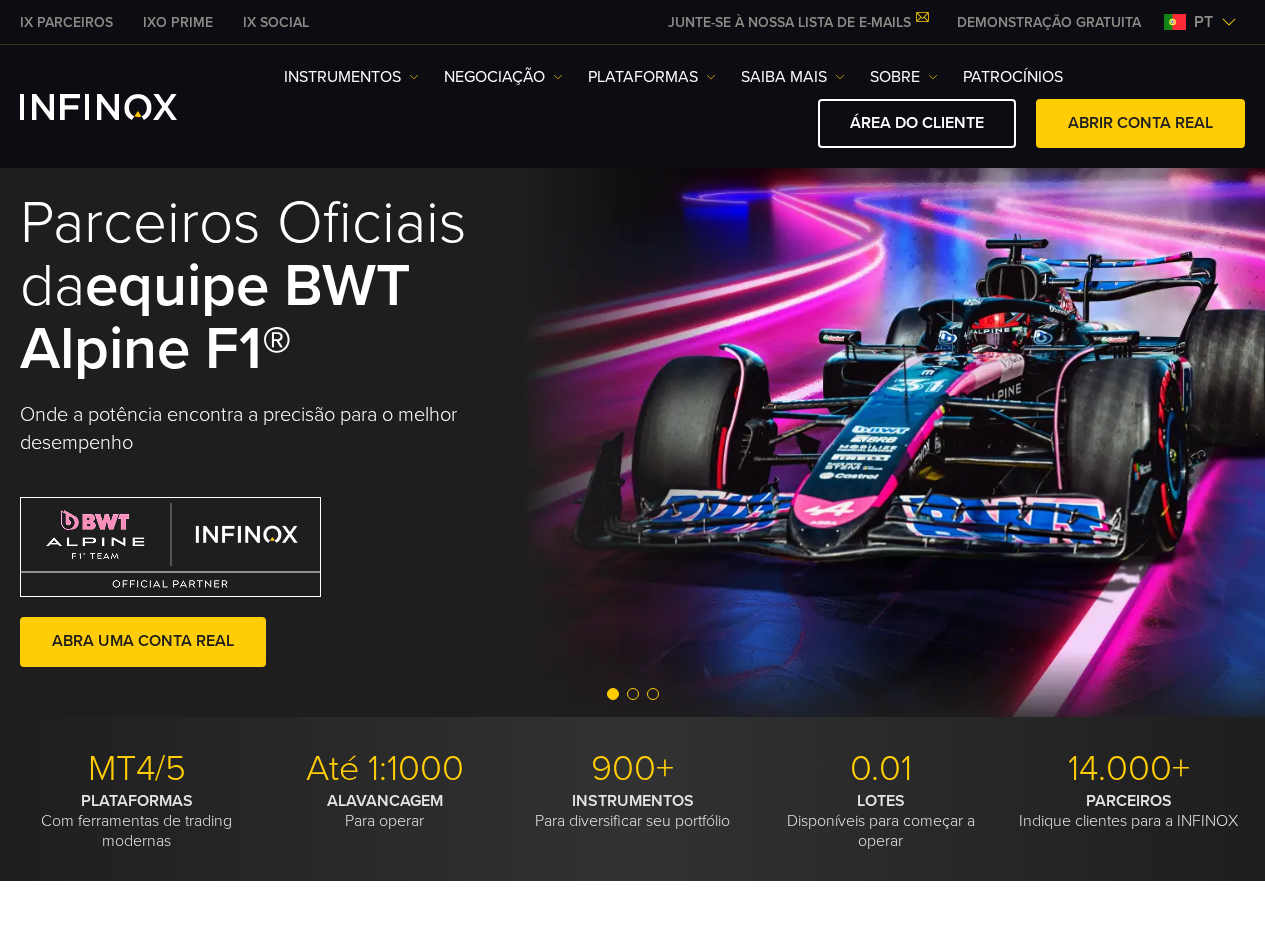 click on "Parceiros Oficiais da  equipe BWT Alpine F1®" at bounding box center (295, 286) 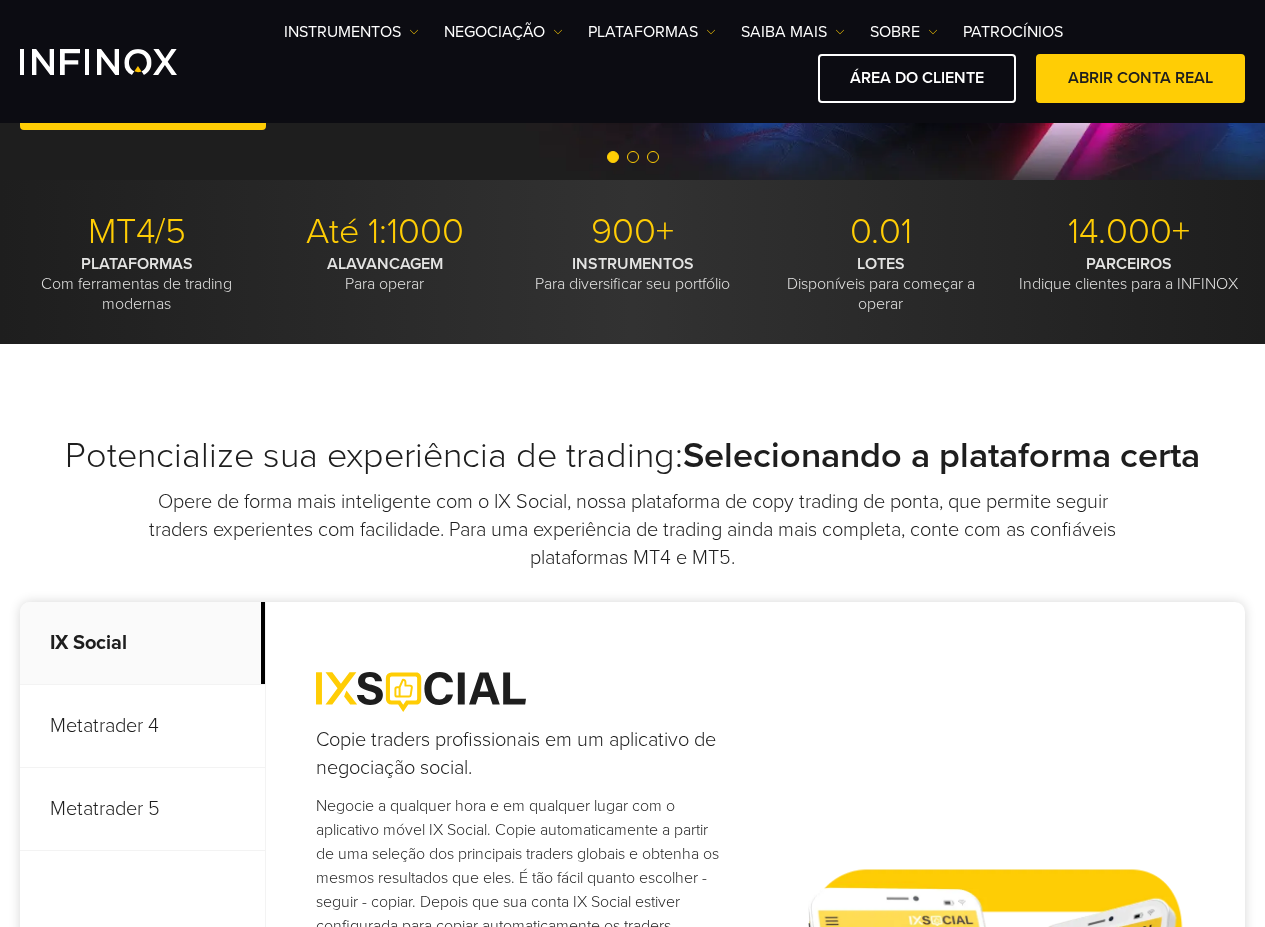 scroll, scrollTop: 512, scrollLeft: 0, axis: vertical 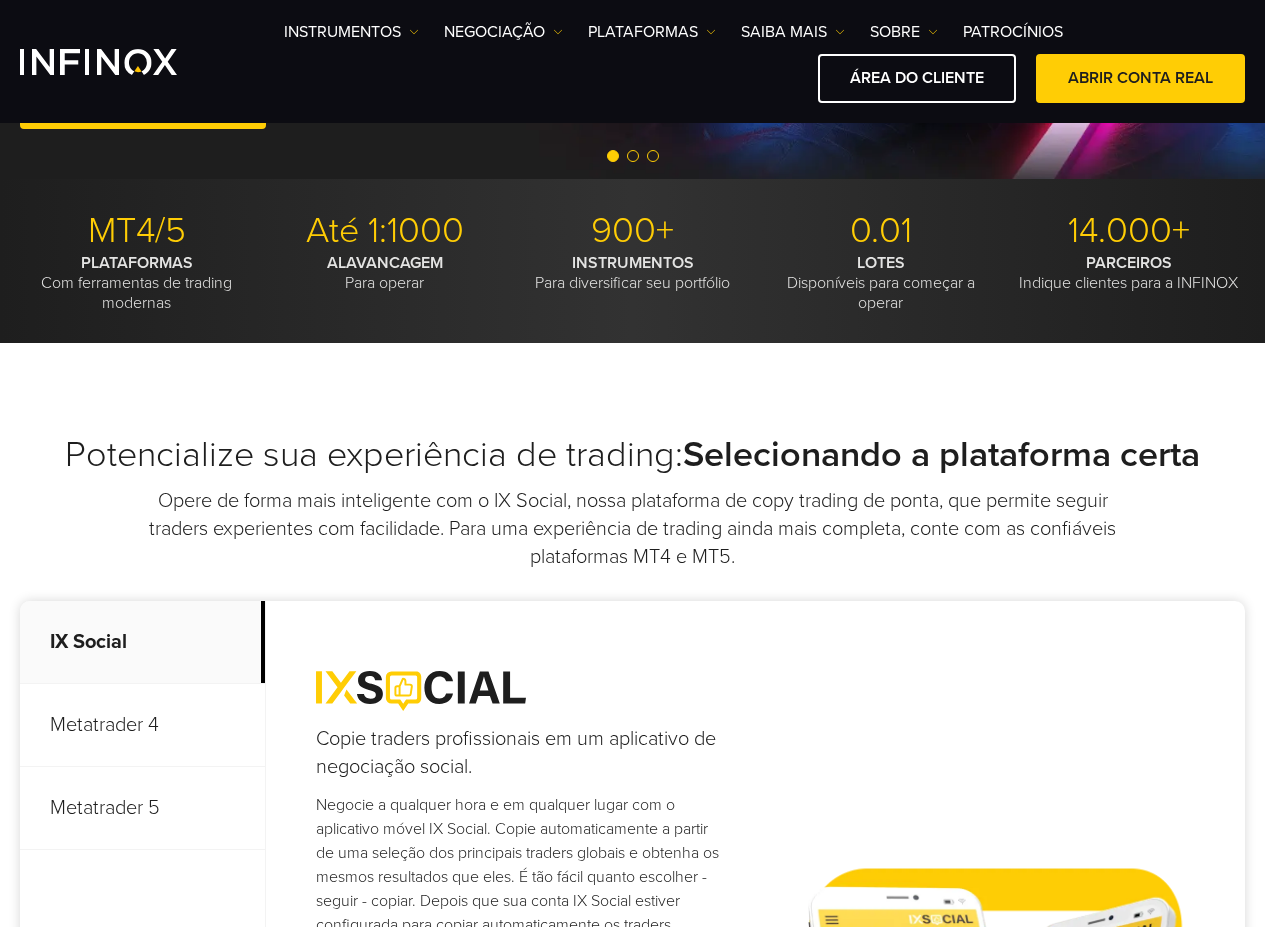 click on "Potencialize sua experiência de trading:  Selecionando a plataforma certa" at bounding box center (632, 455) 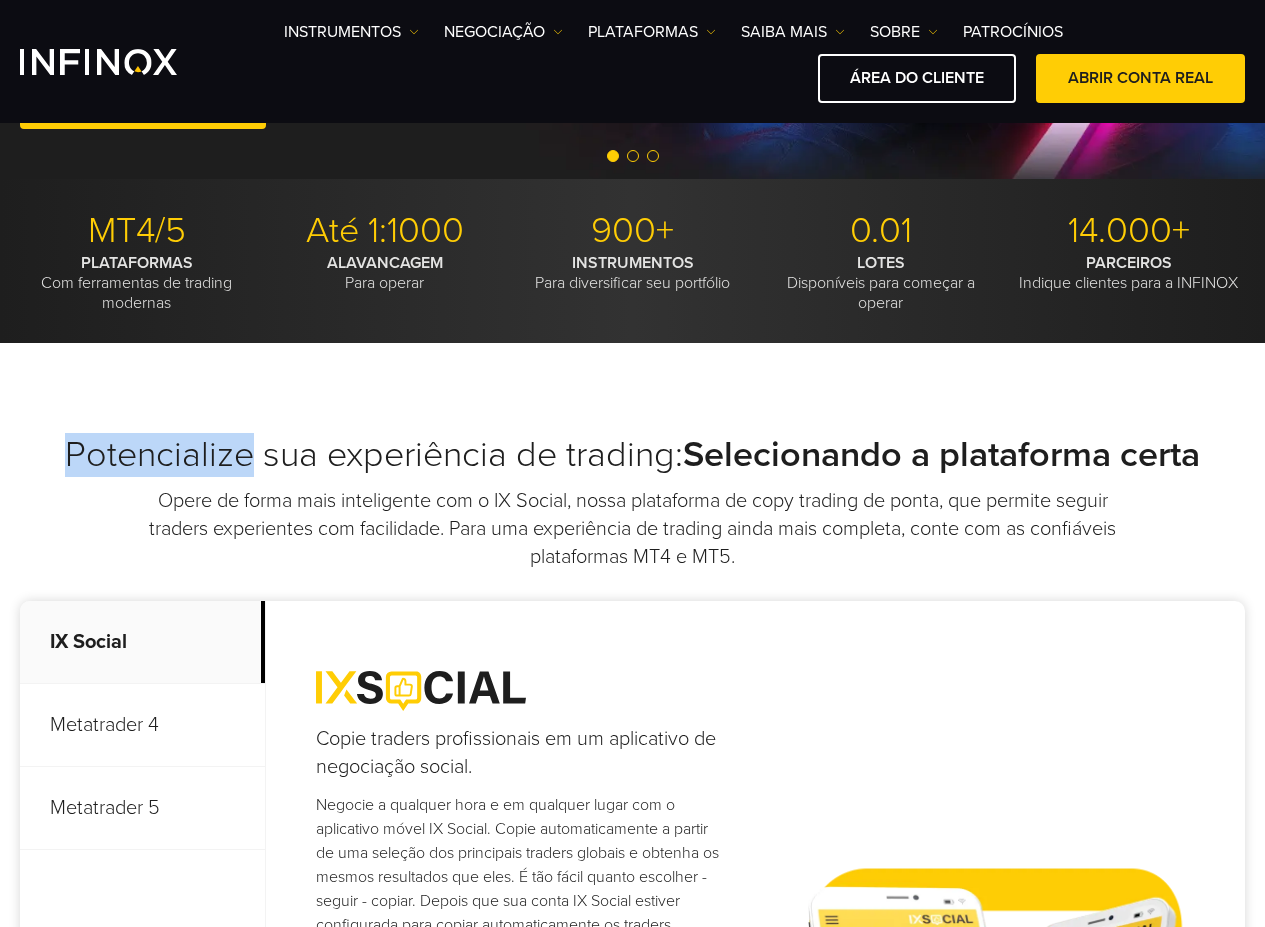 click on "Potencialize sua experiência de trading:  Selecionando a plataforma certa" at bounding box center (632, 455) 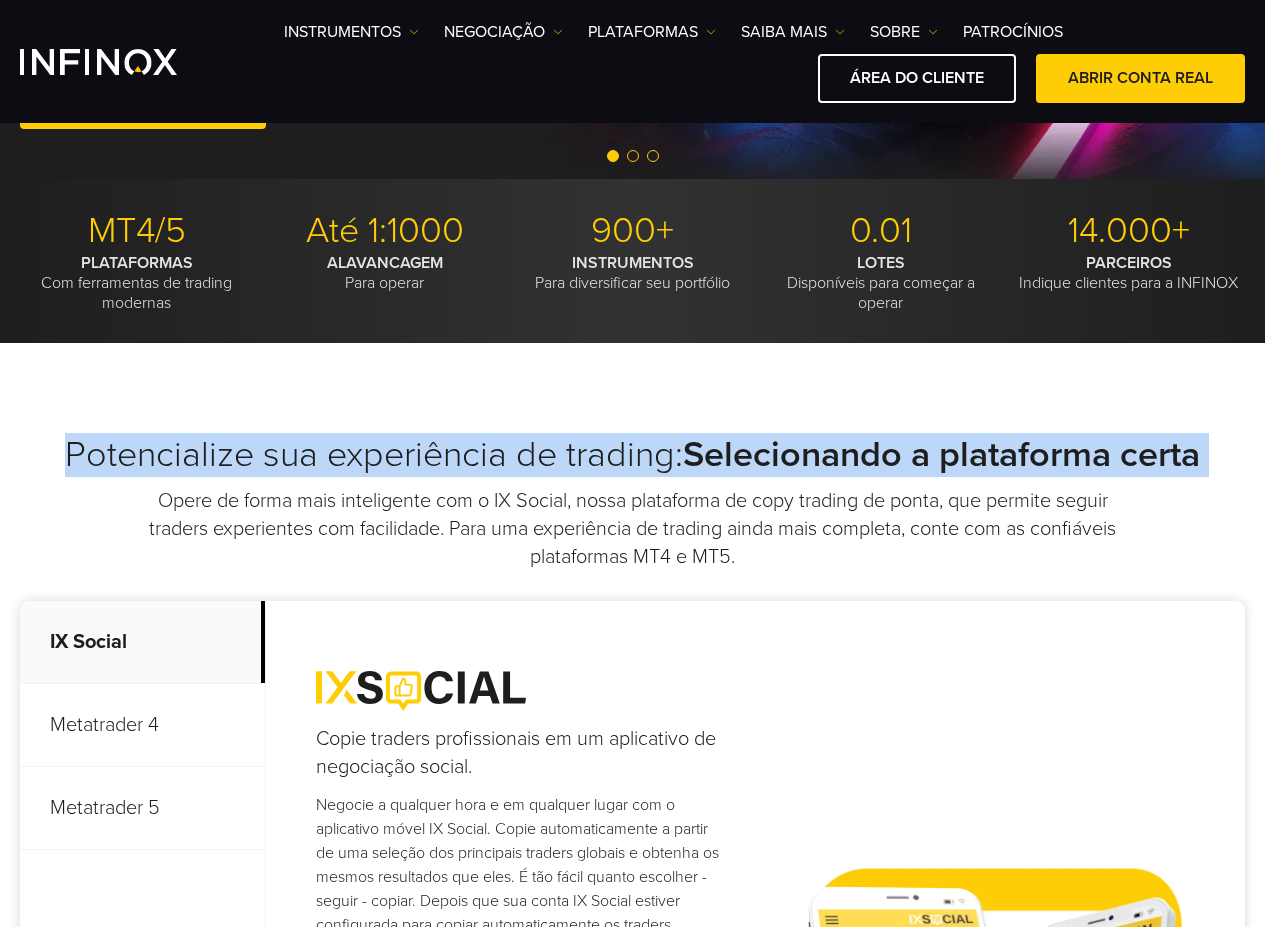 click on "Potencialize sua experiência de trading:  Selecionando a plataforma certa" at bounding box center [632, 455] 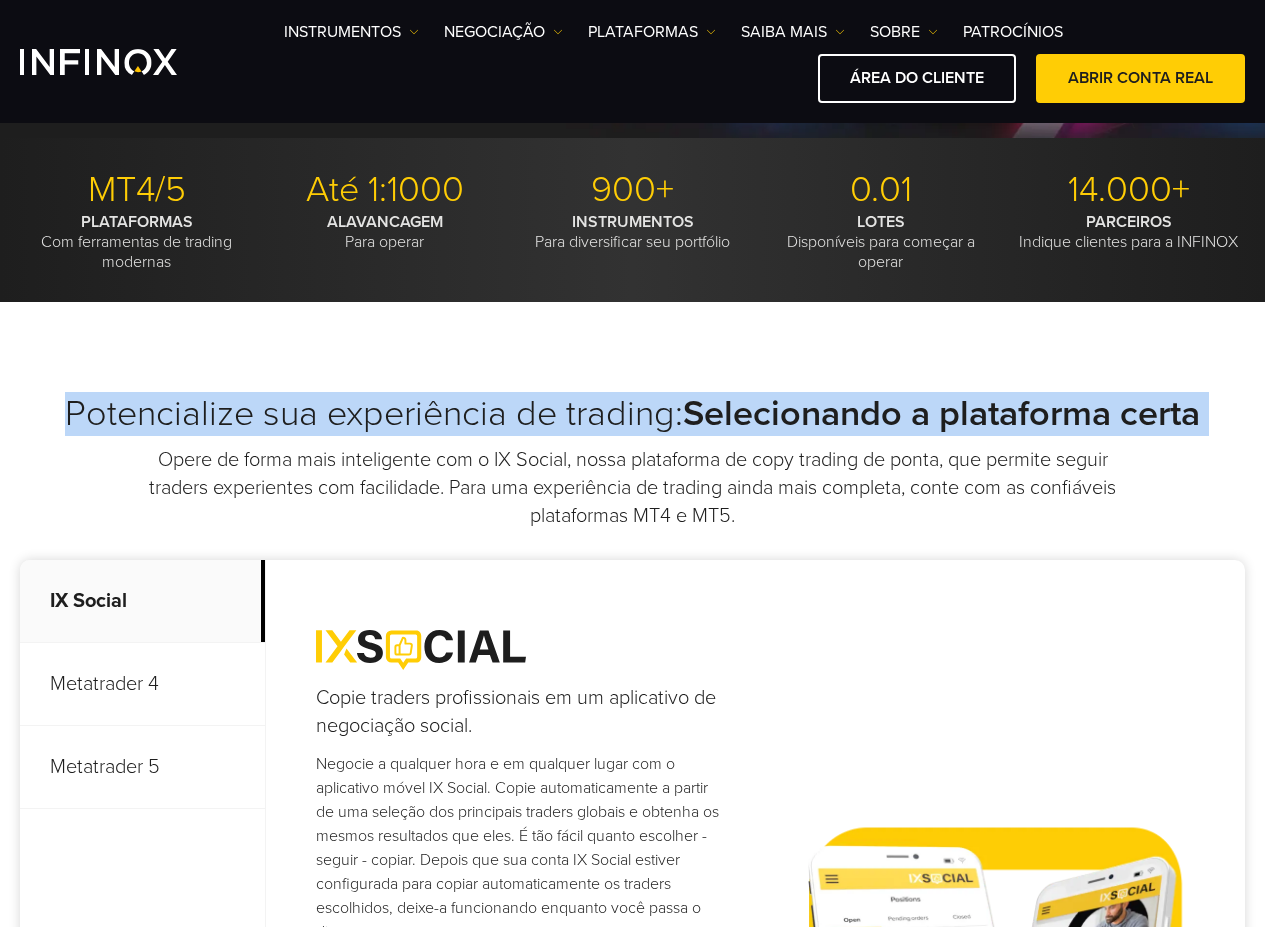 scroll, scrollTop: 559, scrollLeft: 0, axis: vertical 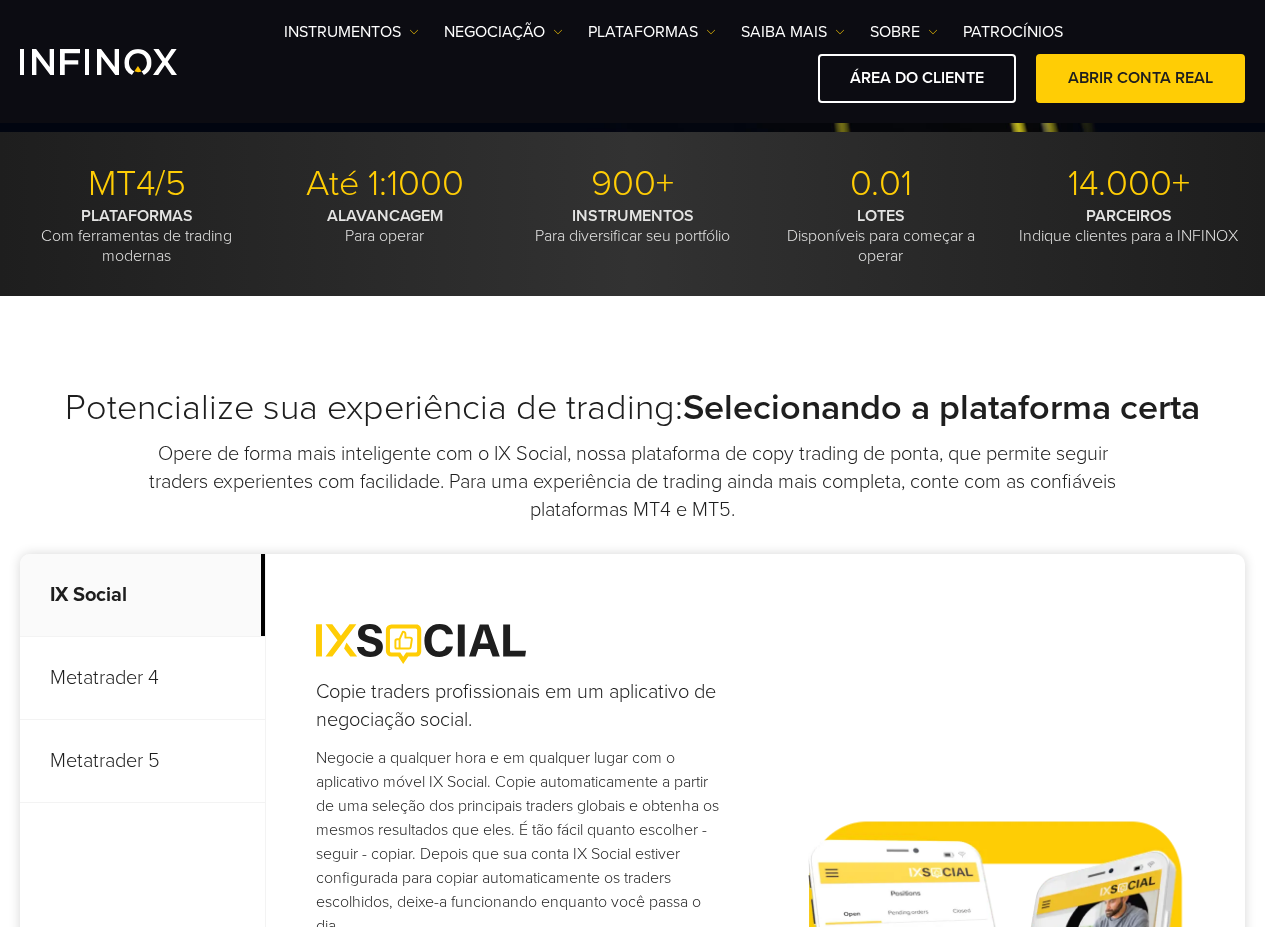 click on "Opere de forma mais inteligente com o IX Social, nossa plataforma de copy trading de ponta, que permite seguir traders experientes com facilidade. Para uma experiência de trading ainda mais completa, conte com as confiáveis plataformas MT4 e MT5." at bounding box center [633, 482] 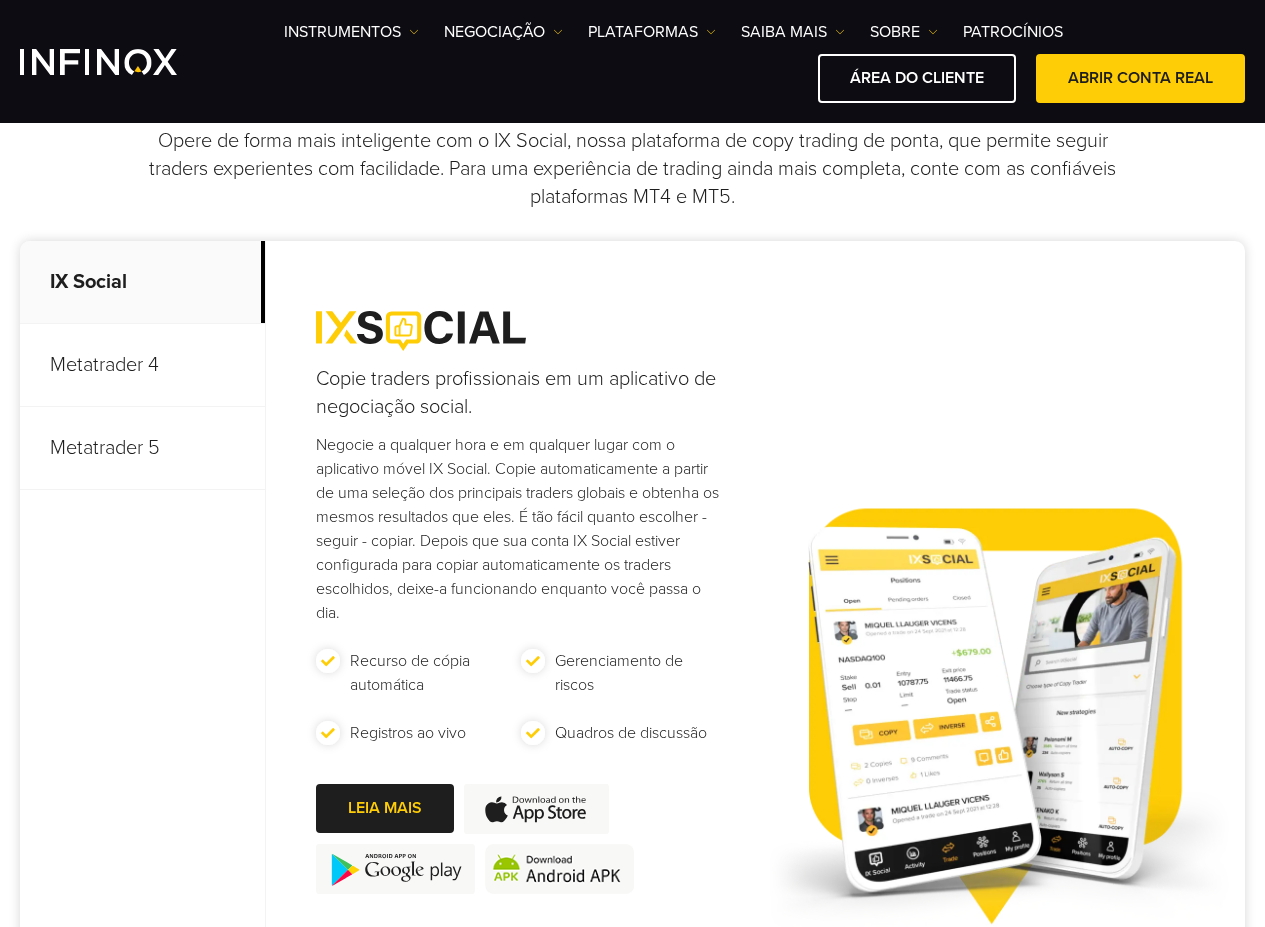 scroll, scrollTop: 874, scrollLeft: 0, axis: vertical 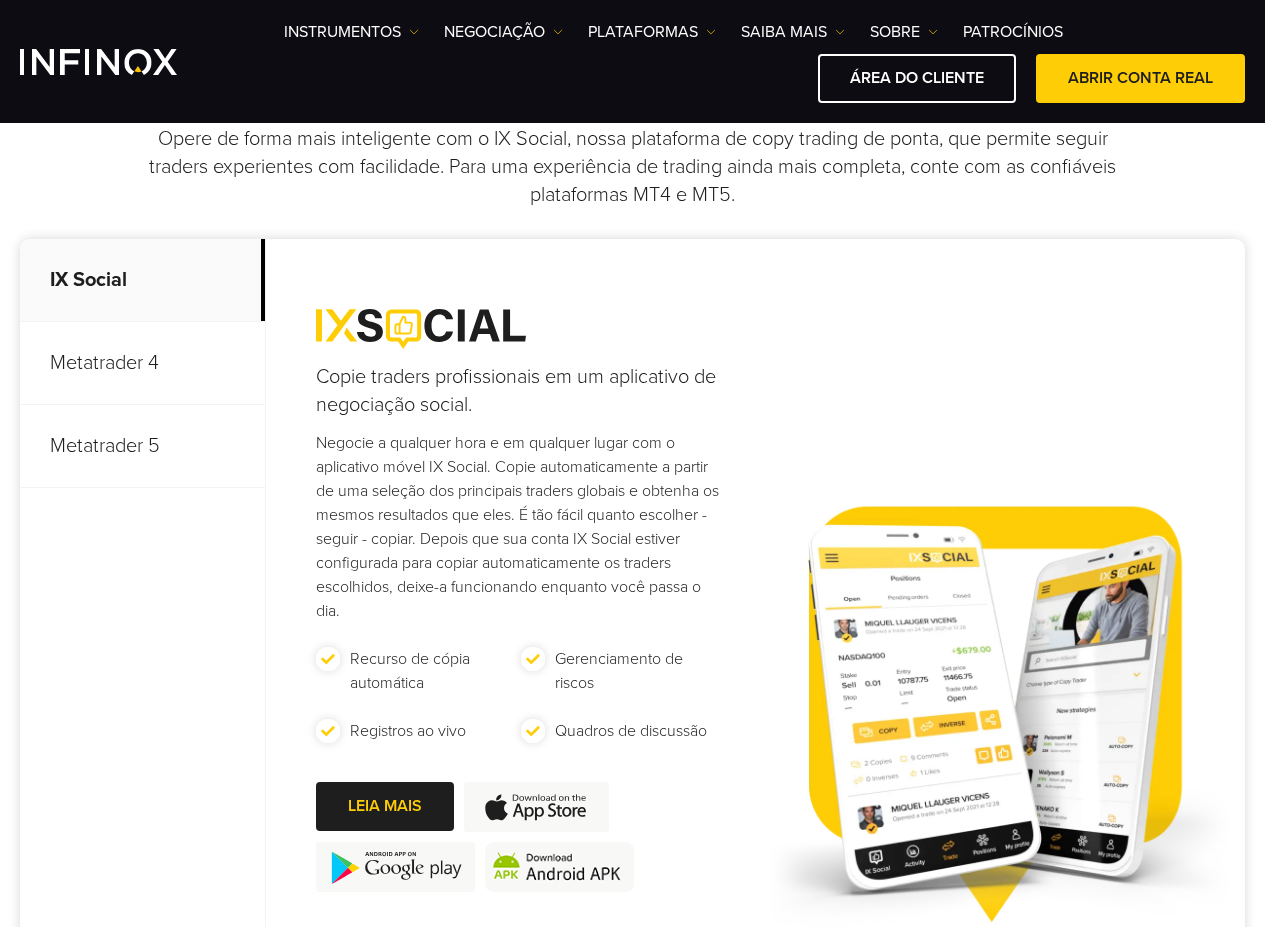 click on "Copie traders profissionais em um aplicativo de negociação social." at bounding box center [521, 391] 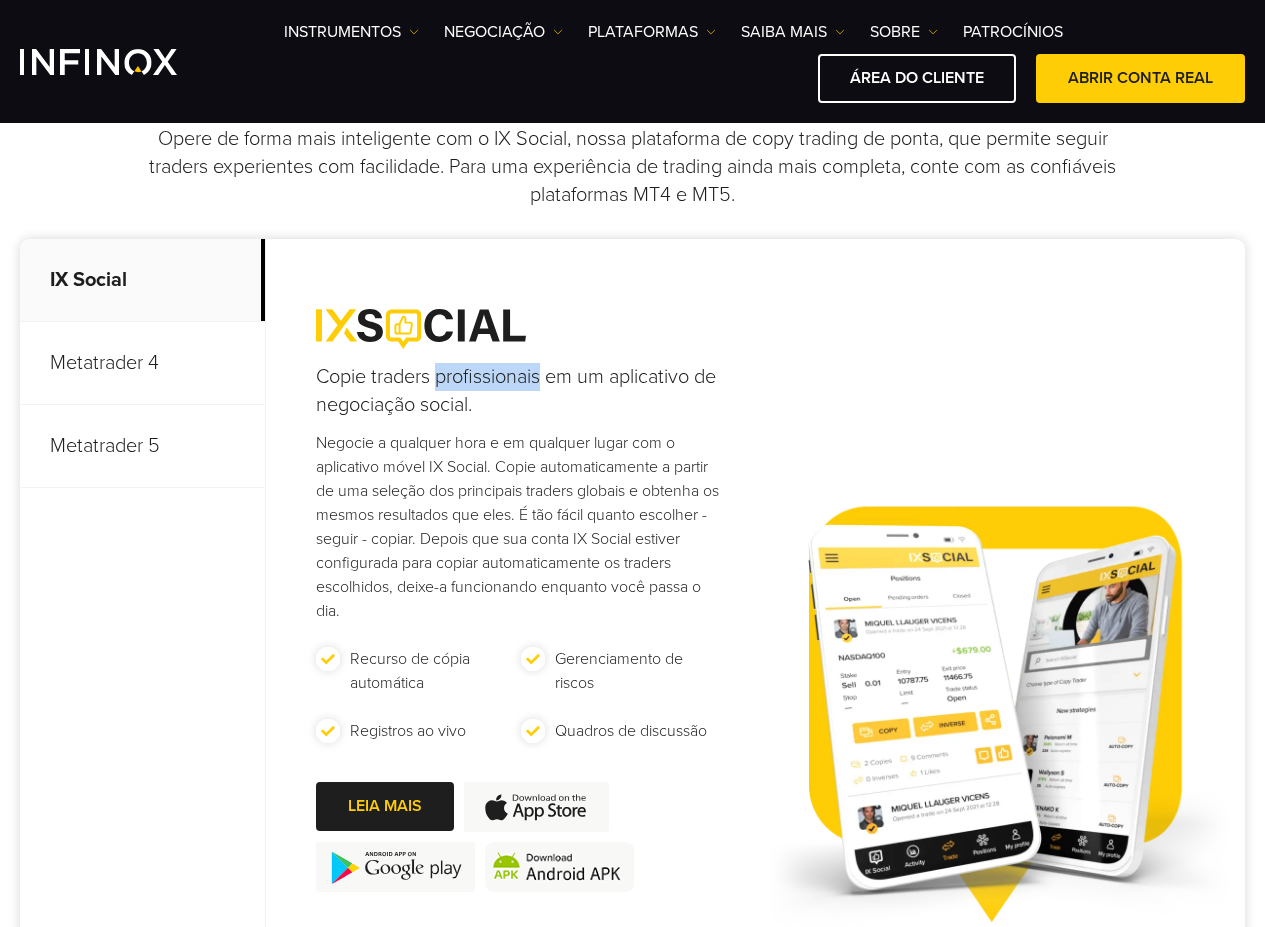 click on "Copie traders profissionais em um aplicativo de negociação social." at bounding box center (521, 391) 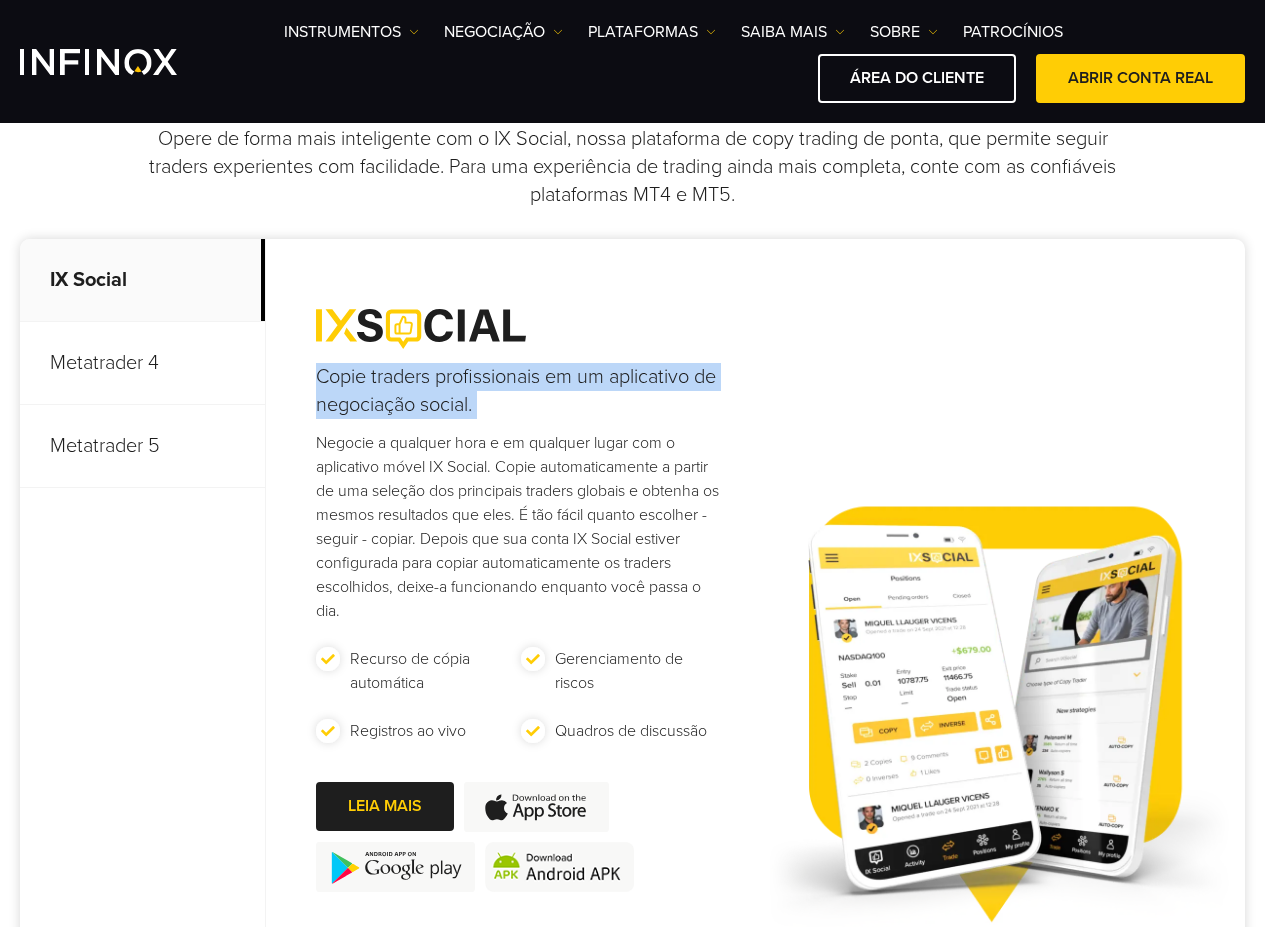 click on "Copie traders profissionais em um aplicativo de negociação social." at bounding box center (521, 391) 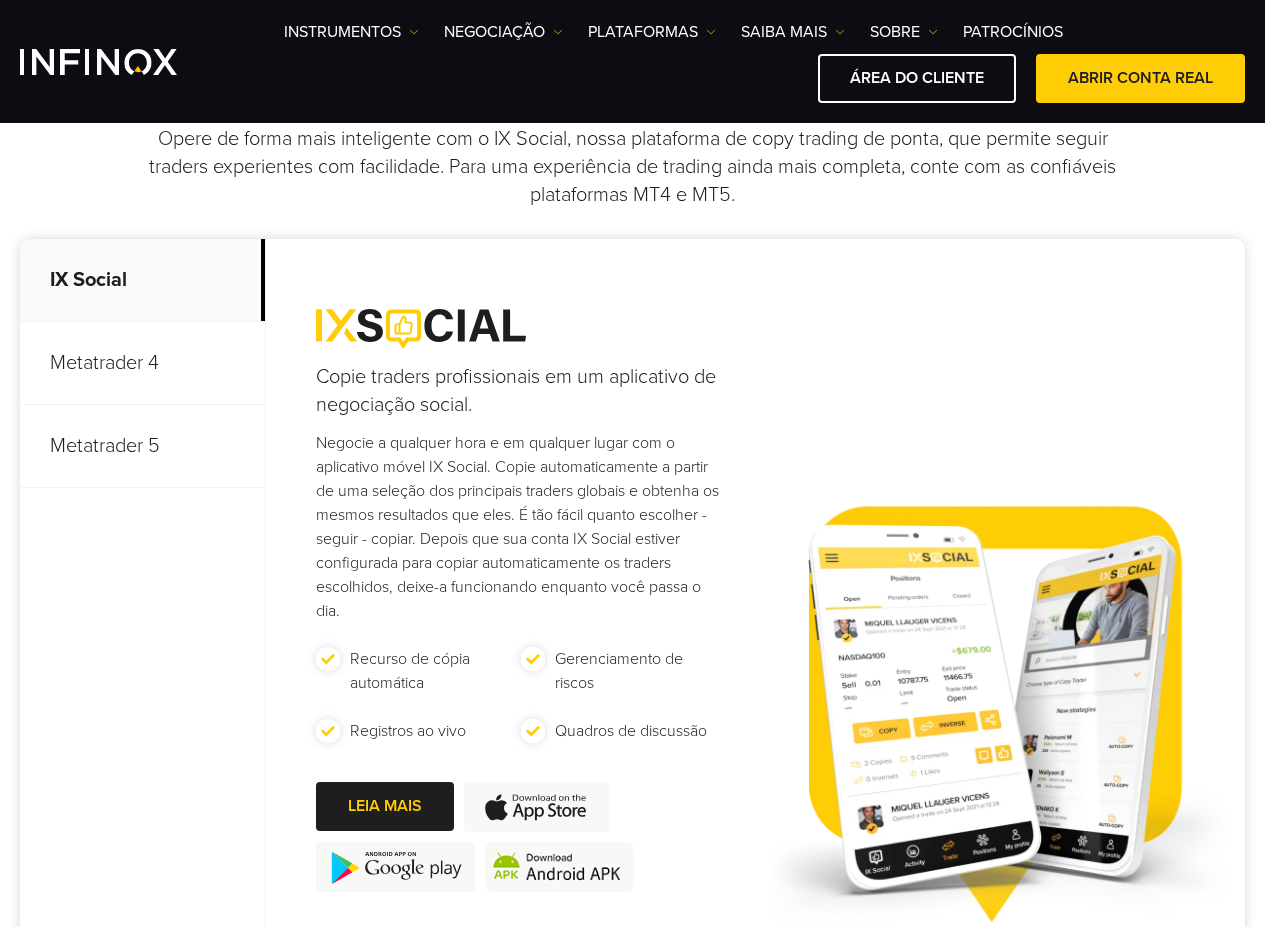 click on "Negocie a qualquer hora e em qualquer lugar com o aplicativo móvel IX Social. Copie automaticamente a partir de uma seleção dos principais traders globais e obtenha os mesmos resultados que eles. É tão fácil quanto escolher - seguir - copiar. Depois que sua conta IX Social estiver configurada para copiar automaticamente os traders escolhidos, deixe-a funcionando enquanto você passa o dia." at bounding box center (521, 527) 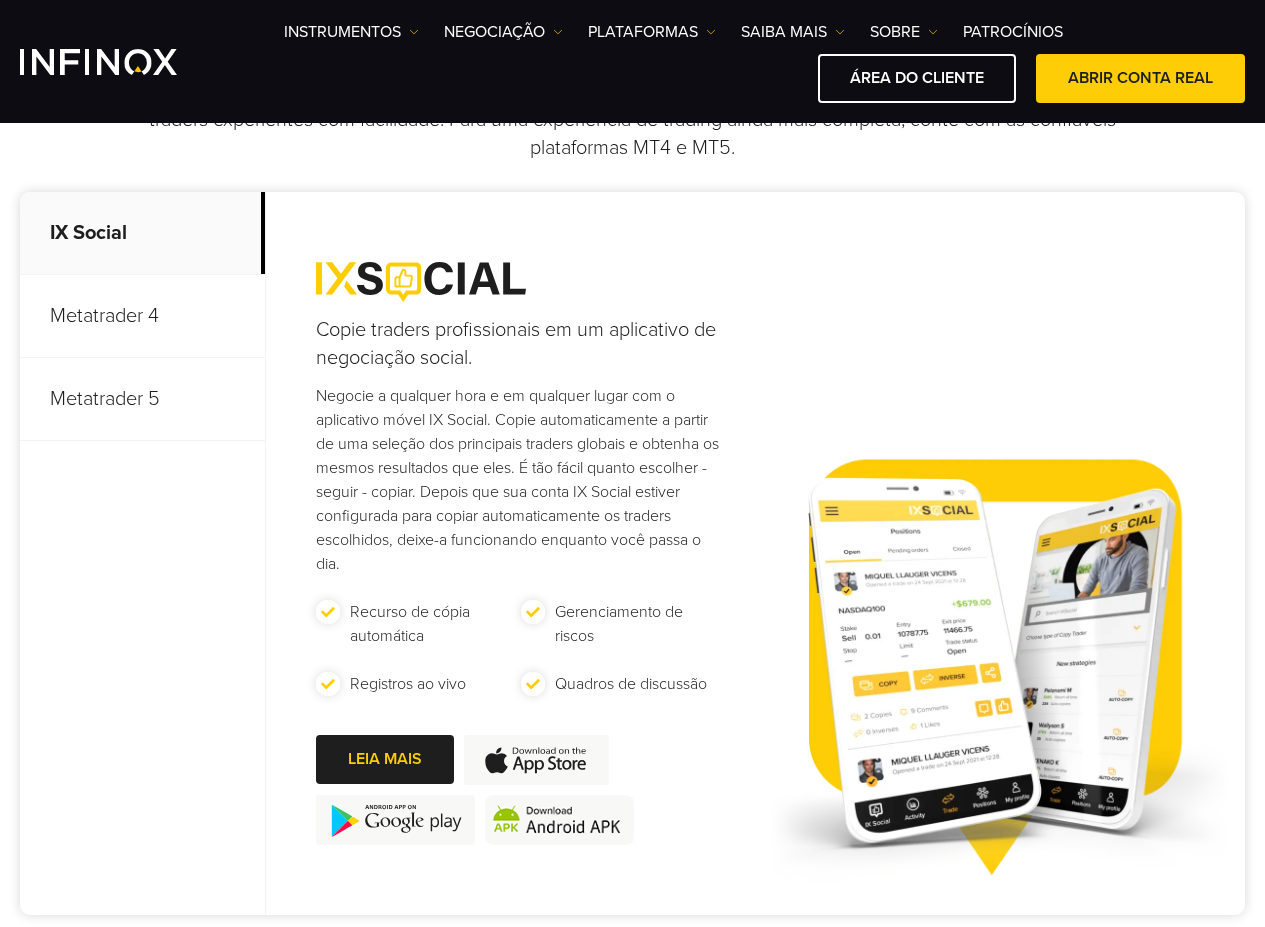 scroll, scrollTop: 922, scrollLeft: 0, axis: vertical 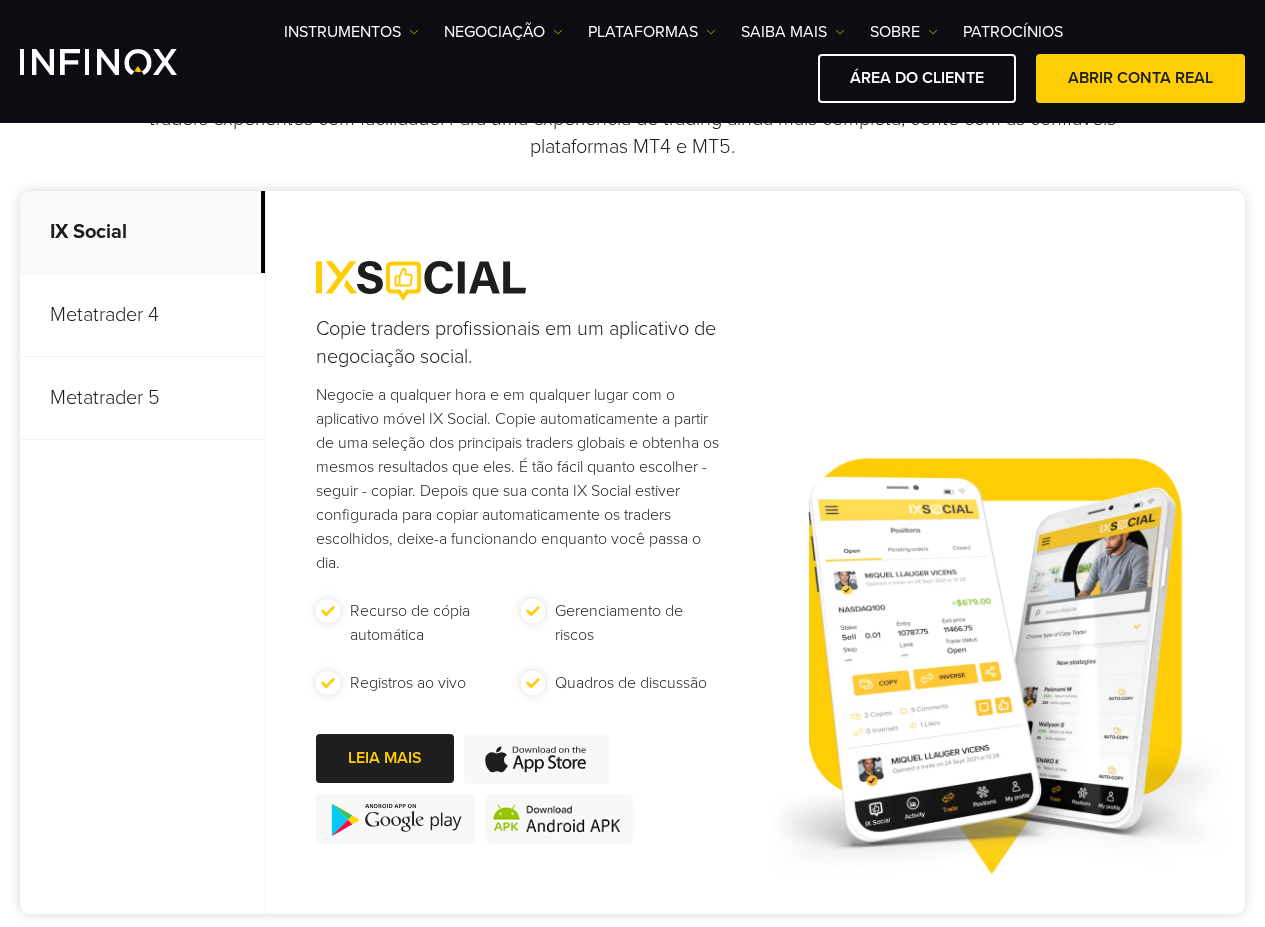 click on "Negocie a qualquer hora e em qualquer lugar com o aplicativo móvel IX Social. Copie automaticamente a partir de uma seleção dos principais traders globais e obtenha os mesmos resultados que eles. É tão fácil quanto escolher - seguir - copiar. Depois que sua conta IX Social estiver configurada para copiar automaticamente os traders escolhidos, deixe-a funcionando enquanto você passa o dia." at bounding box center [521, 479] 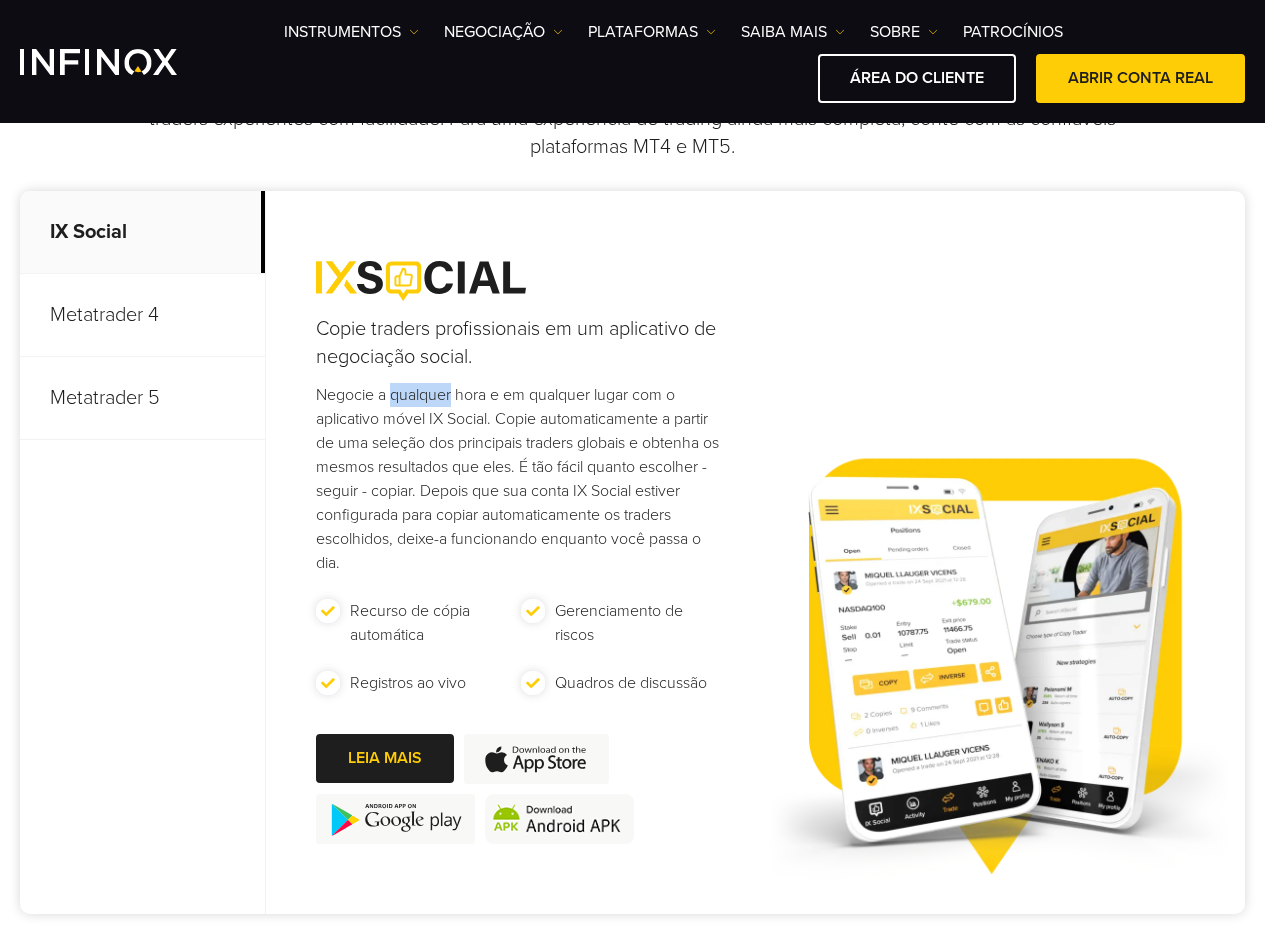 click on "Negocie a qualquer hora e em qualquer lugar com o aplicativo móvel IX Social. Copie automaticamente a partir de uma seleção dos principais traders globais e obtenha os mesmos resultados que eles. É tão fácil quanto escolher - seguir - copiar. Depois que sua conta IX Social estiver configurada para copiar automaticamente os traders escolhidos, deixe-a funcionando enquanto você passa o dia." at bounding box center (521, 479) 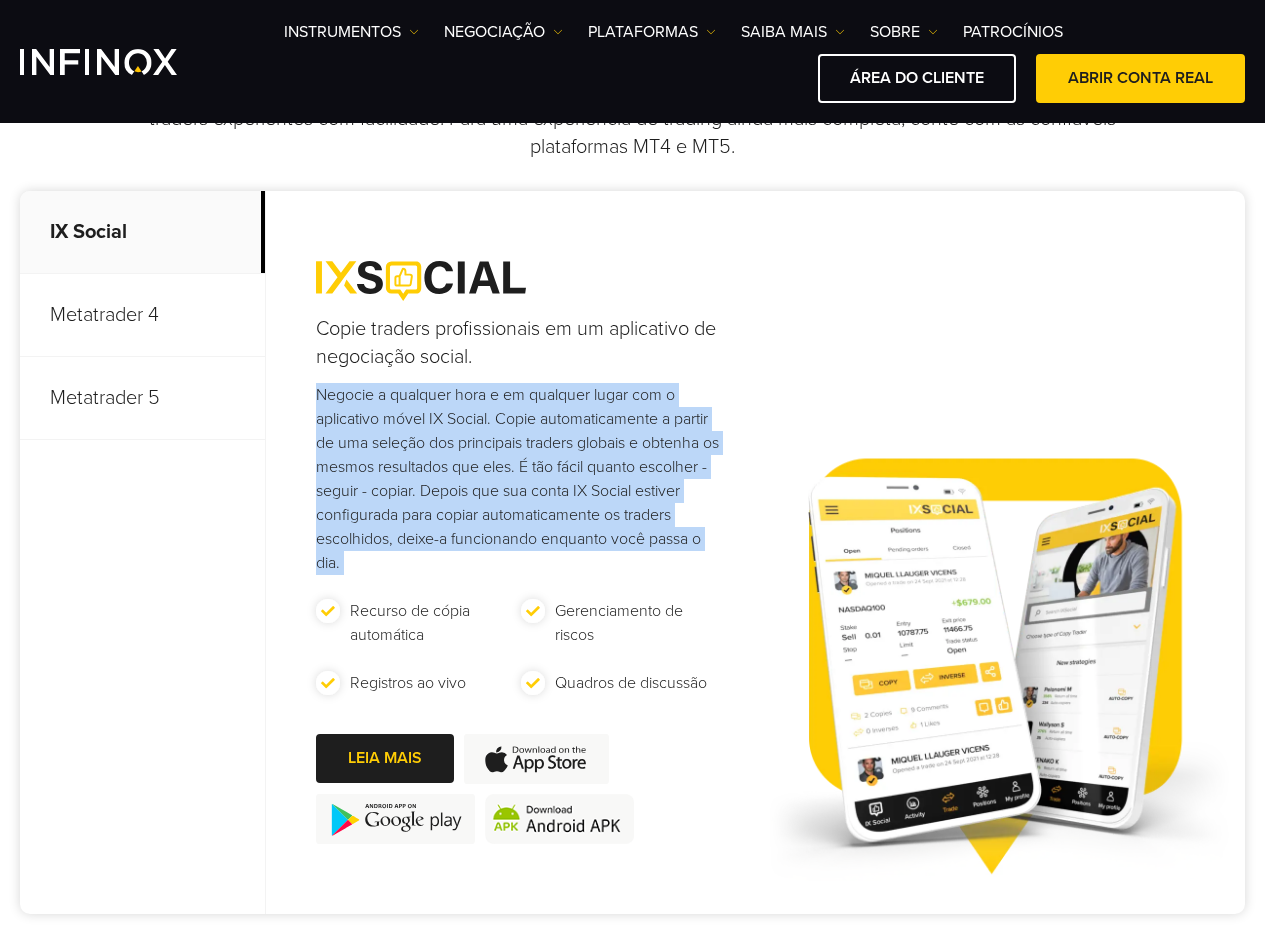 click on "Negocie a qualquer hora e em qualquer lugar com o aplicativo móvel IX Social. Copie automaticamente a partir de uma seleção dos principais traders globais e obtenha os mesmos resultados que eles. É tão fácil quanto escolher - seguir - copiar. Depois que sua conta IX Social estiver configurada para copiar automaticamente os traders escolhidos, deixe-a funcionando enquanto você passa o dia." at bounding box center (521, 479) 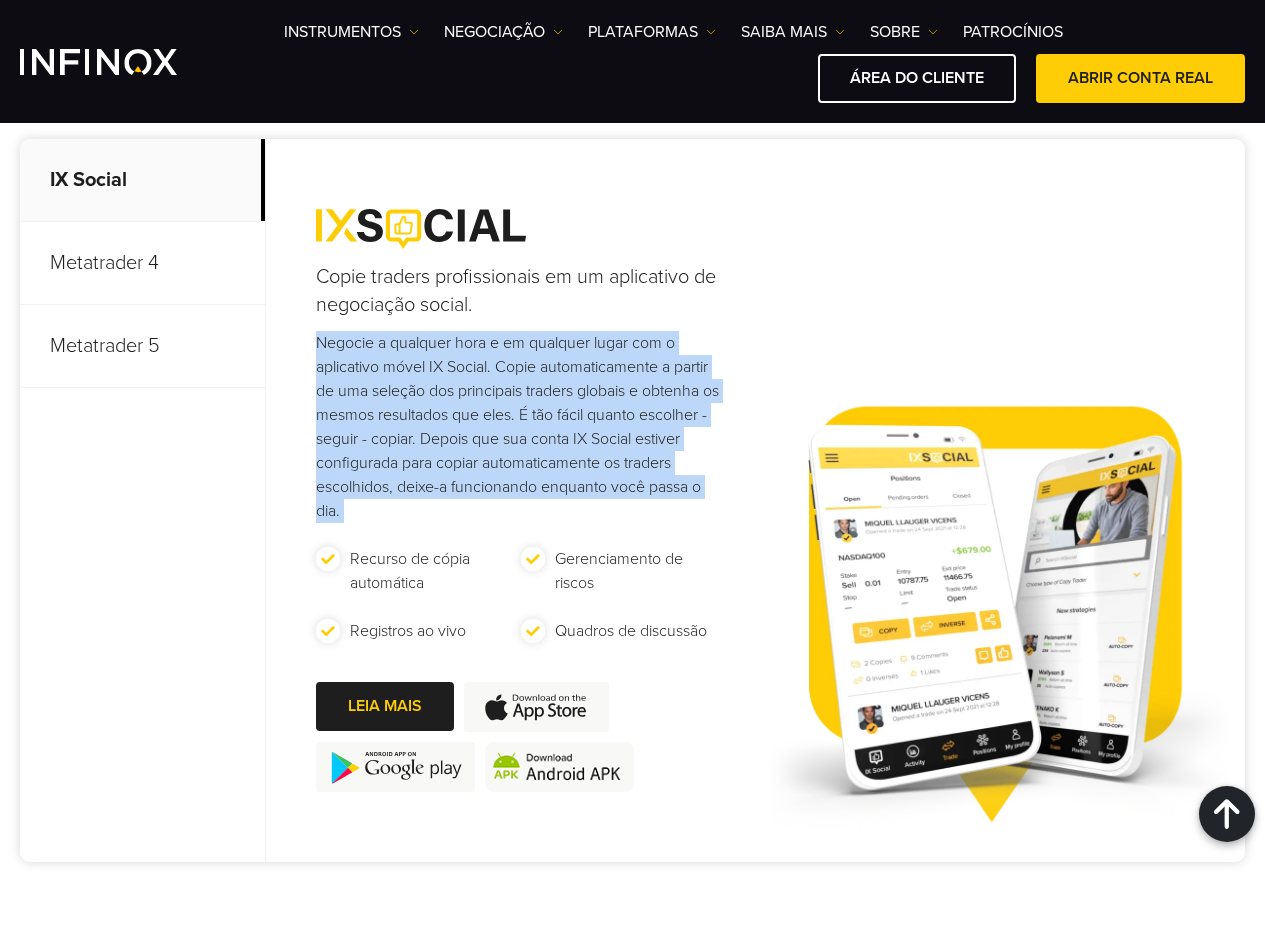 scroll, scrollTop: 1001, scrollLeft: 0, axis: vertical 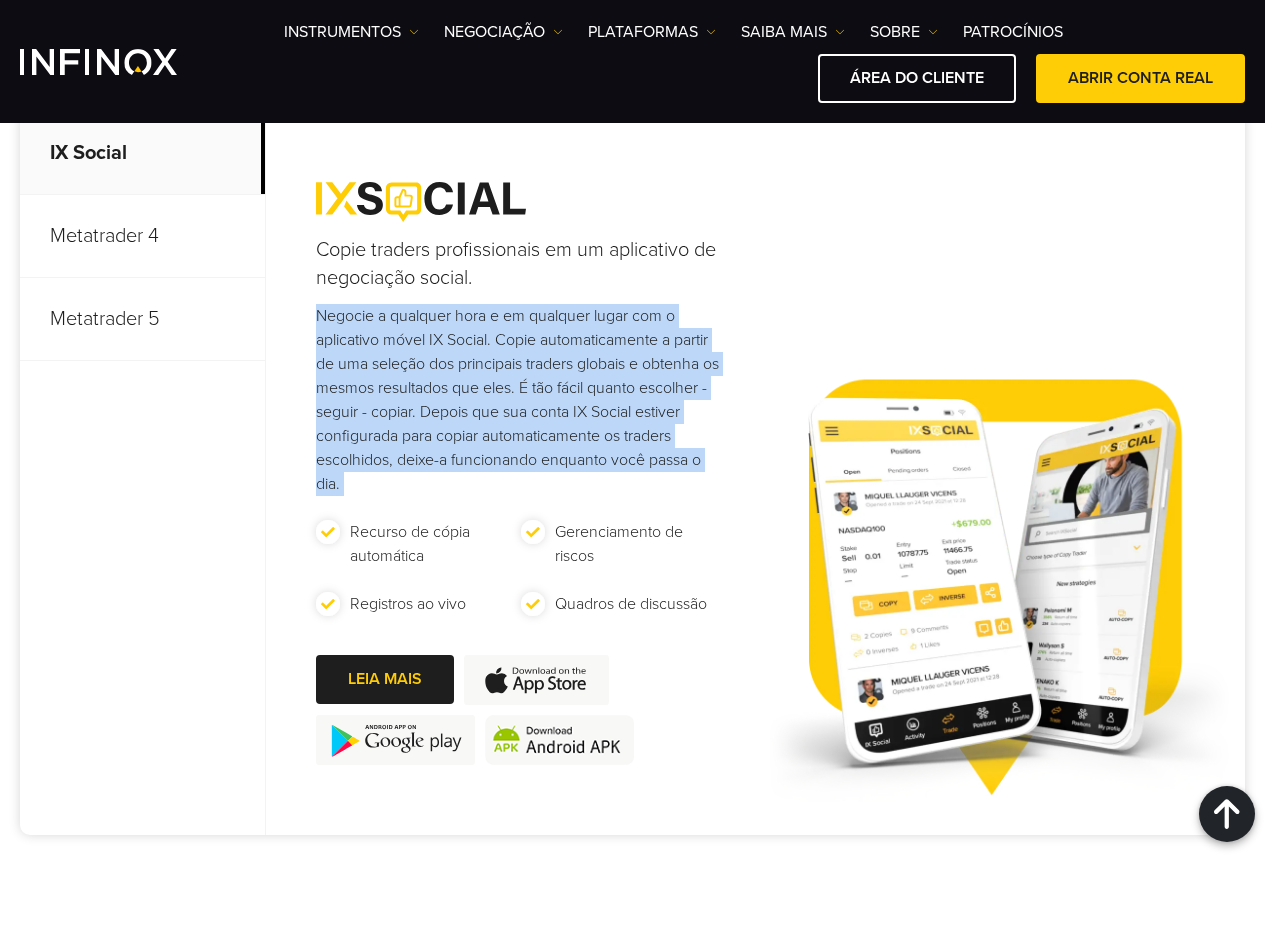 click on "Negocie a qualquer hora e em qualquer lugar com o aplicativo móvel IX Social. Copie automaticamente a partir de uma seleção dos principais traders globais e obtenha os mesmos resultados que eles. É tão fácil quanto escolher - seguir - copiar. Depois que sua conta IX Social estiver configurada para copiar automaticamente os traders escolhidos, deixe-a funcionando enquanto você passa o dia." at bounding box center (521, 400) 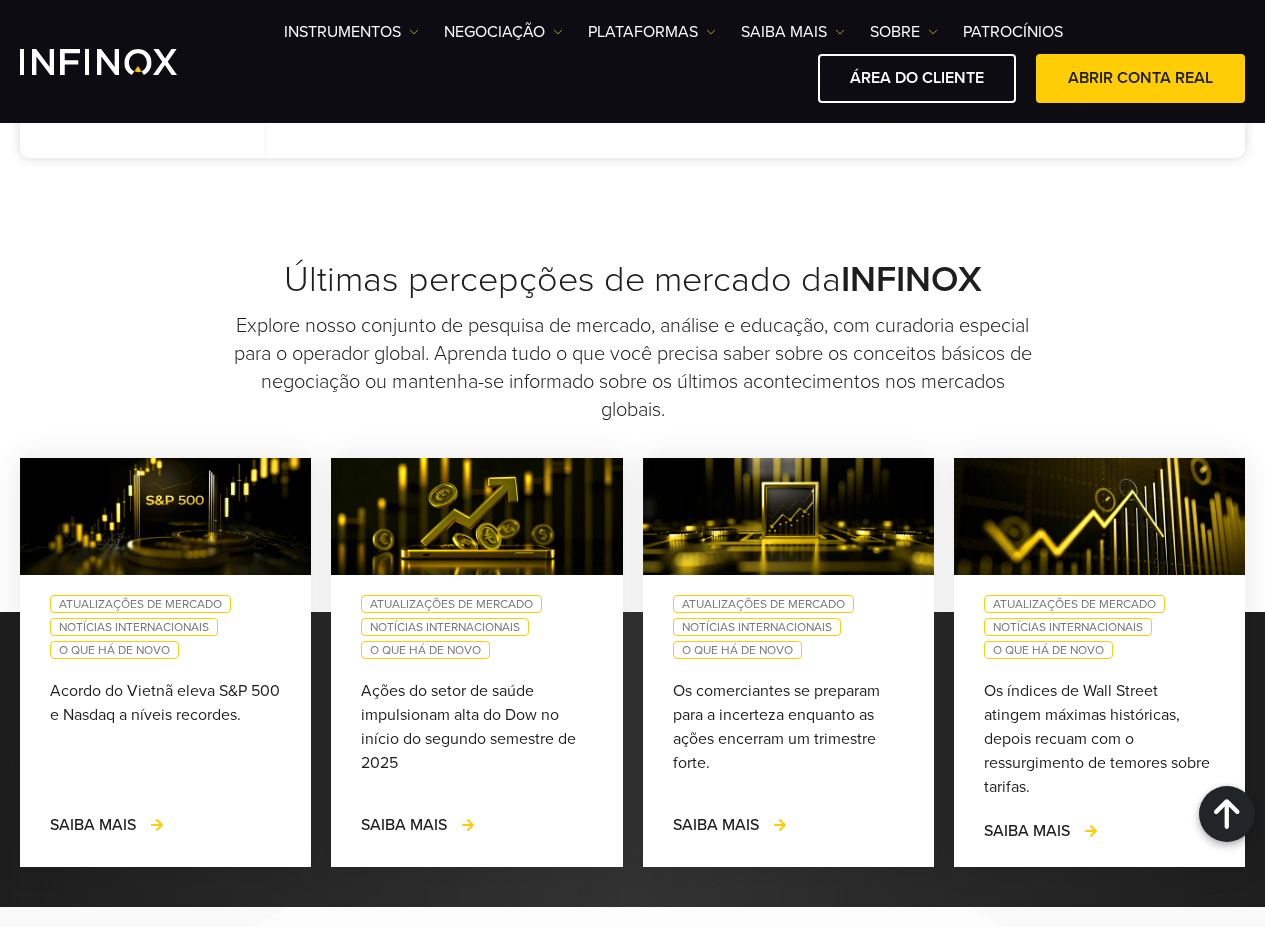scroll, scrollTop: 1677, scrollLeft: 0, axis: vertical 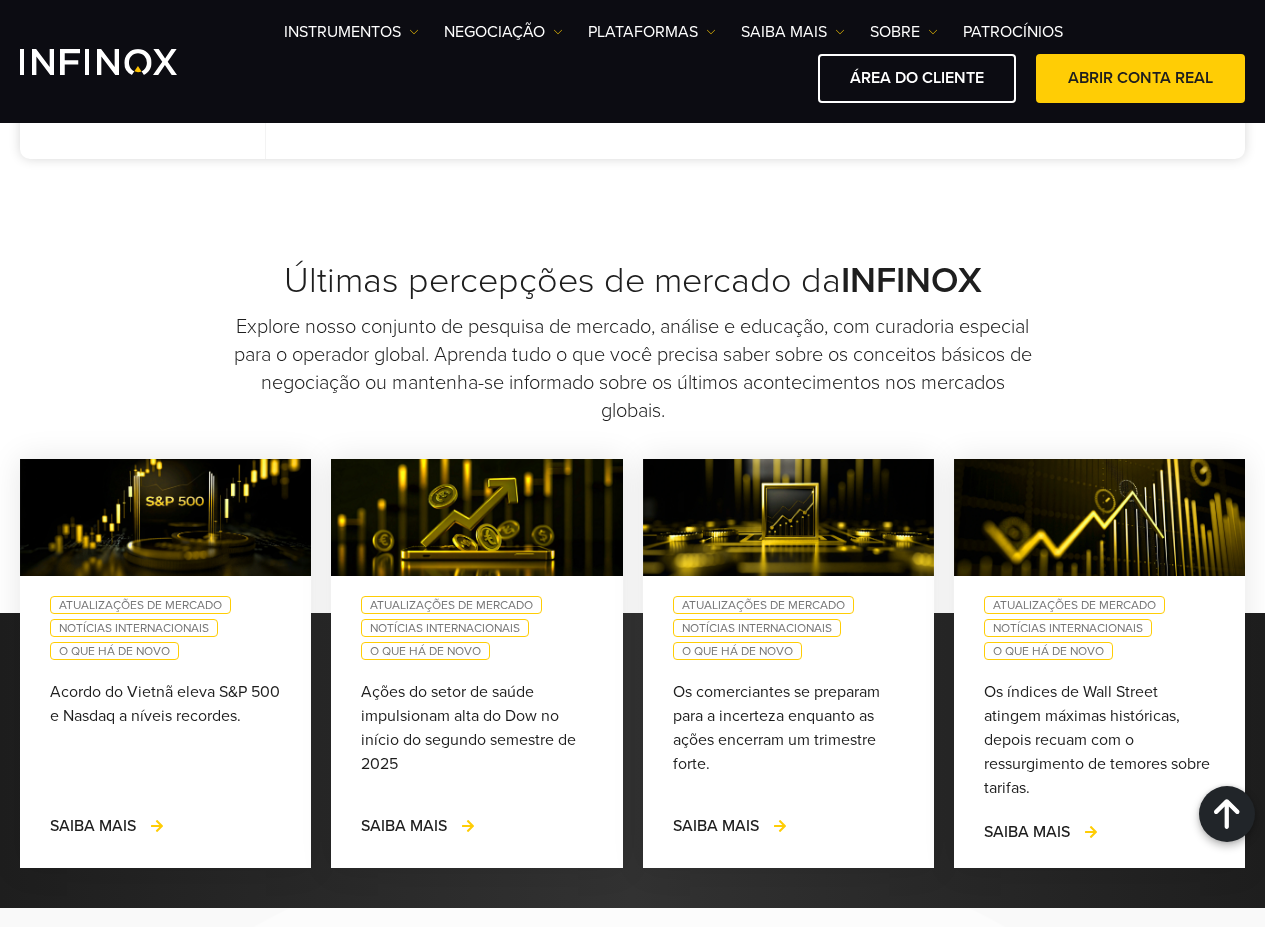 click on "Explore nosso conjunto de pesquisa de mercado, análise e educação, com curadoria especial para o operador global. Aprenda tudo o que você precisa saber sobre os conceitos básicos de negociação ou mantenha-se informado sobre os últimos acontecimentos nos mercados globais." at bounding box center [633, 369] 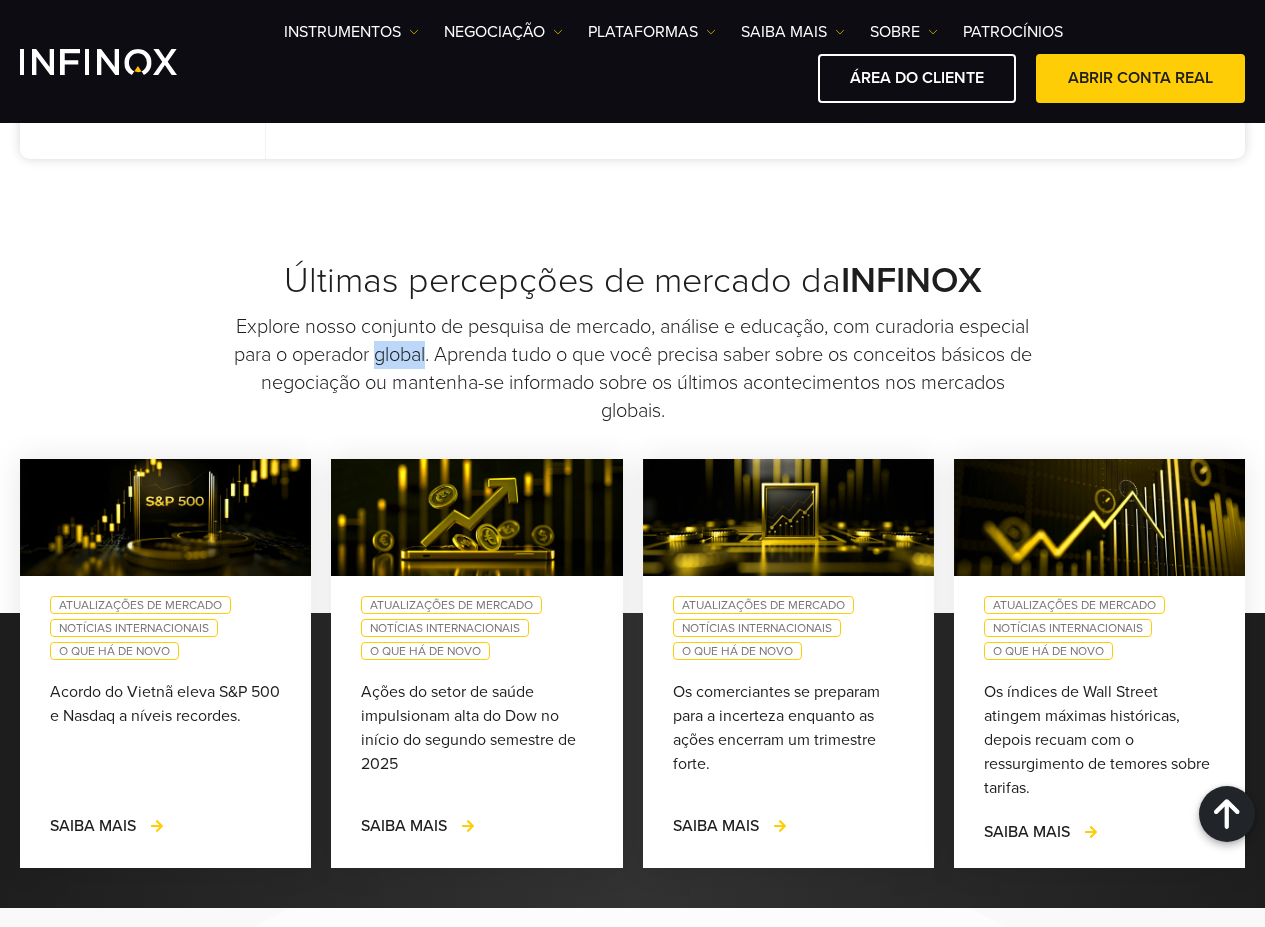 click on "Explore nosso conjunto de pesquisa de mercado, análise e educação, com curadoria especial para o operador global. Aprenda tudo o que você precisa saber sobre os conceitos básicos de negociação ou mantenha-se informado sobre os últimos acontecimentos nos mercados globais." at bounding box center [633, 369] 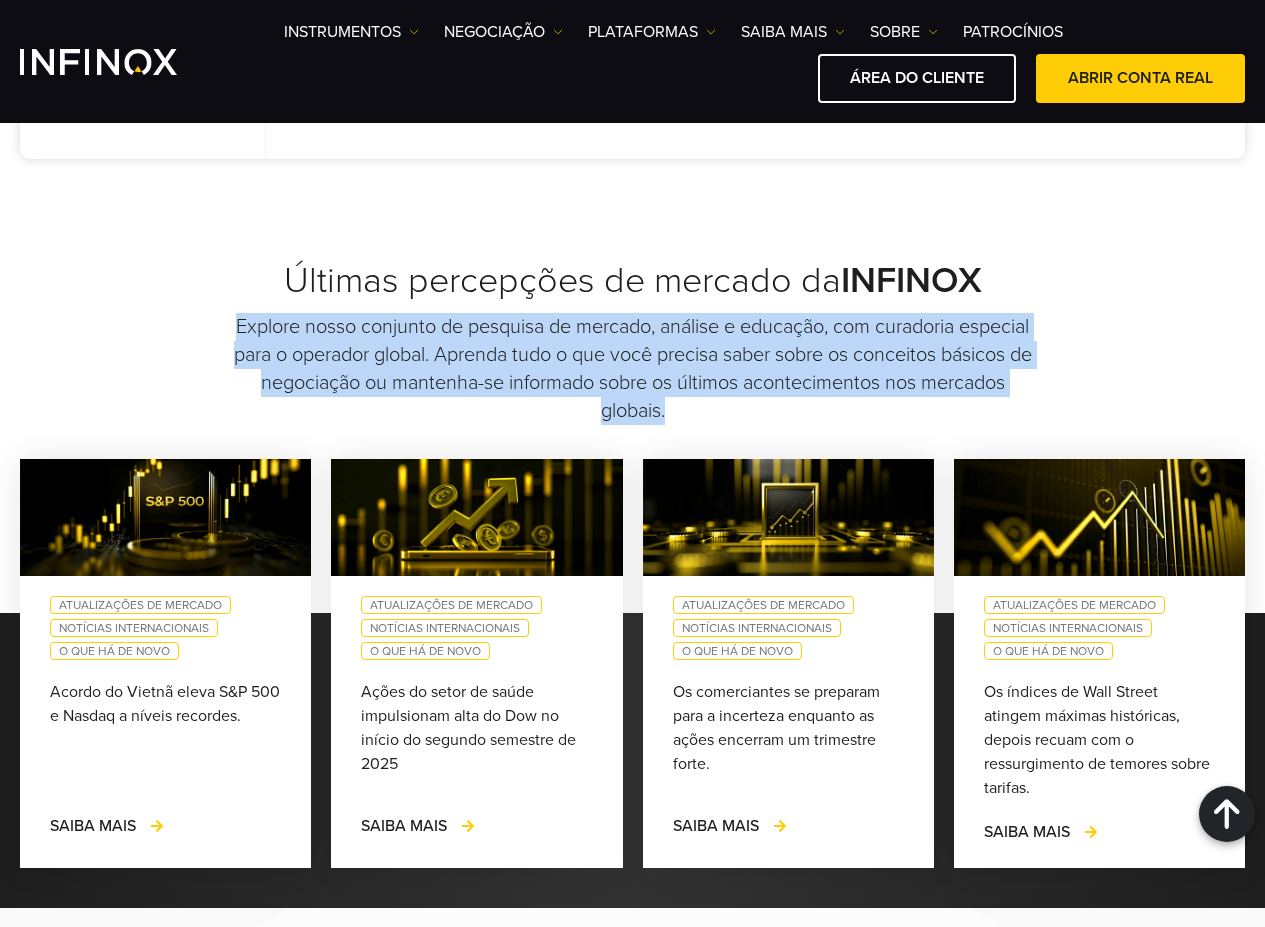 click on "Explore nosso conjunto de pesquisa de mercado, análise e educação, com curadoria especial para o operador global. Aprenda tudo o que você precisa saber sobre os conceitos básicos de negociação ou mantenha-se informado sobre os últimos acontecimentos nos mercados globais." at bounding box center [633, 369] 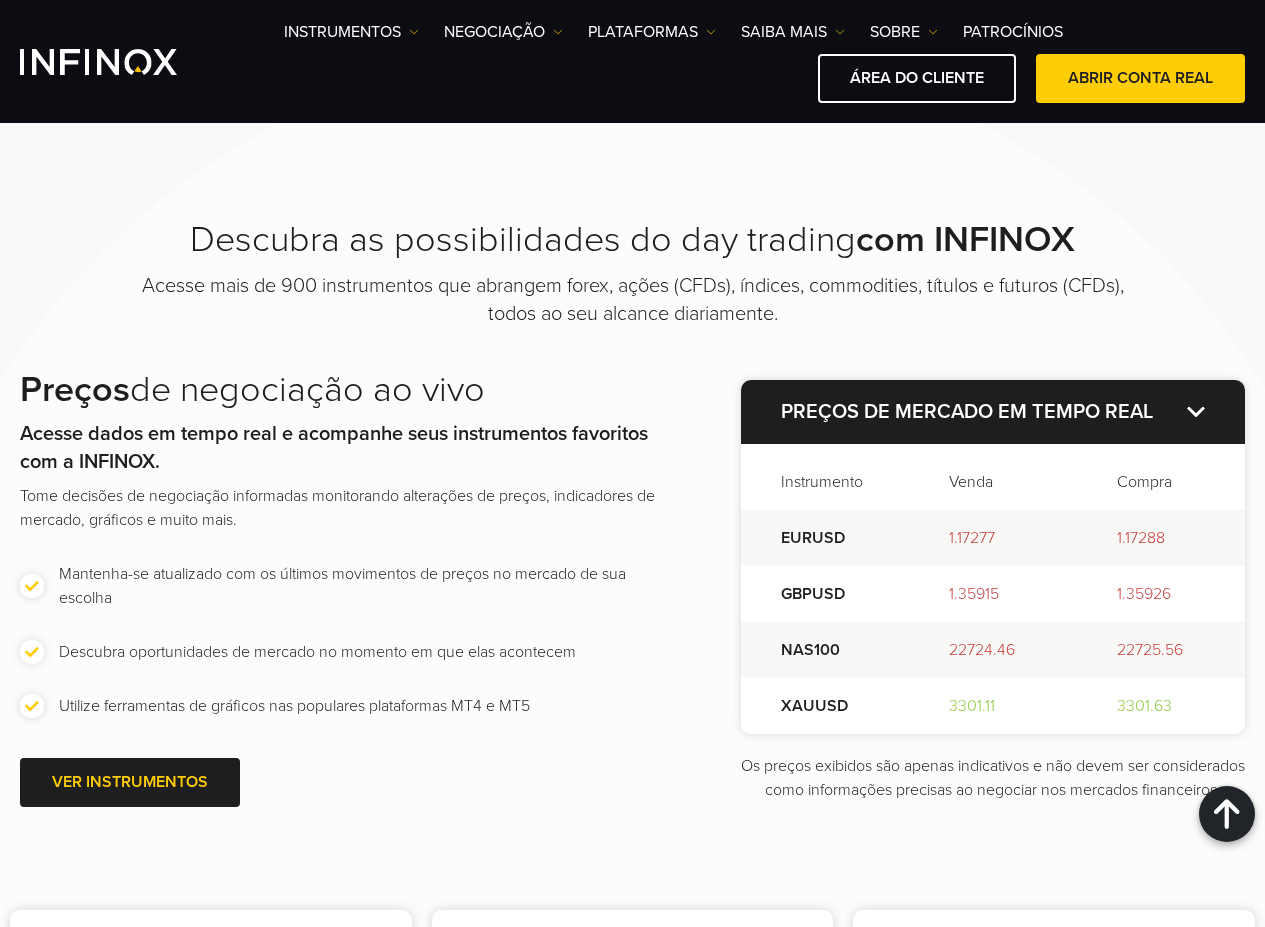 scroll, scrollTop: 2466, scrollLeft: 0, axis: vertical 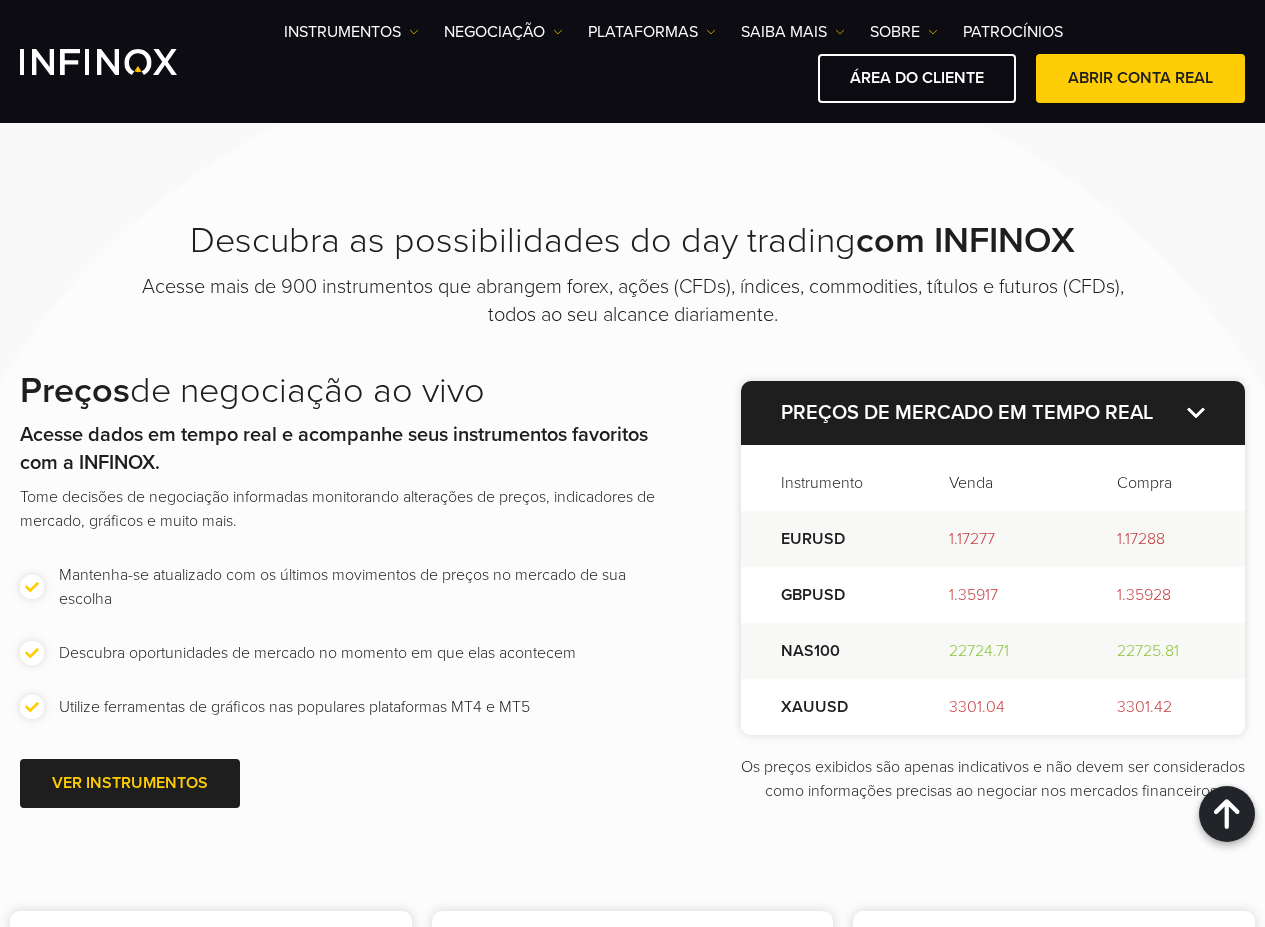 click on "Descubra as possibilidades do day trading  com INFINOX" at bounding box center [633, 241] 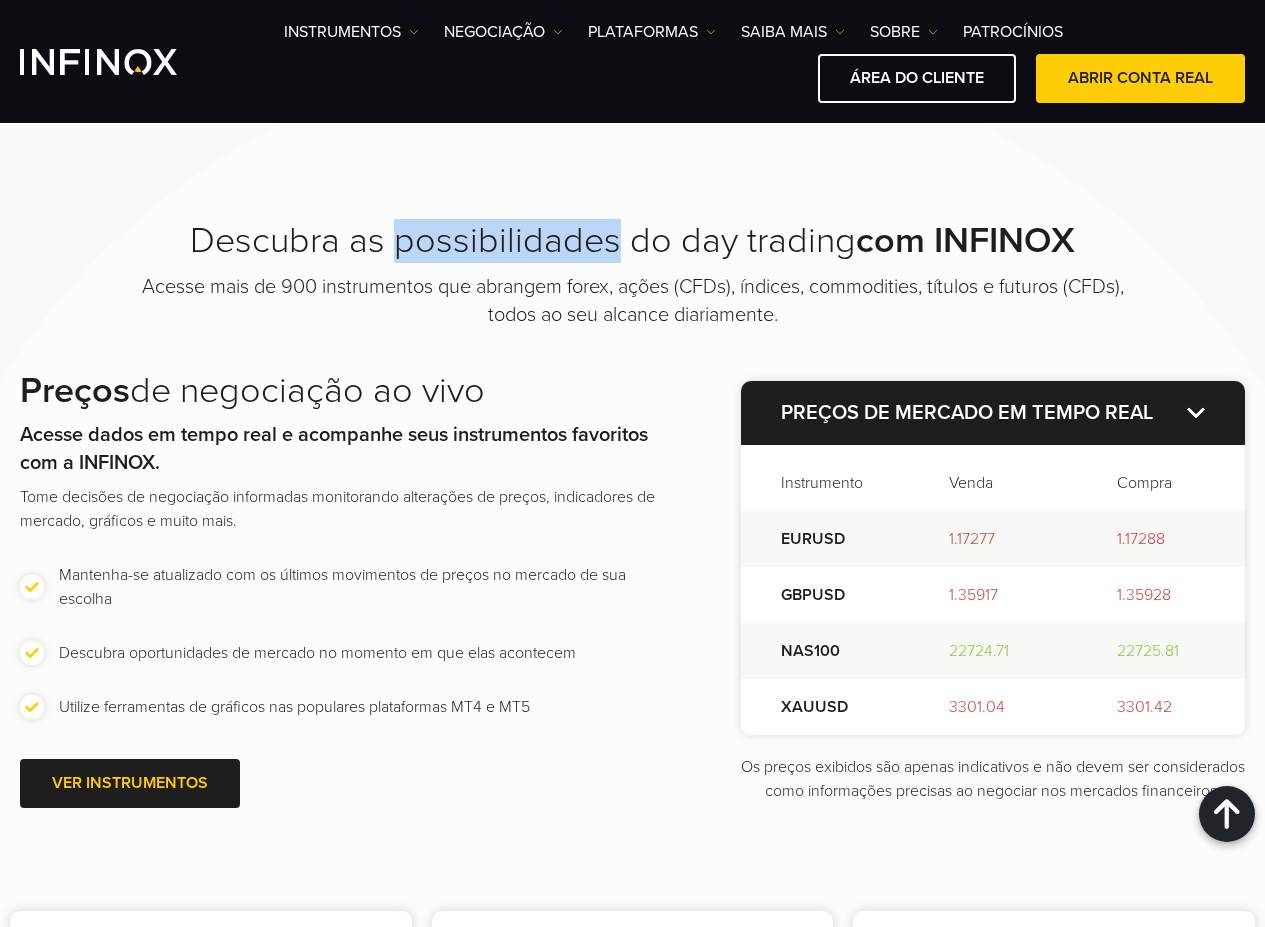 click on "Descubra as possibilidades do day trading  com INFINOX" at bounding box center [633, 241] 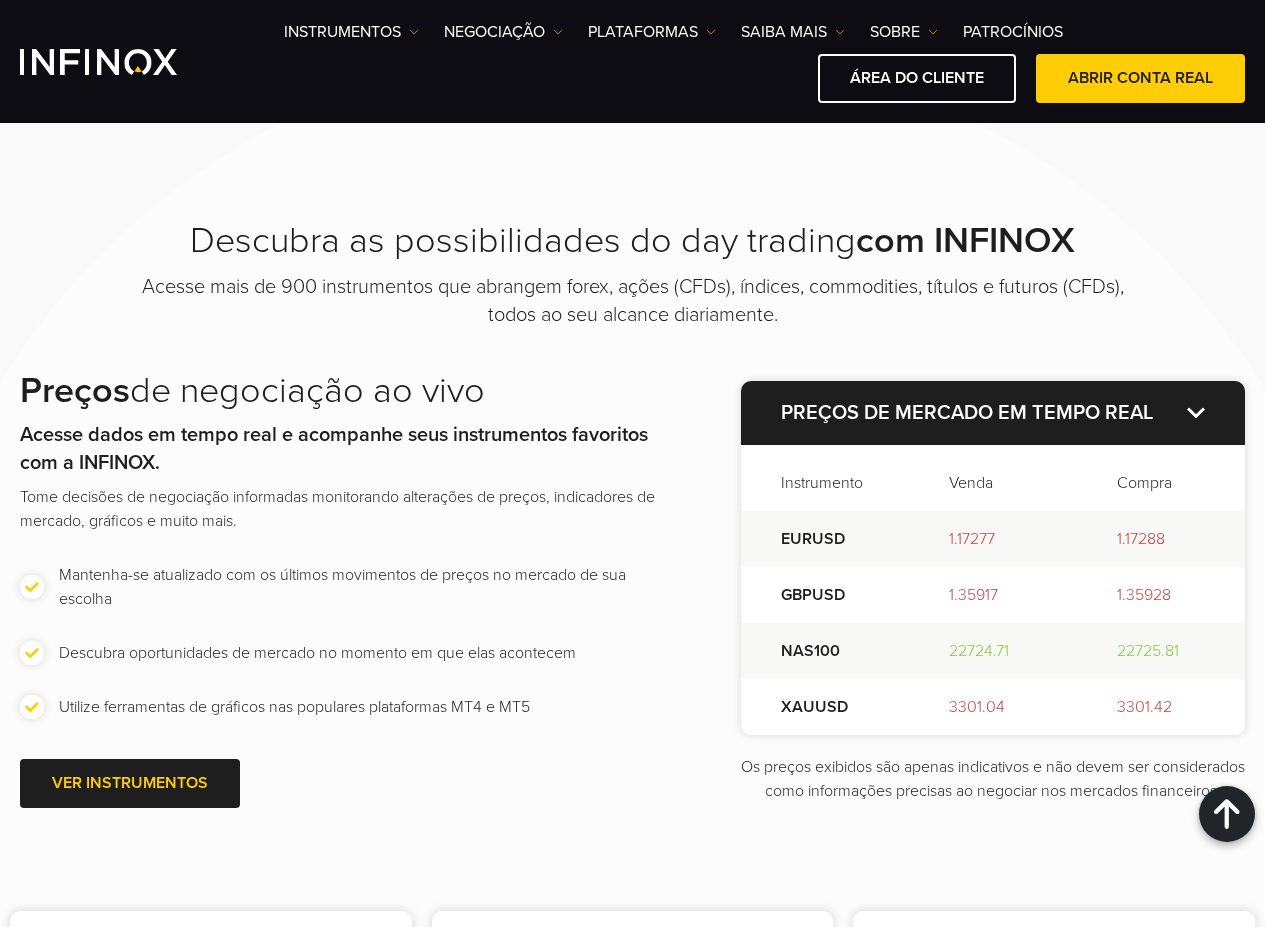 click on "Acesse mais de 900 instrumentos que abrangem forex, ações (CFDs), índices, commodities, títulos e futuros (CFDs), todos ao seu alcance diariamente." at bounding box center [633, 300] 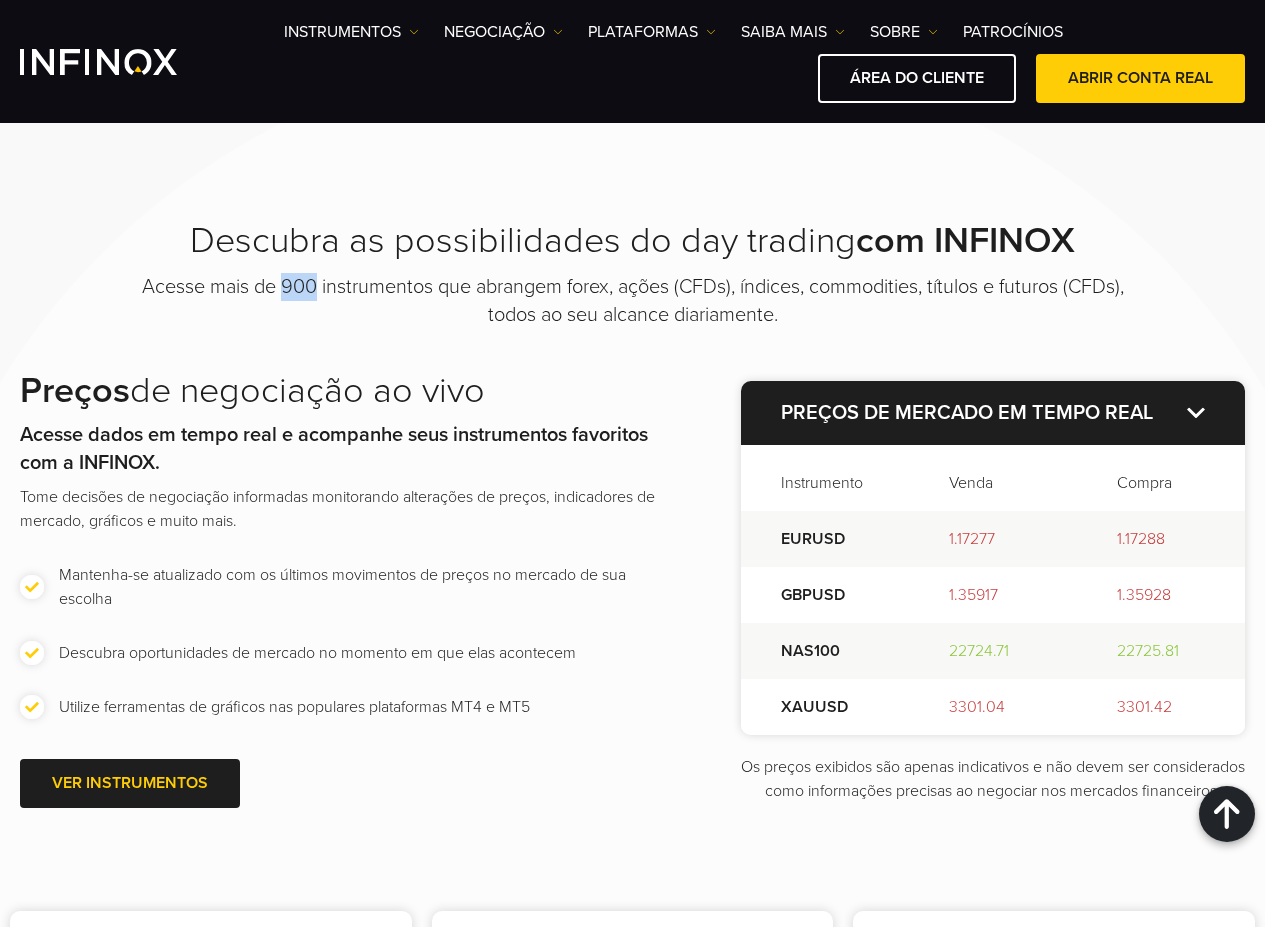 click on "Acesse mais de 900 instrumentos que abrangem forex, ações (CFDs), índices, commodities, títulos e futuros (CFDs), todos ao seu alcance diariamente." at bounding box center [633, 300] 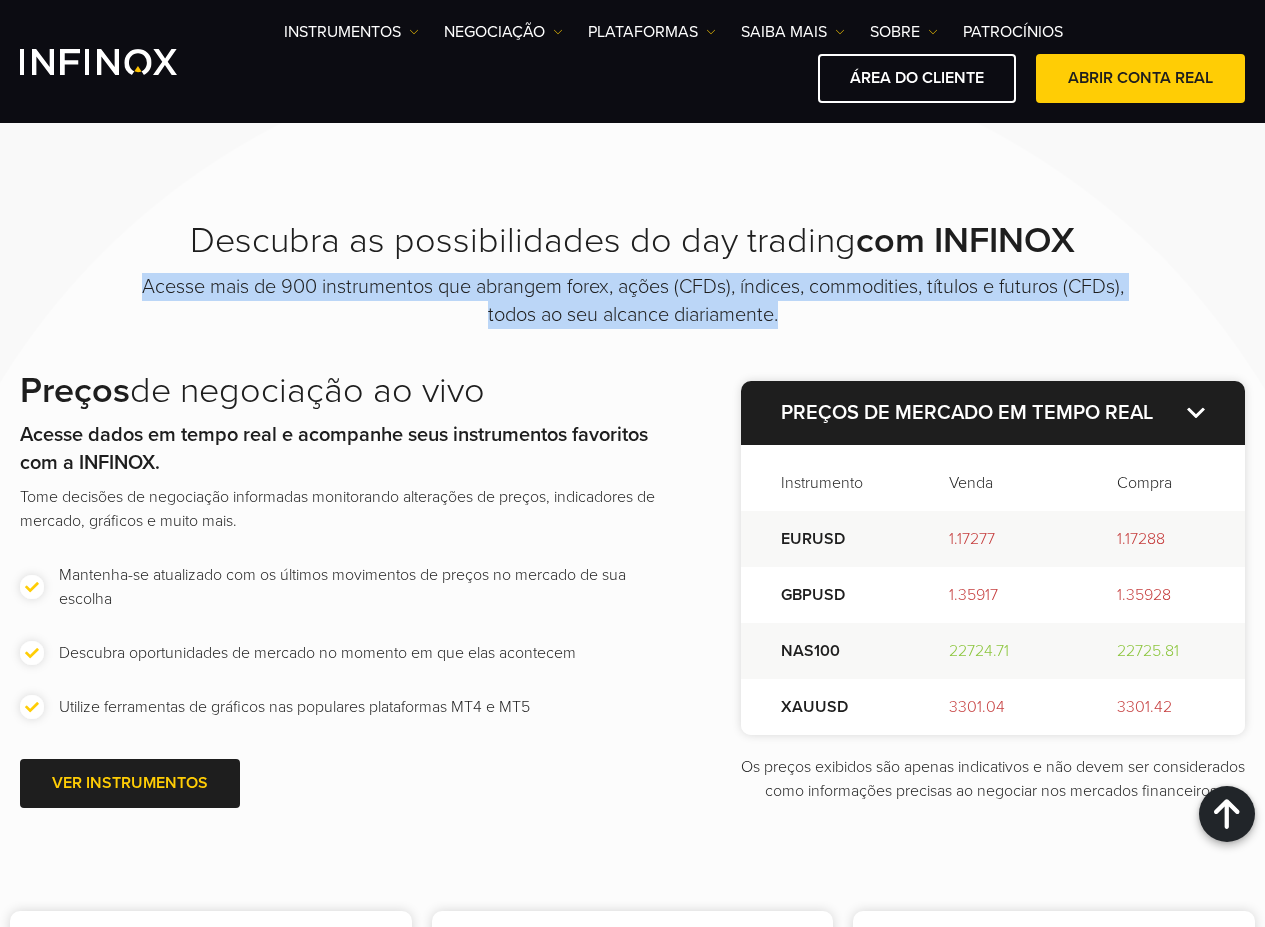click on "Acesse mais de 900 instrumentos que abrangem forex, ações (CFDs), índices, commodities, títulos e futuros (CFDs), todos ao seu alcance diariamente." at bounding box center [633, 300] 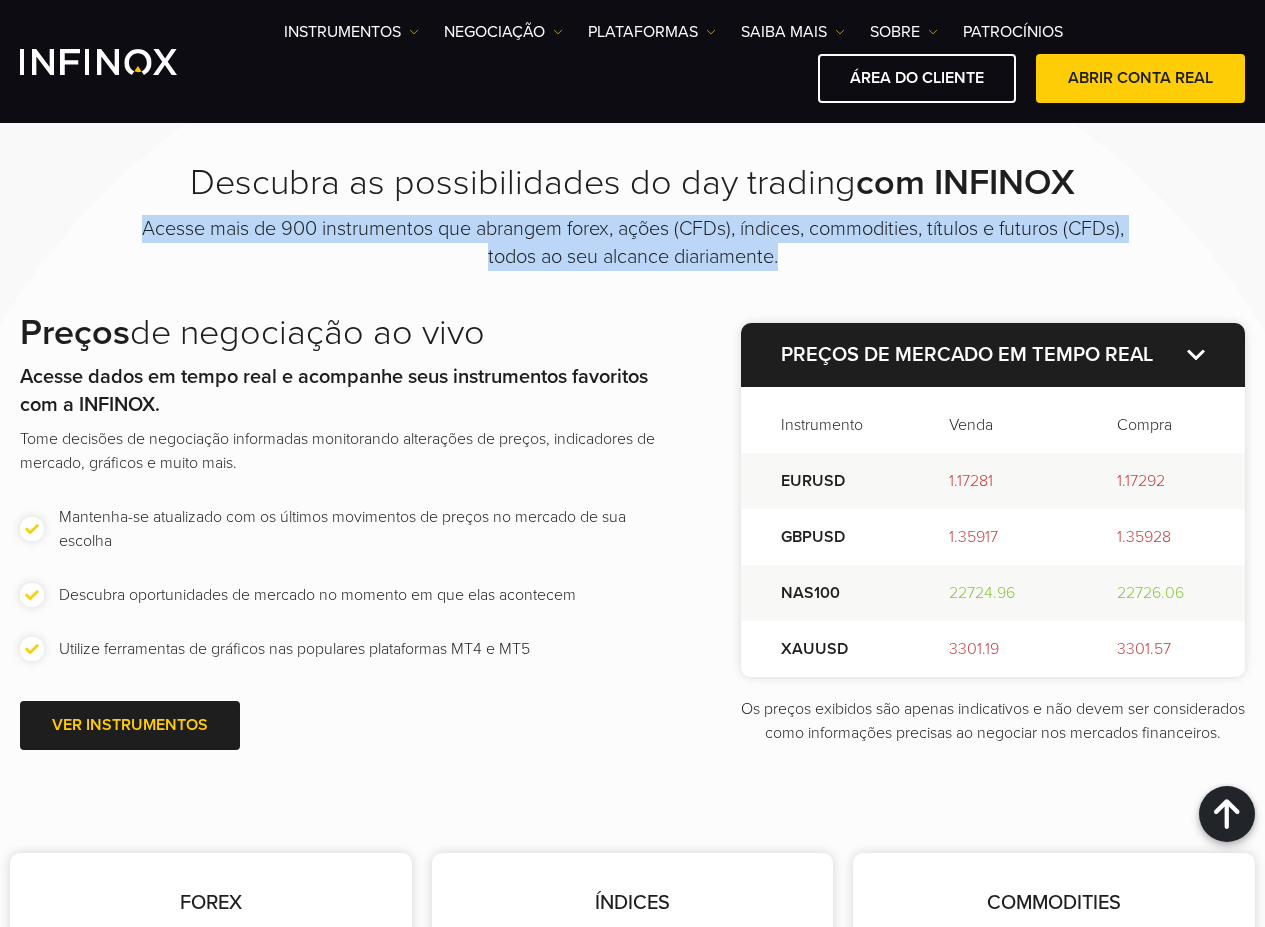 scroll, scrollTop: 2534, scrollLeft: 0, axis: vertical 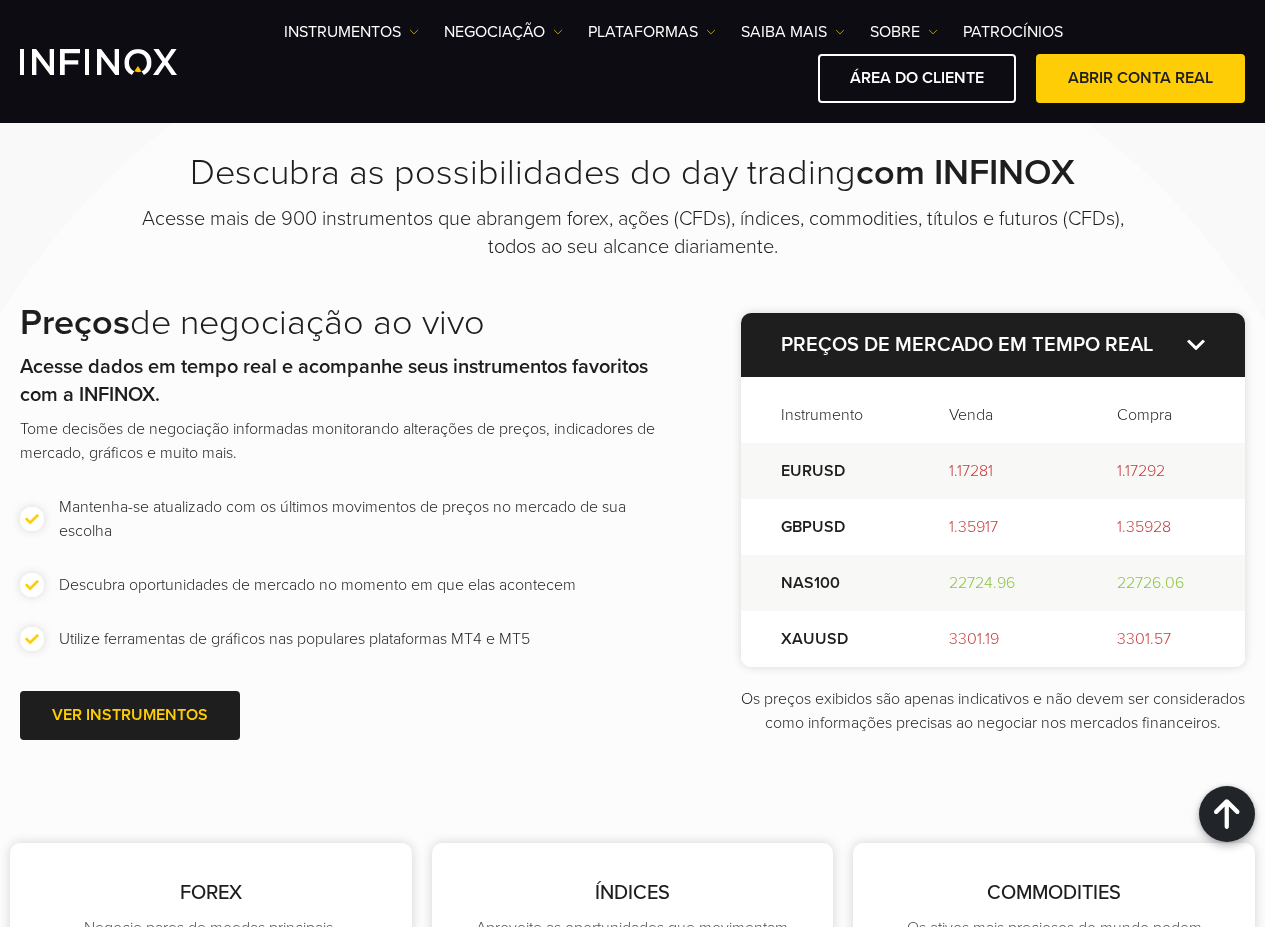 click on "Preços  de negociação ao vivo" at bounding box center [340, 322] 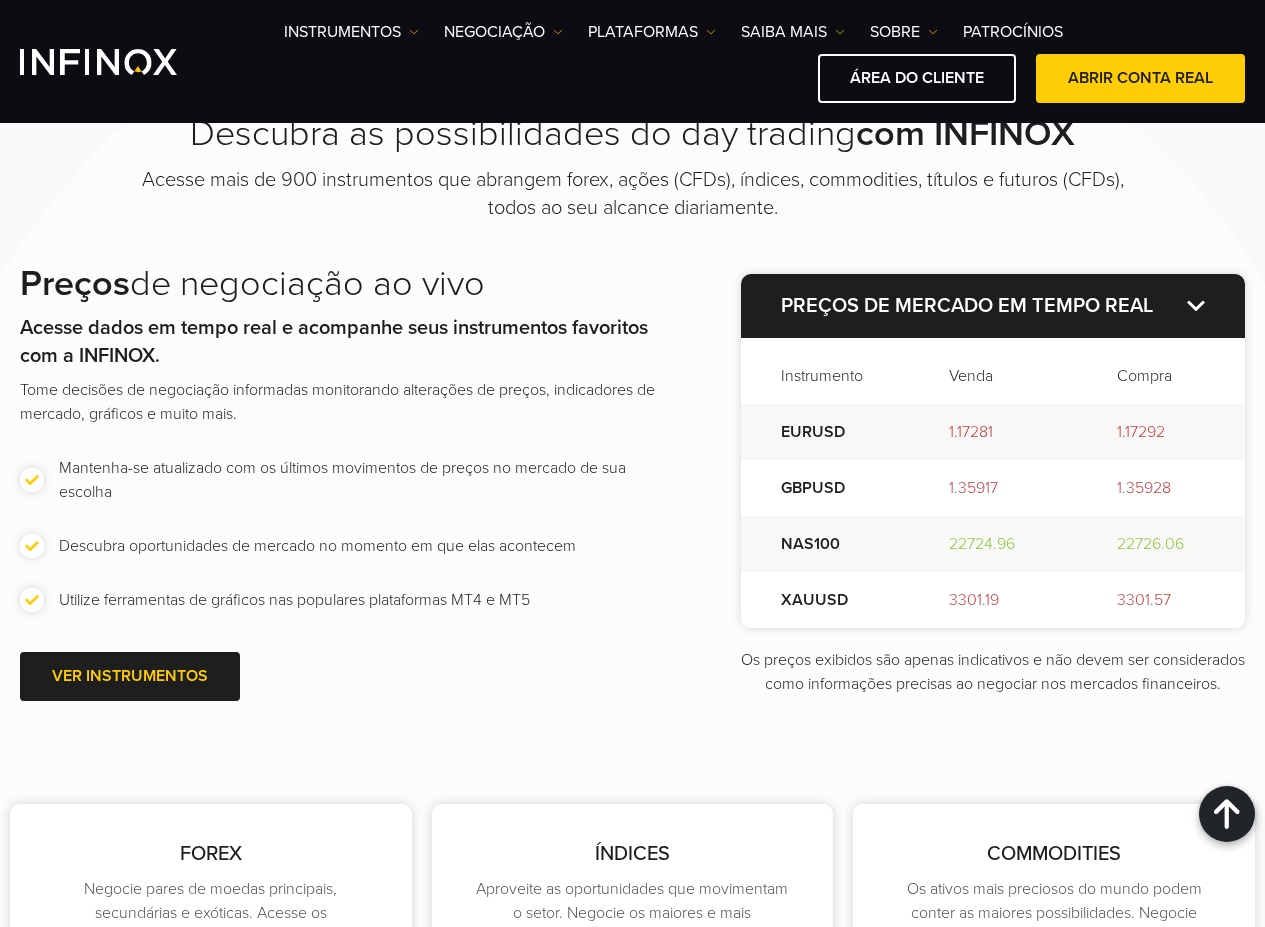 scroll, scrollTop: 2574, scrollLeft: 0, axis: vertical 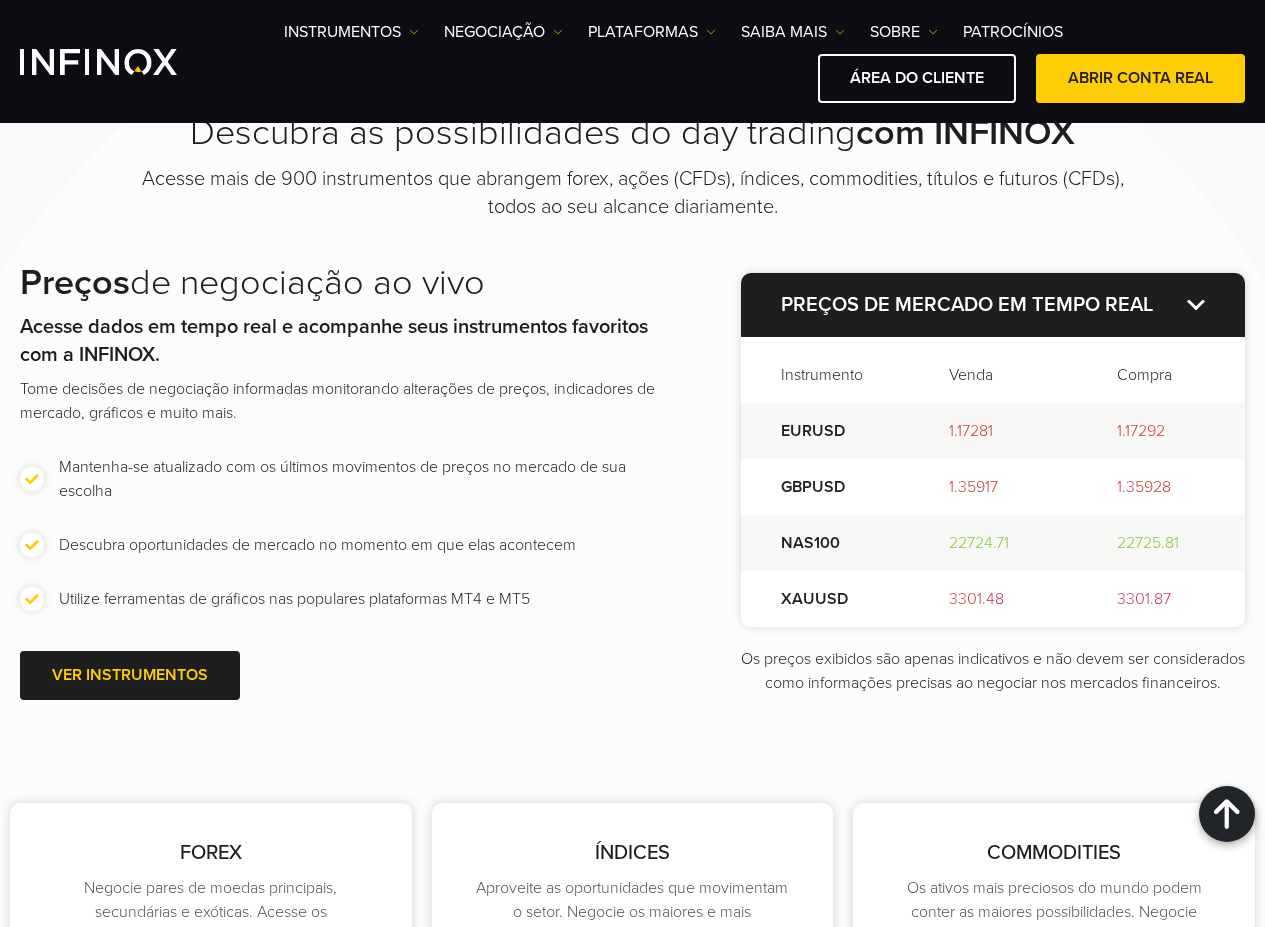 click on "Preços  de negociação ao vivo" at bounding box center [340, 282] 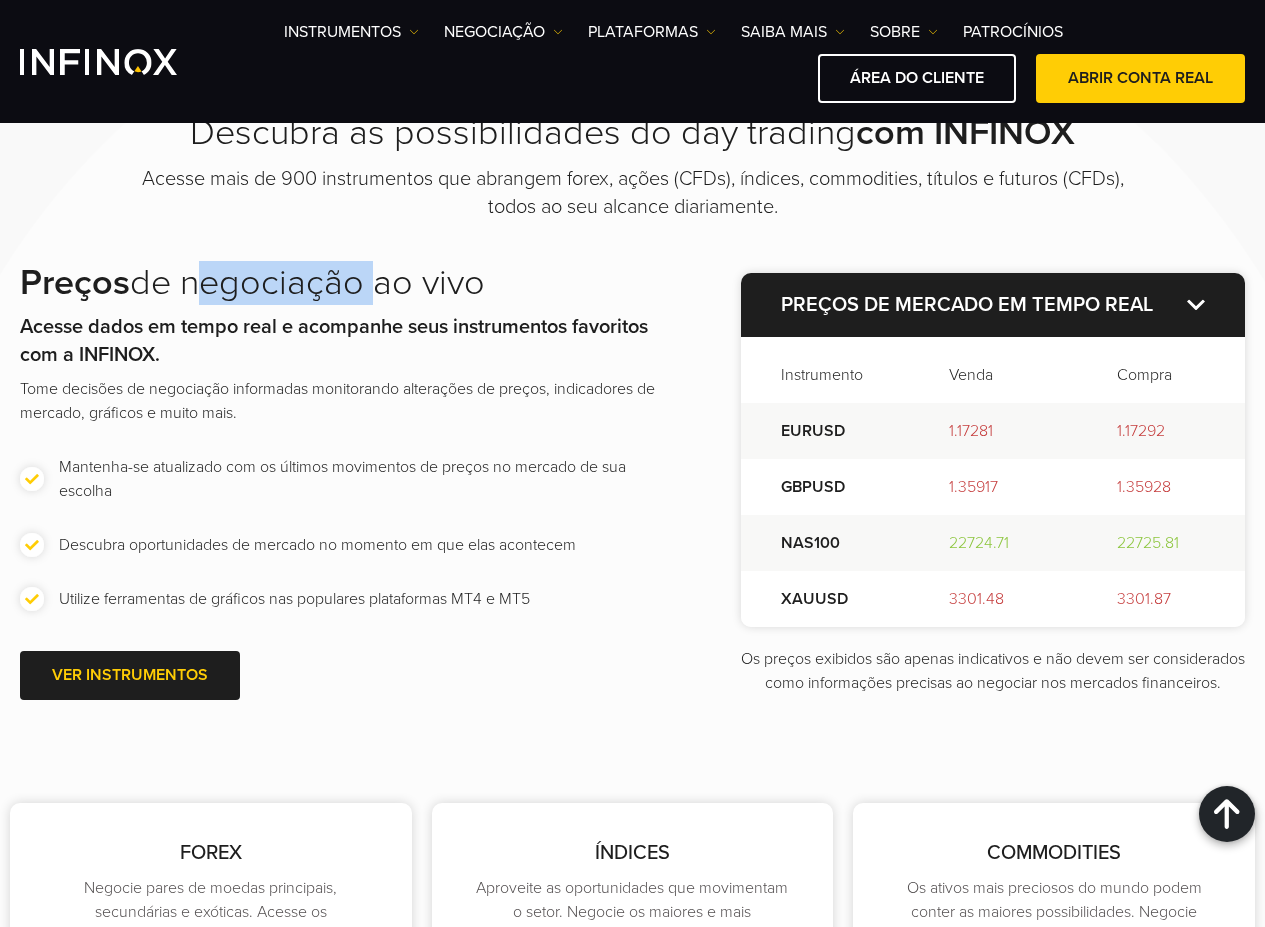 click on "Preços  de negociação ao vivo" at bounding box center (340, 282) 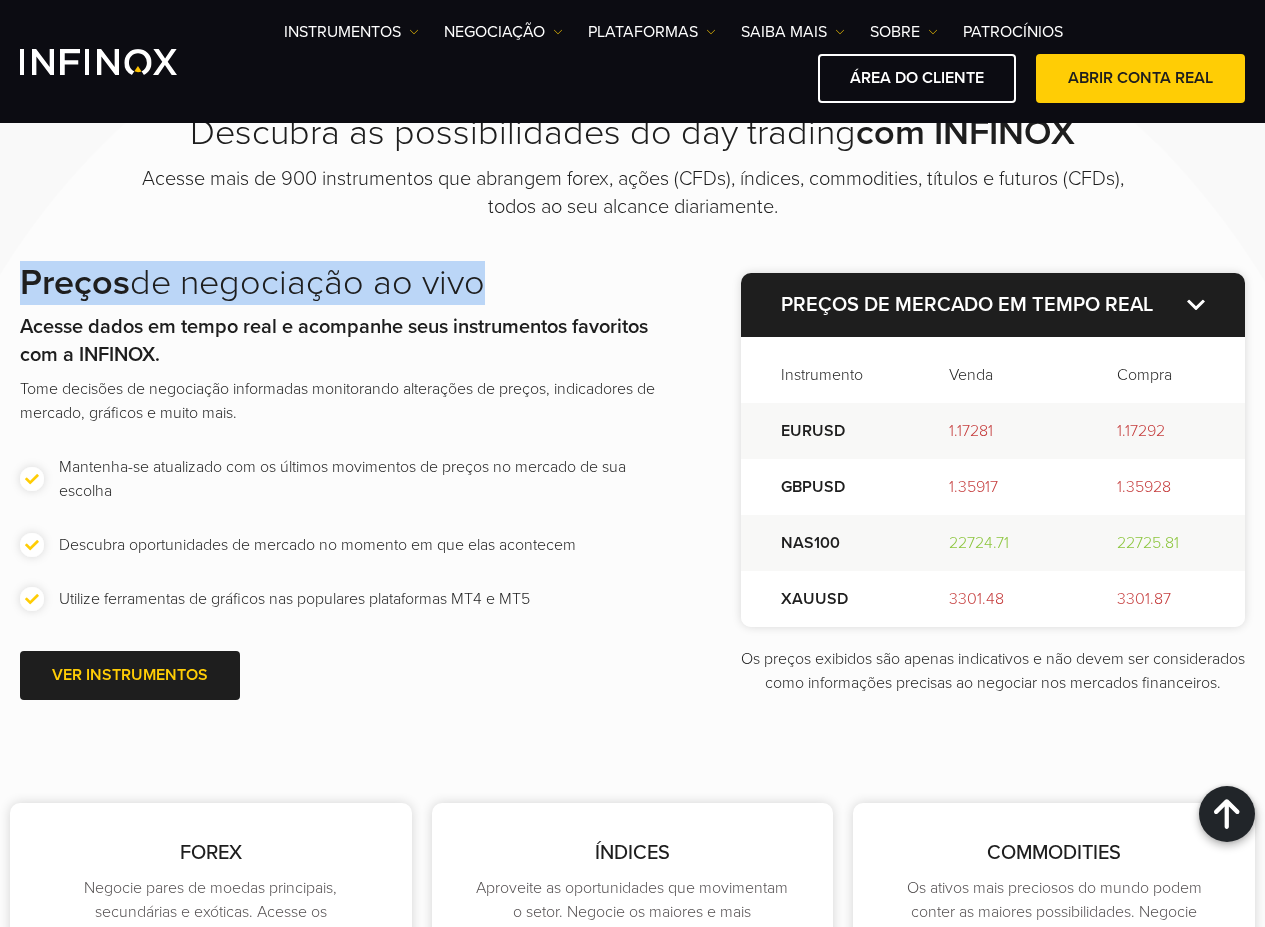 click on "Preços  de negociação ao vivo" at bounding box center (340, 282) 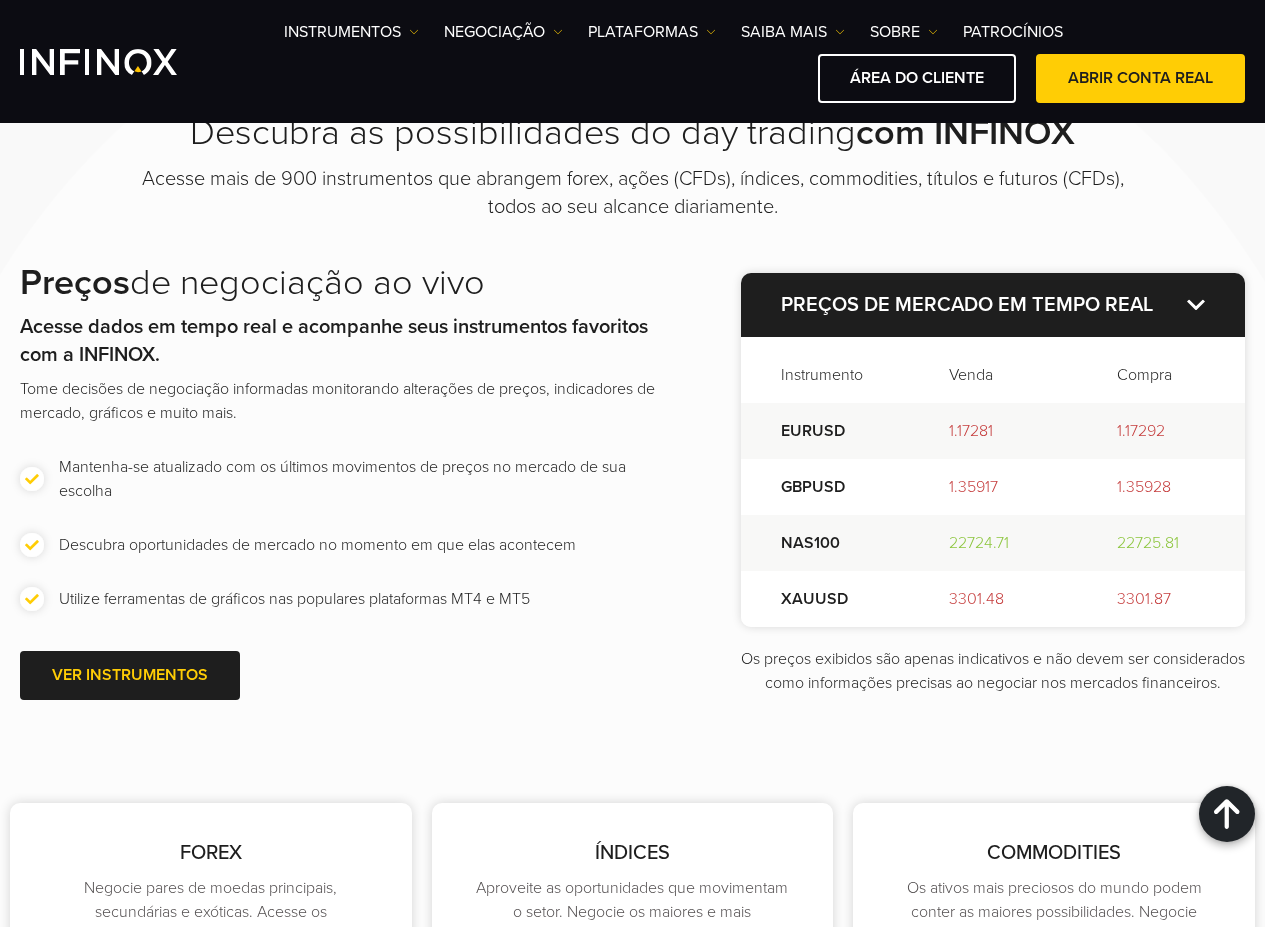 click on "Acesse dados em tempo real e acompanhe seus instrumentos favoritos com a INFINOX." at bounding box center [334, 340] 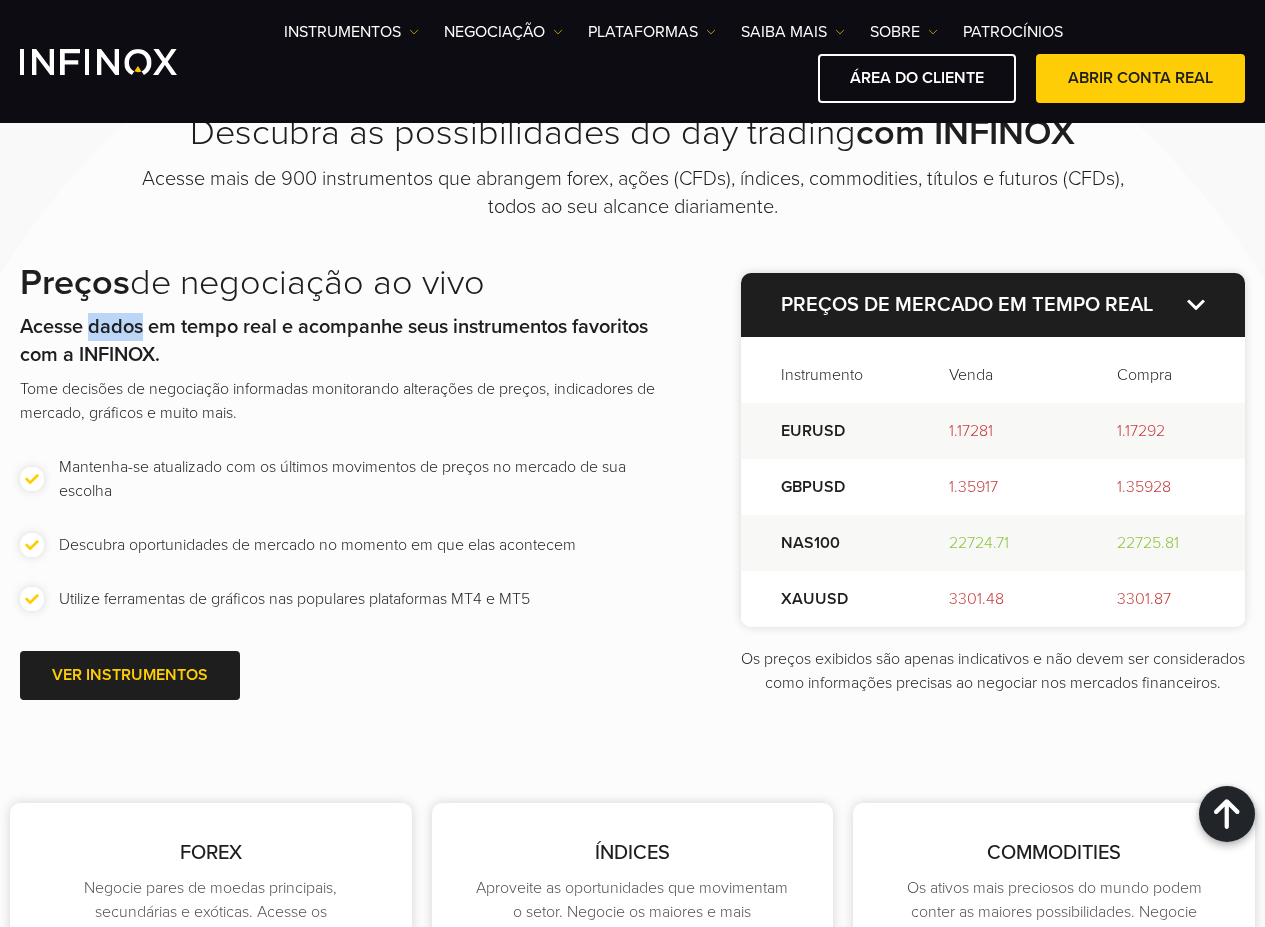 click on "Acesse dados em tempo real e acompanhe seus instrumentos favoritos com a INFINOX." at bounding box center [334, 340] 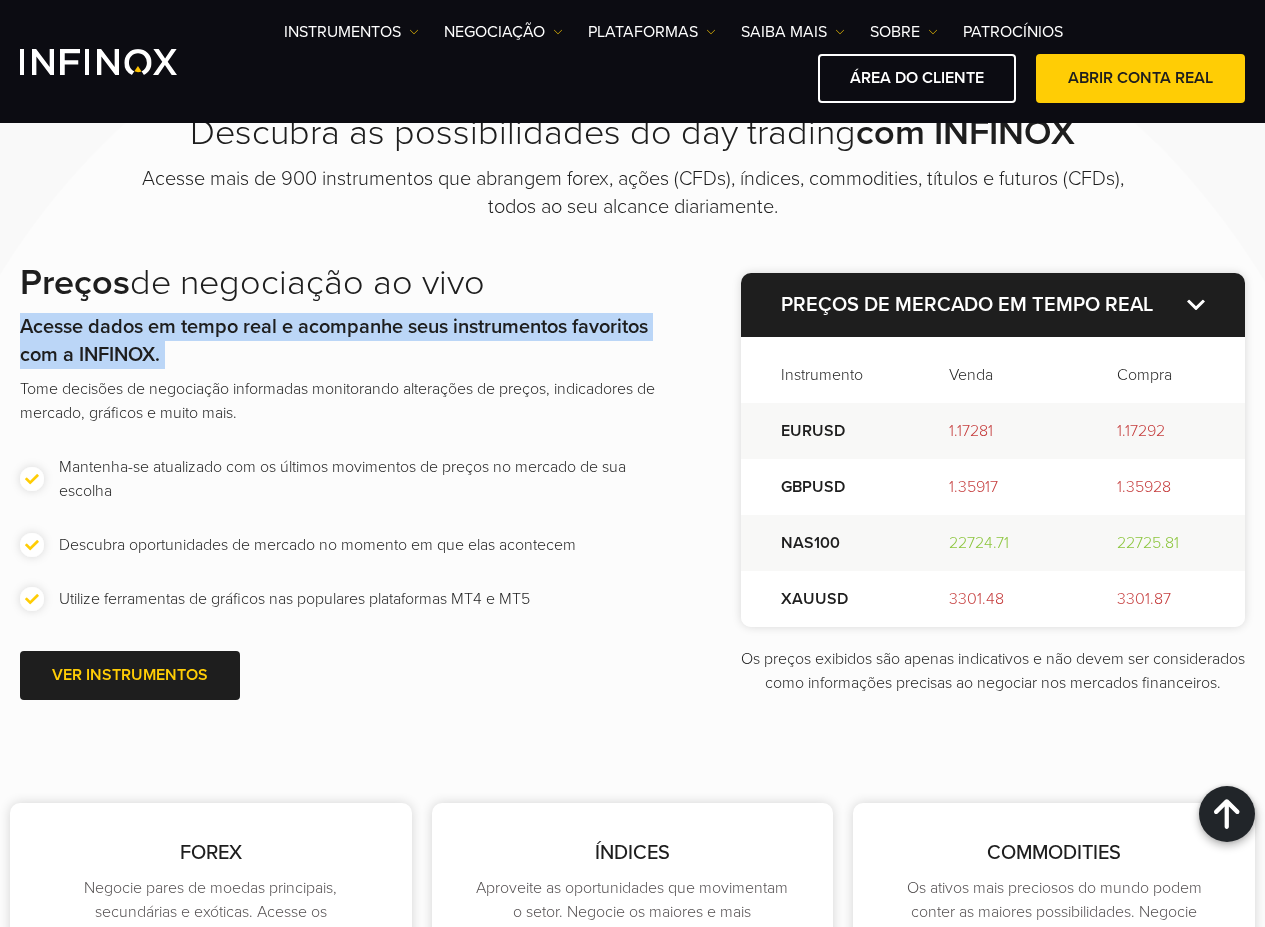 click on "Acesse dados em tempo real e acompanhe seus instrumentos favoritos com a INFINOX." at bounding box center [334, 340] 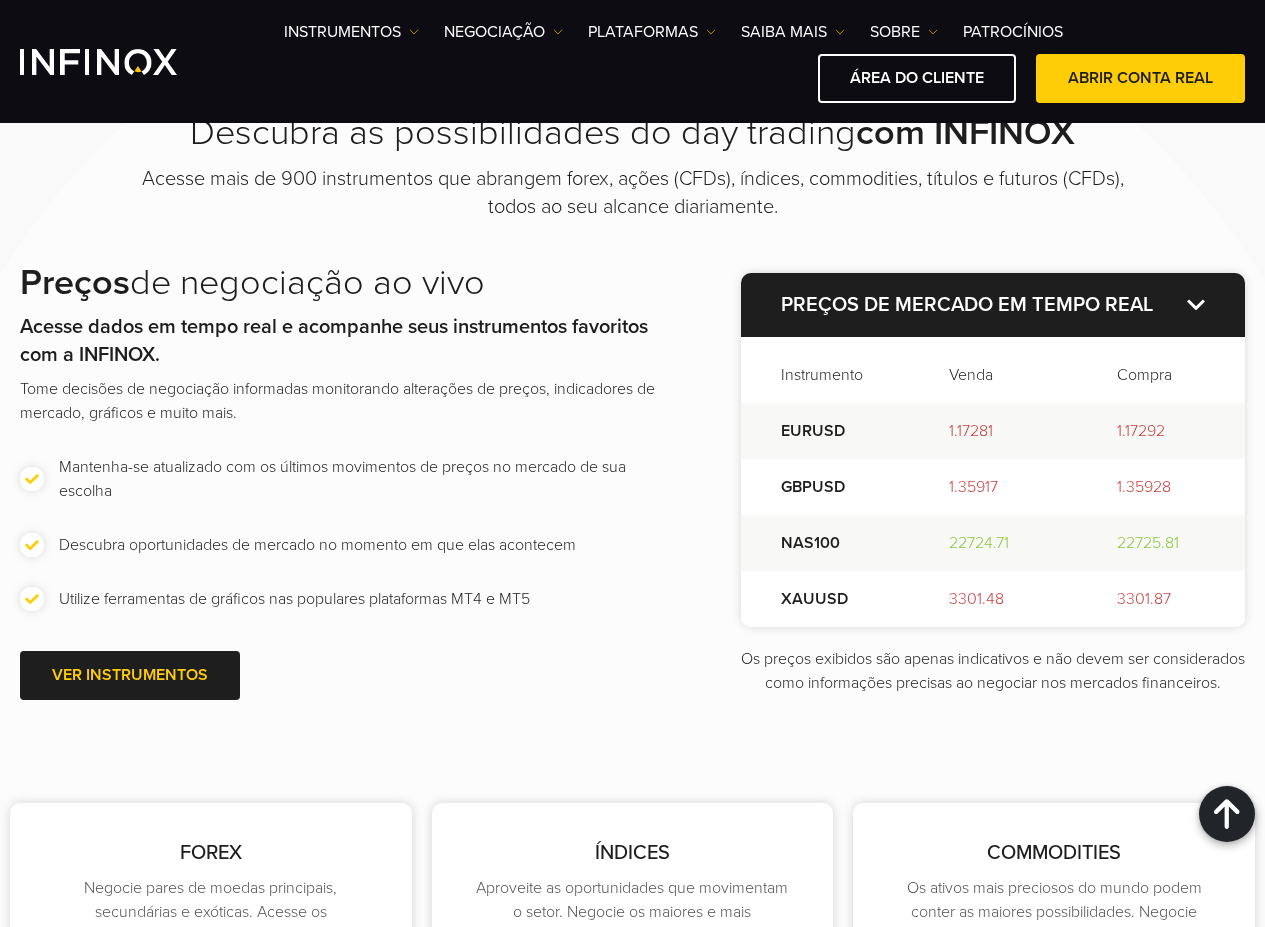 click on "Tome decisões de negociação informadas monitorando alterações de preços, indicadores de mercado, gráficos e muito mais." at bounding box center (340, 400) 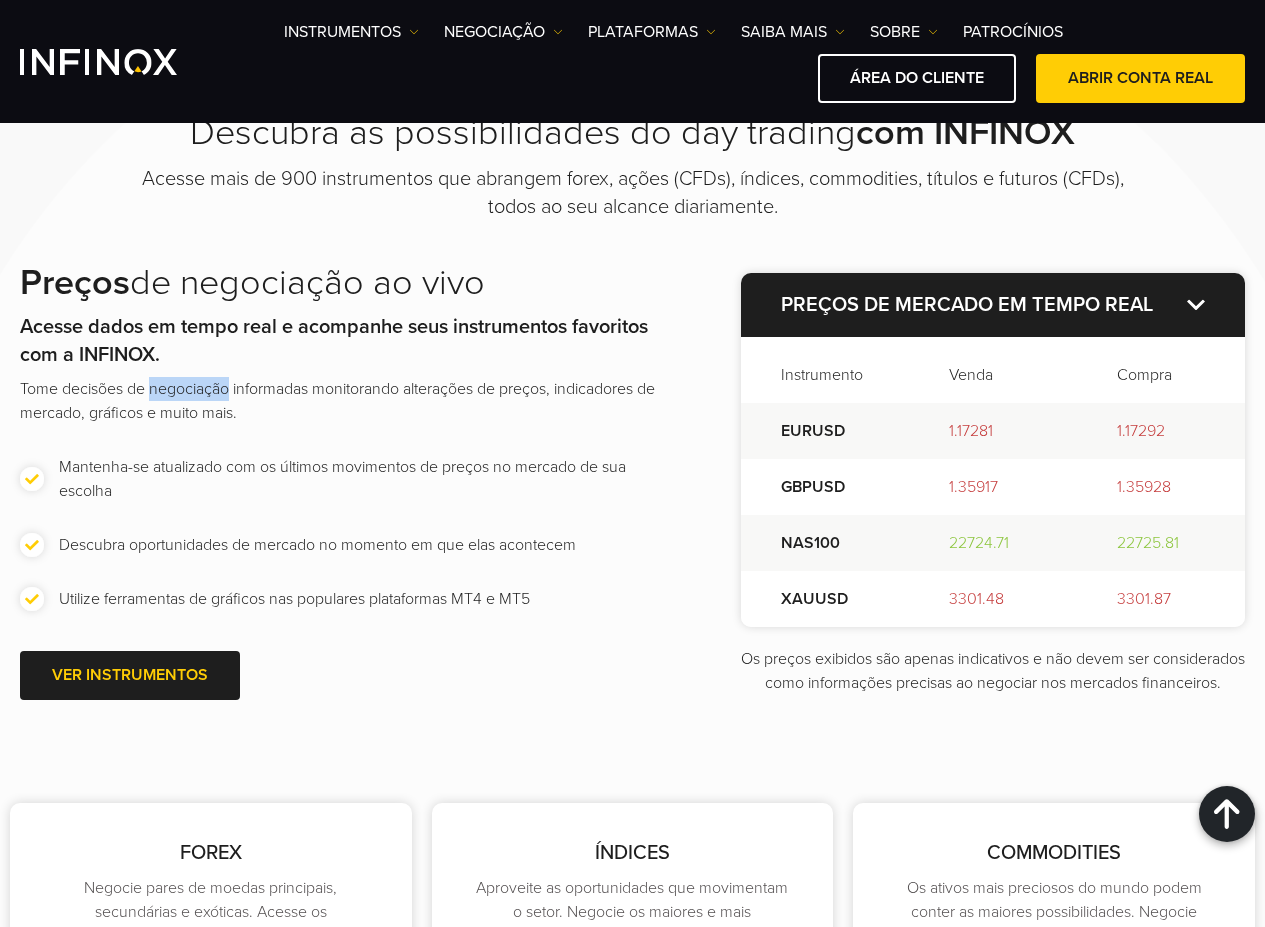 click on "Tome decisões de negociação informadas monitorando alterações de preços, indicadores de mercado, gráficos e muito mais." at bounding box center (340, 400) 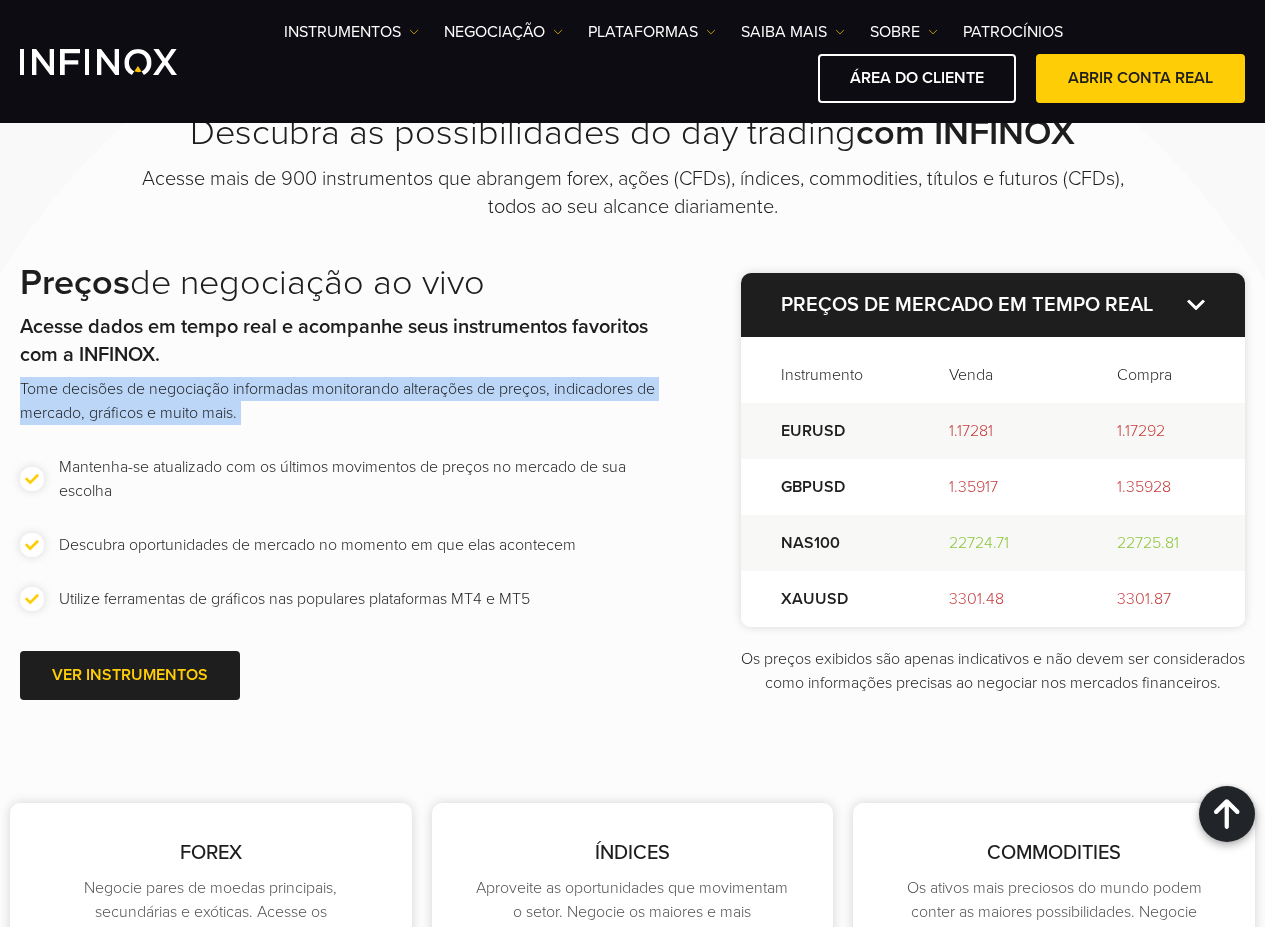 click on "Tome decisões de negociação informadas monitorando alterações de preços, indicadores de mercado, gráficos e muito mais." at bounding box center [340, 400] 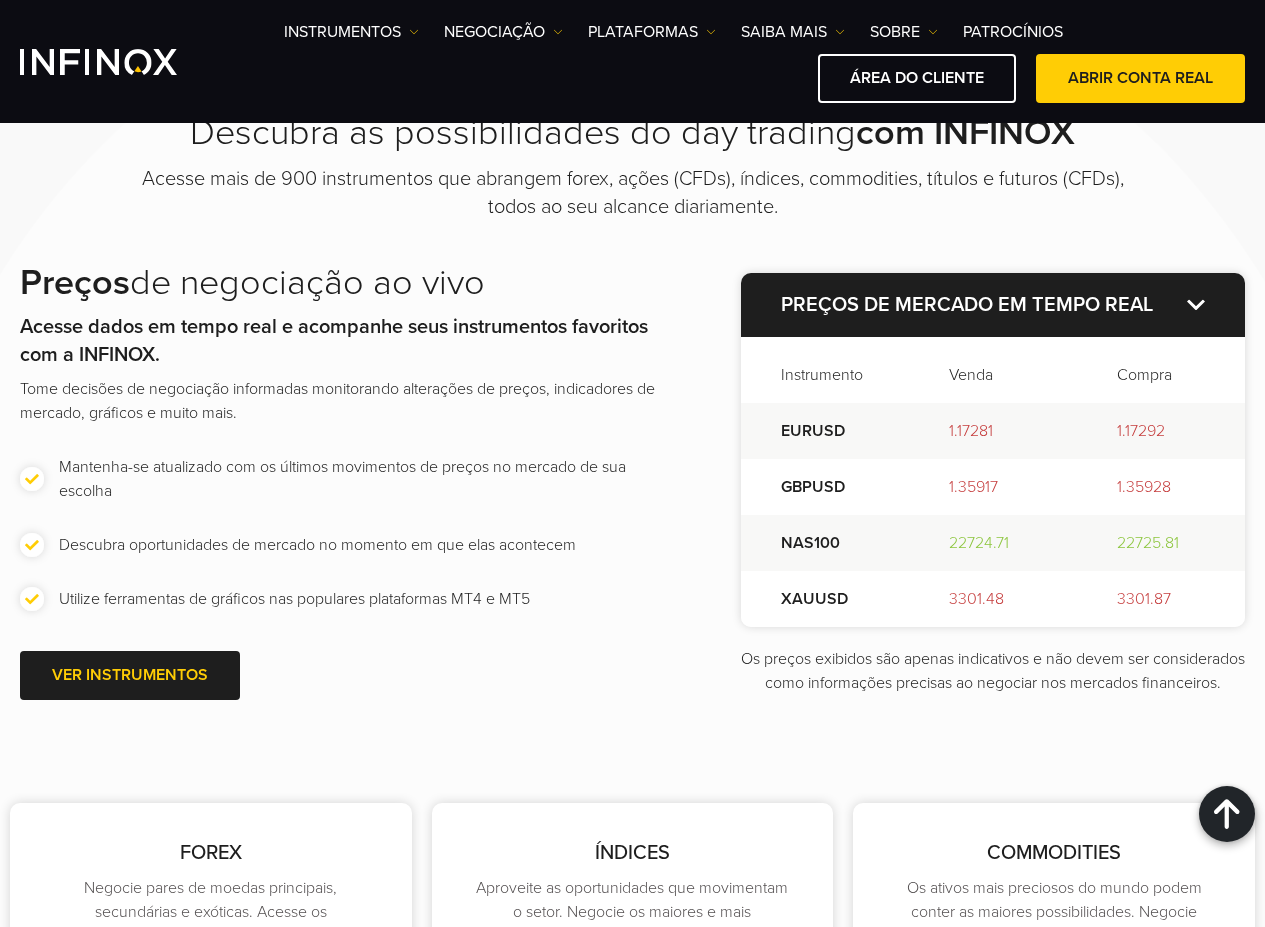 click on "Mantenha-se atualizado com os últimos movimentos de preços no mercado de sua escolha" at bounding box center (340, 478) 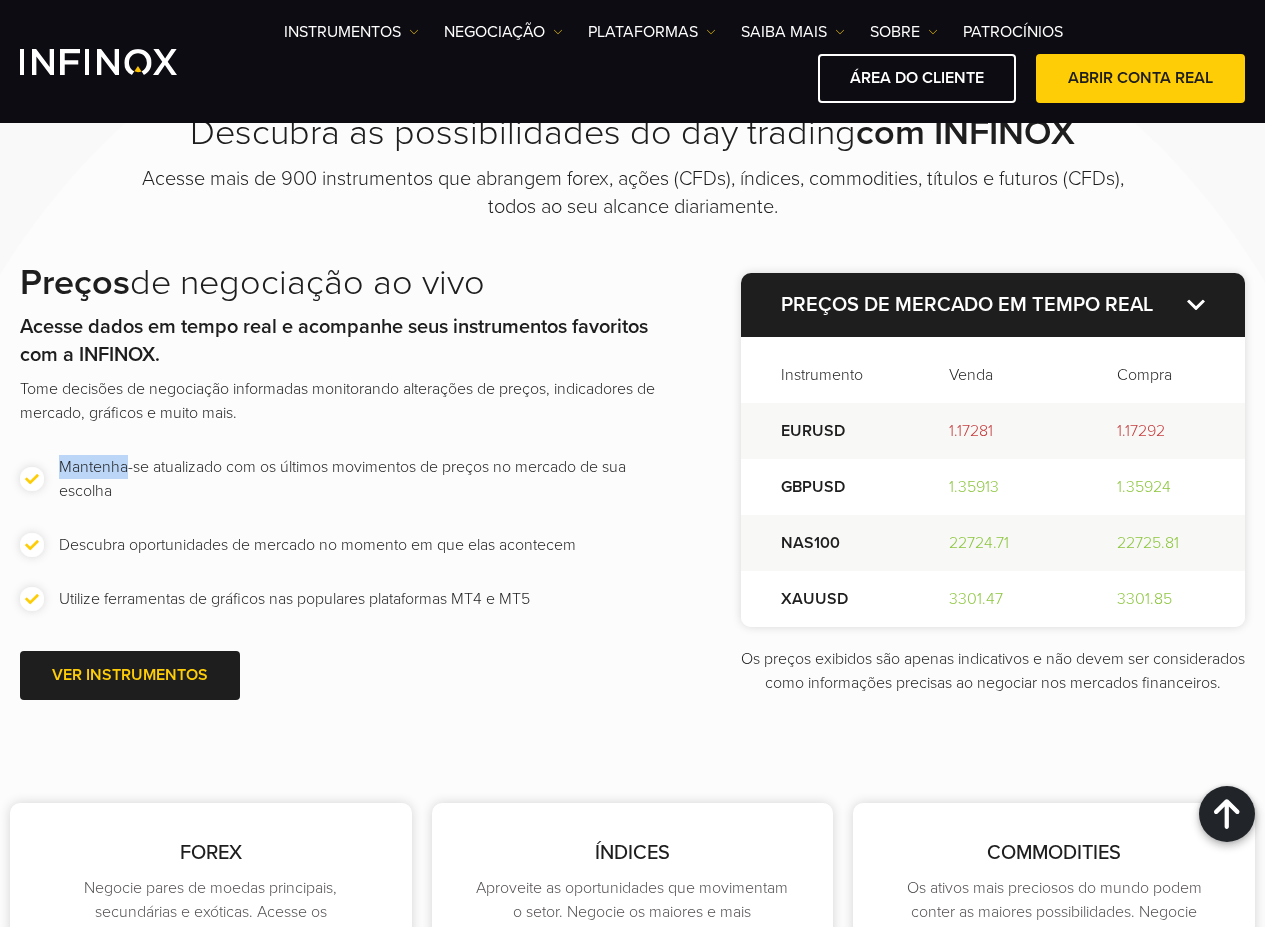 click on "Mantenha-se atualizado com os últimos movimentos de preços no mercado de sua escolha" at bounding box center (340, 478) 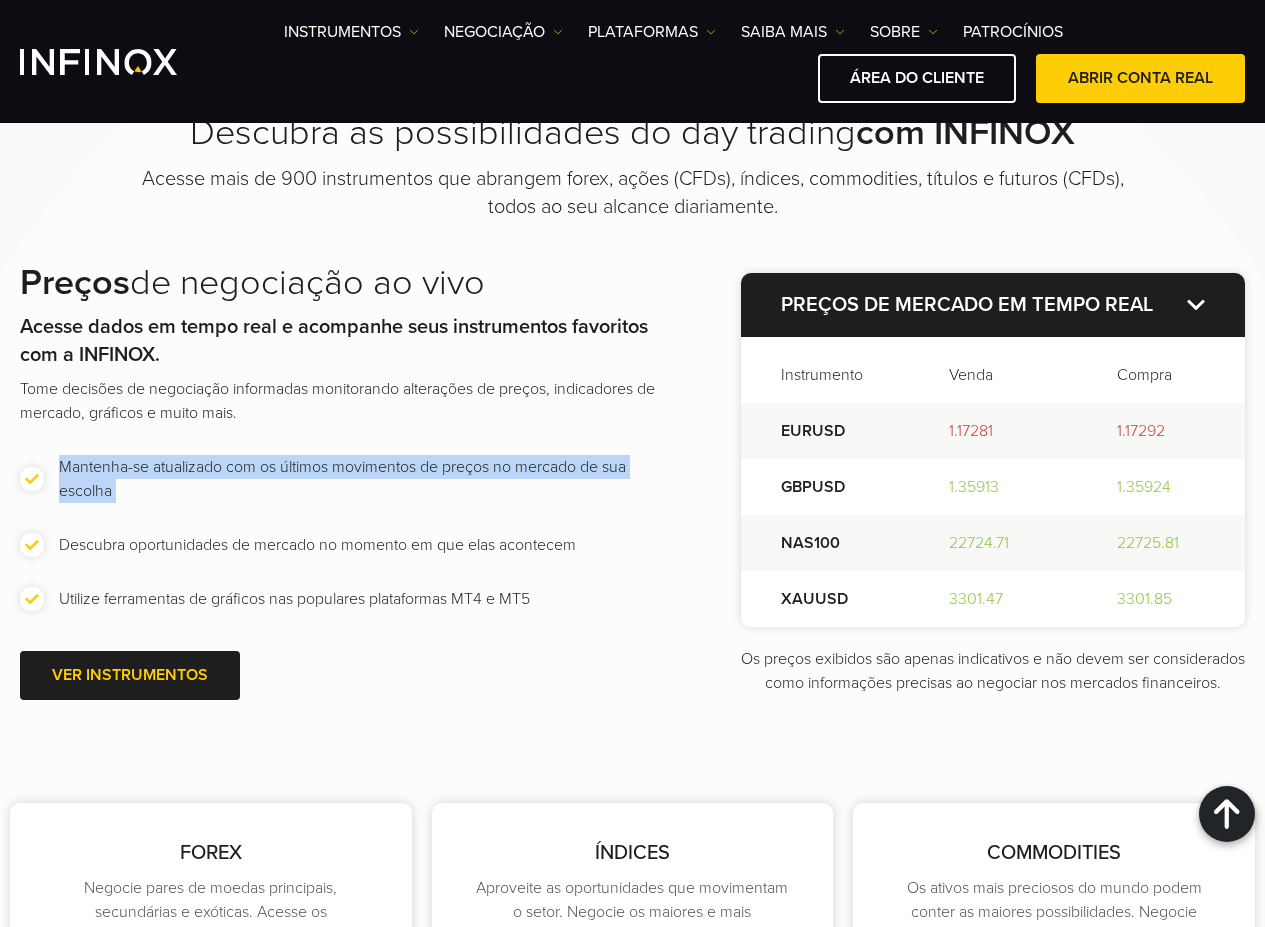 click on "Mantenha-se atualizado com os últimos movimentos de preços no mercado de sua escolha" at bounding box center [340, 478] 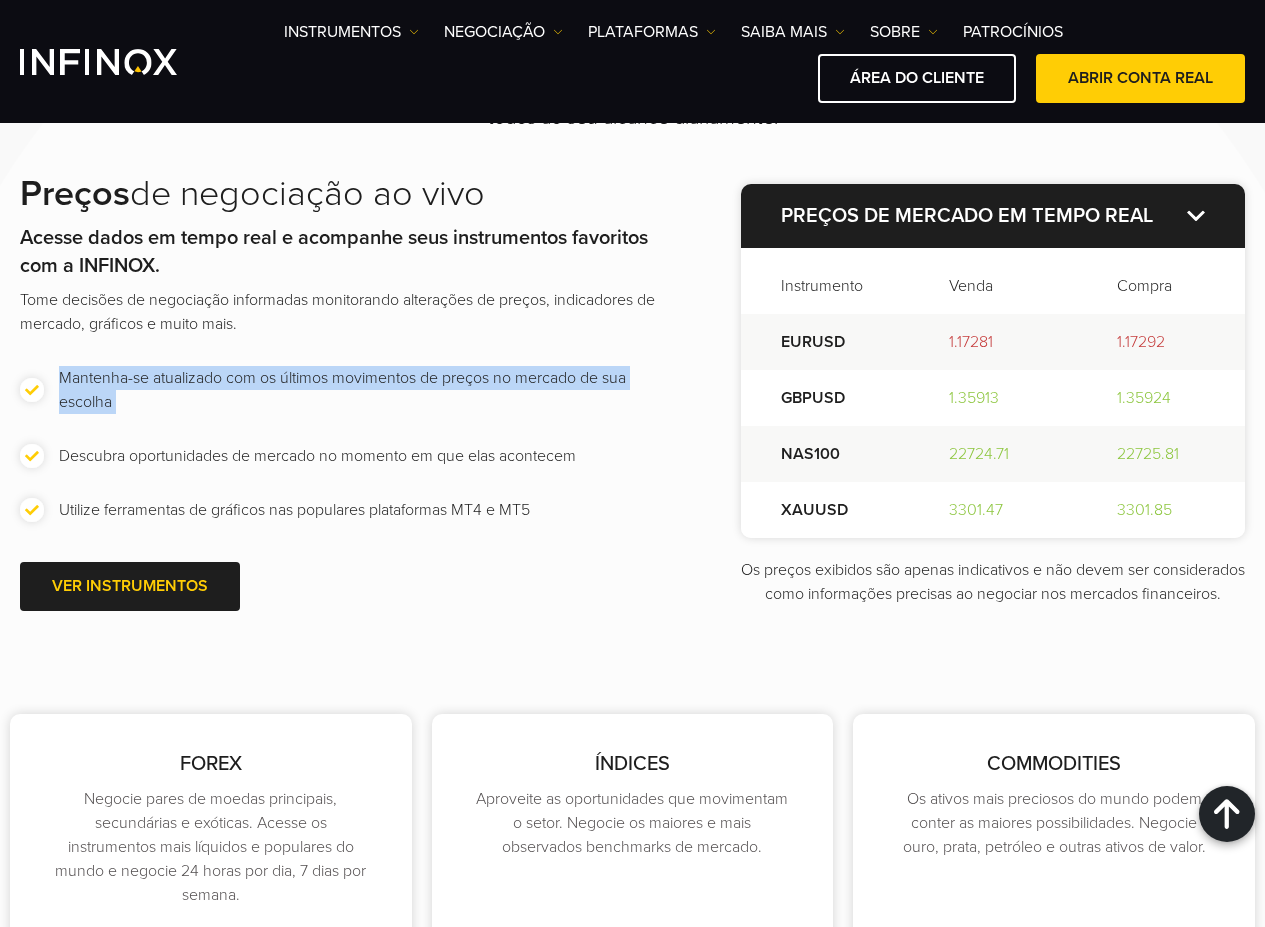 scroll, scrollTop: 2664, scrollLeft: 0, axis: vertical 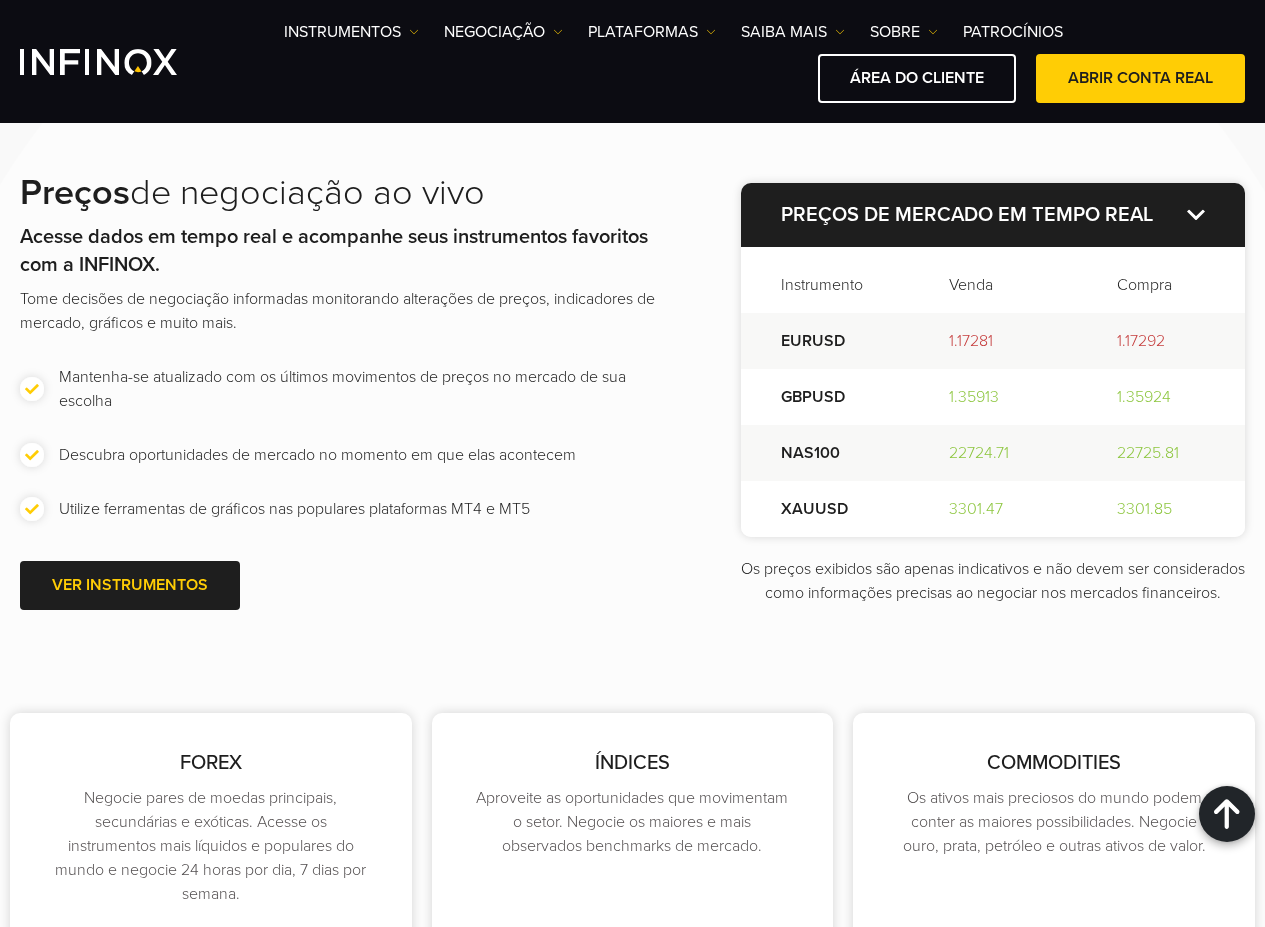 click on "Descubra oportunidades de mercado no momento em que elas acontecem" at bounding box center (340, 454) 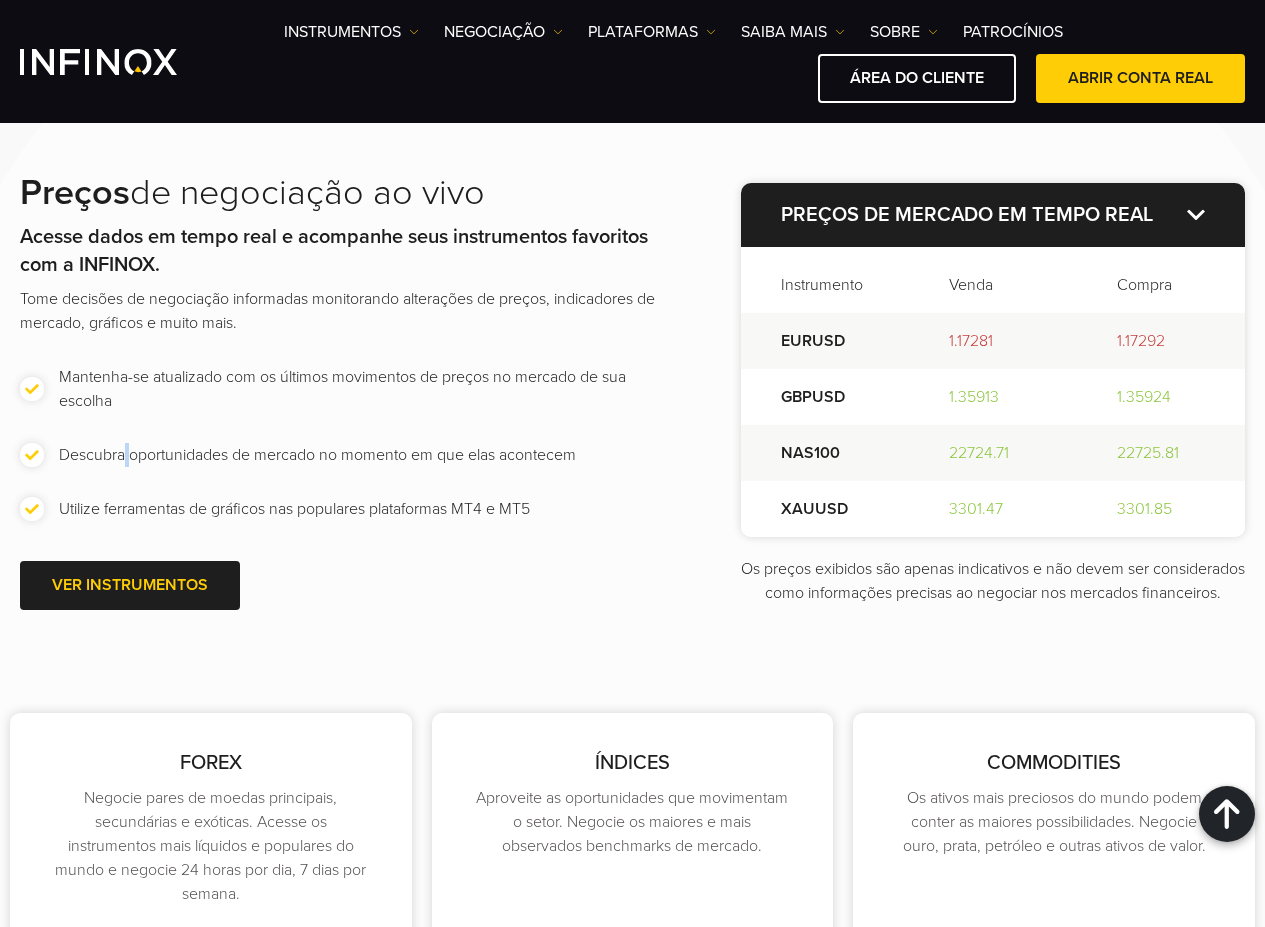 click on "Descubra oportunidades de mercado no momento em que elas acontecem" at bounding box center (340, 454) 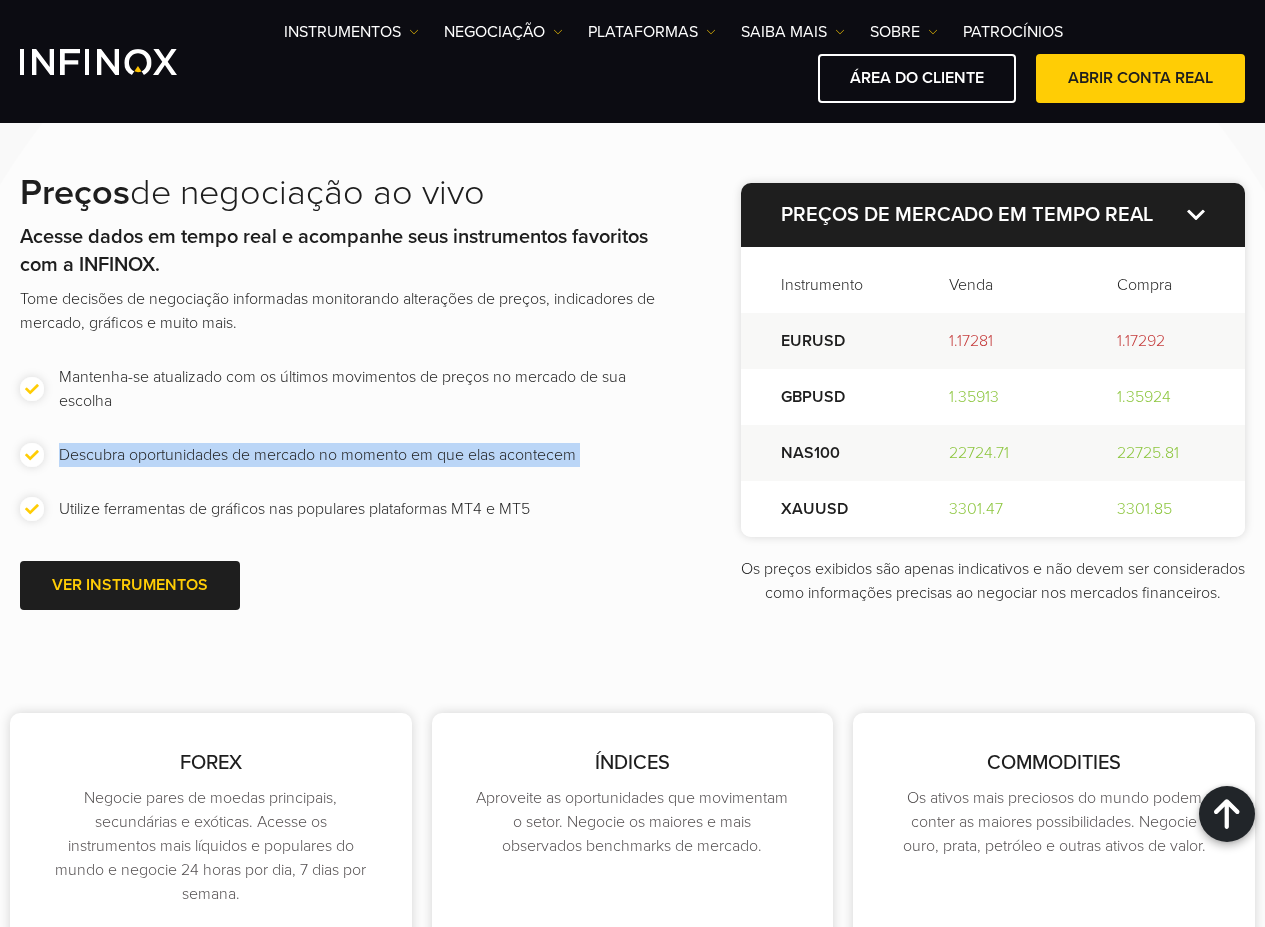 click on "Descubra oportunidades de mercado no momento em que elas acontecem" at bounding box center [340, 454] 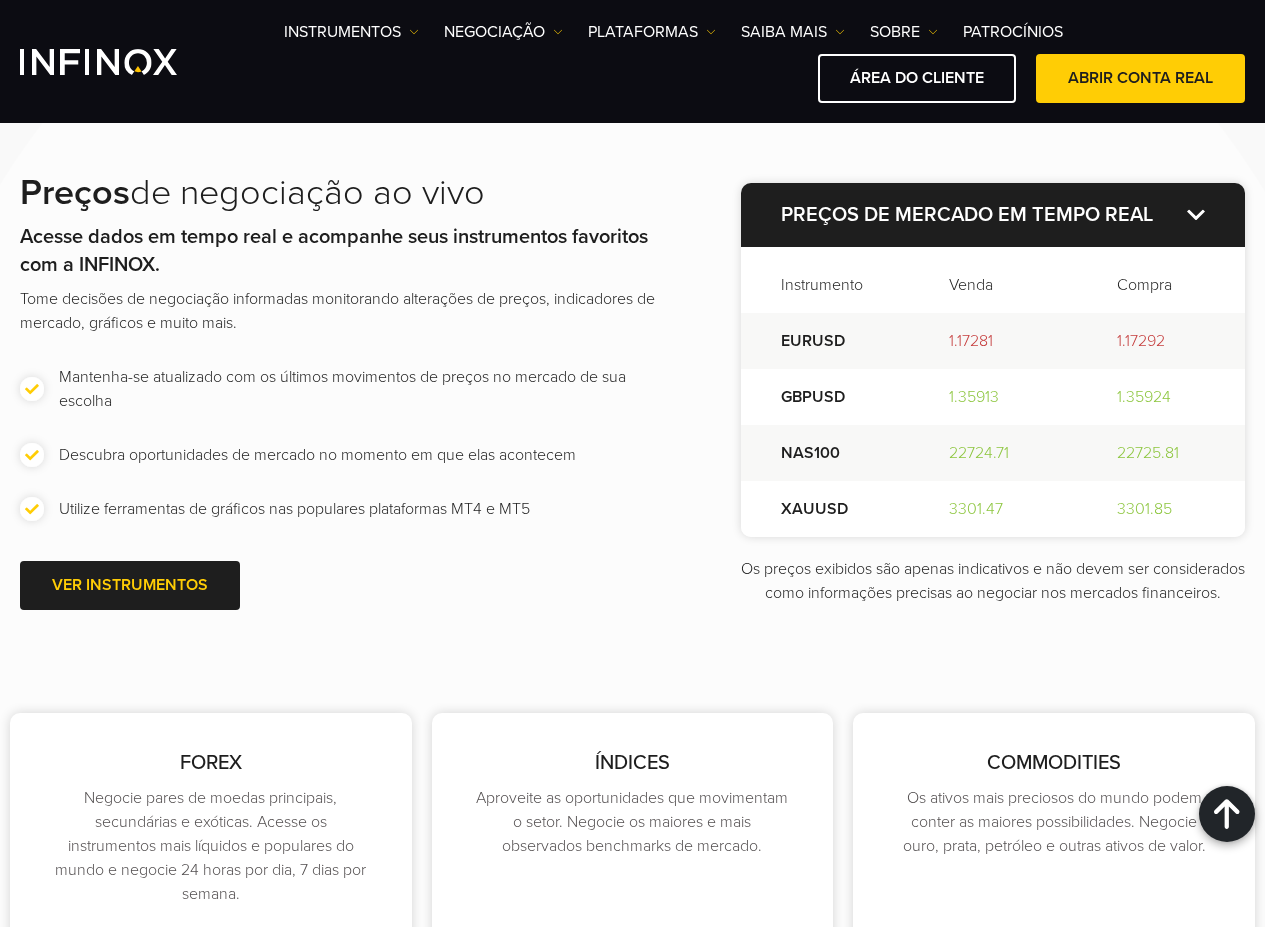 click on "Utilize ferramentas de gráficos nas populares plataformas MT4 e MT5" at bounding box center (340, 508) 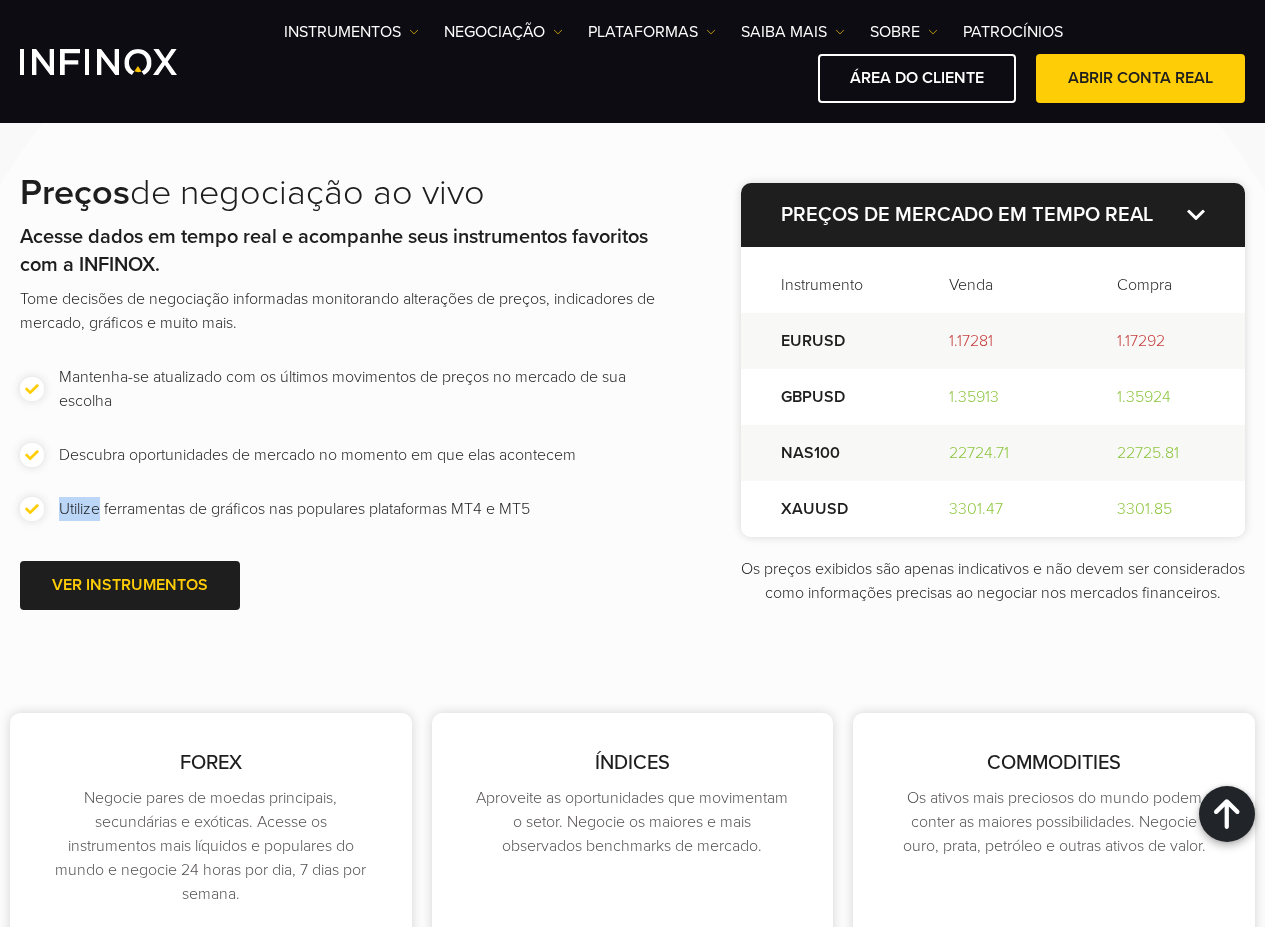 click on "Utilize ferramentas de gráficos nas populares plataformas MT4 e MT5" at bounding box center (340, 508) 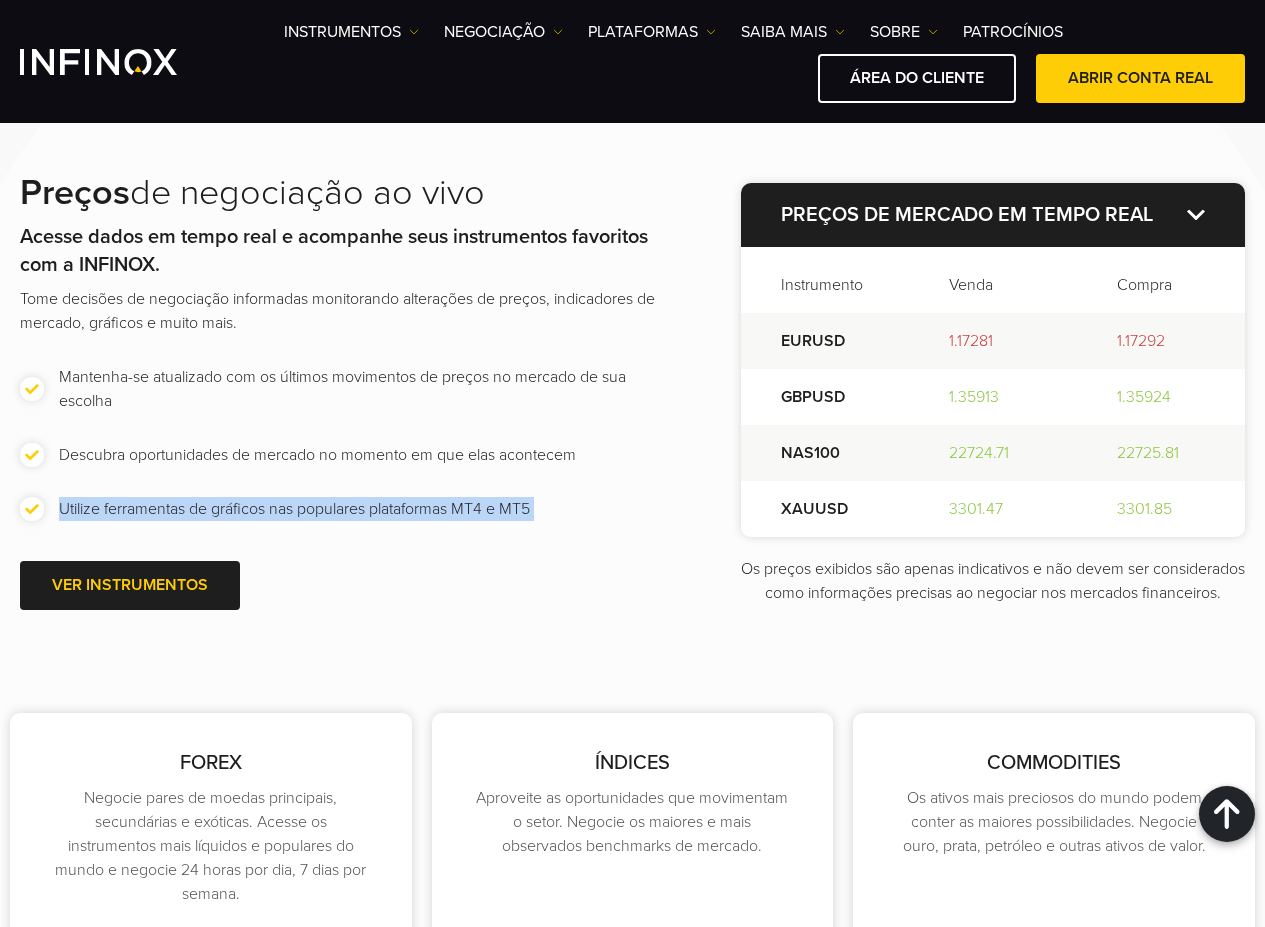click on "Utilize ferramentas de gráficos nas populares plataformas MT4 e MT5" at bounding box center (340, 508) 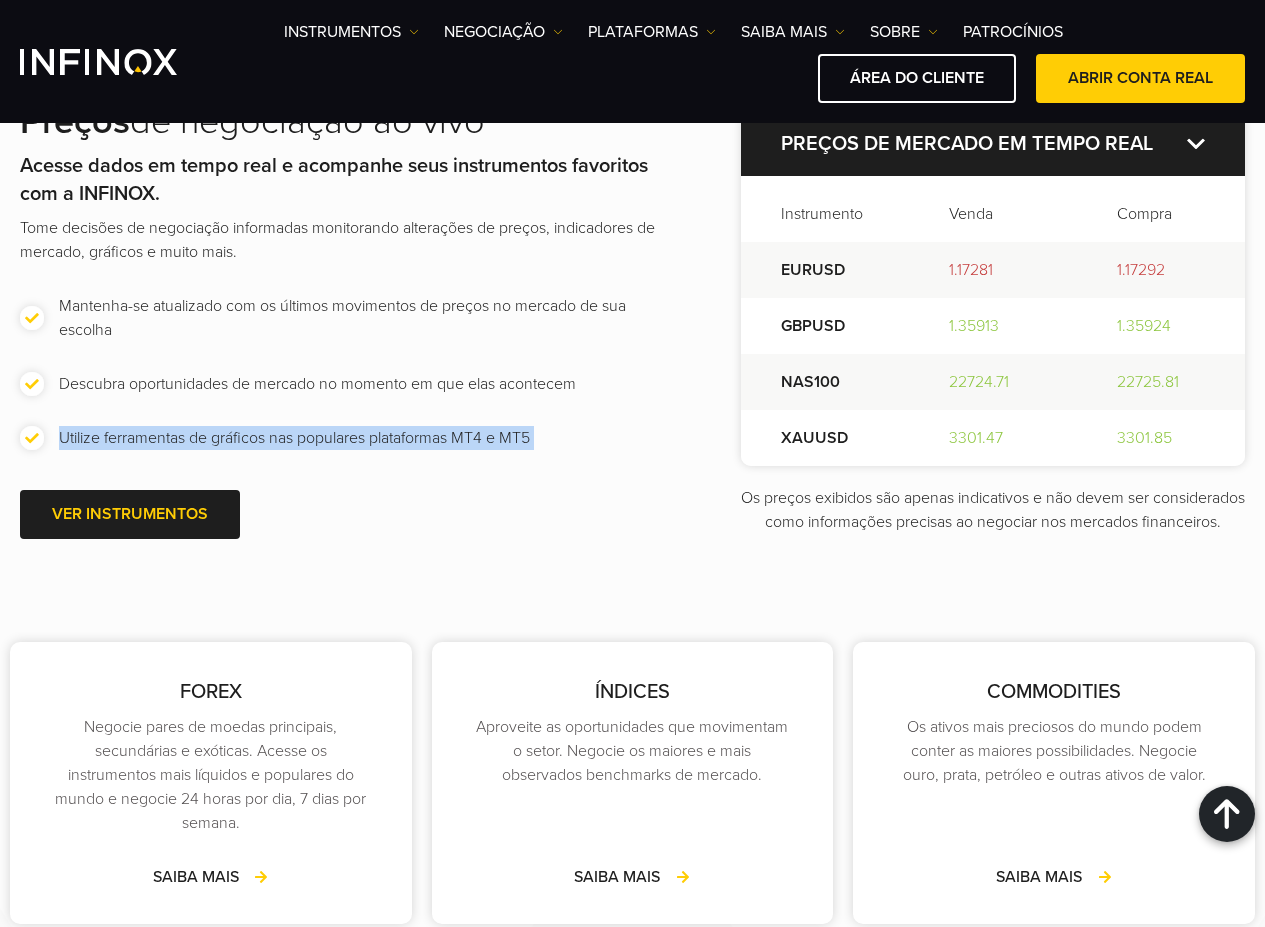 scroll, scrollTop: 2736, scrollLeft: 0, axis: vertical 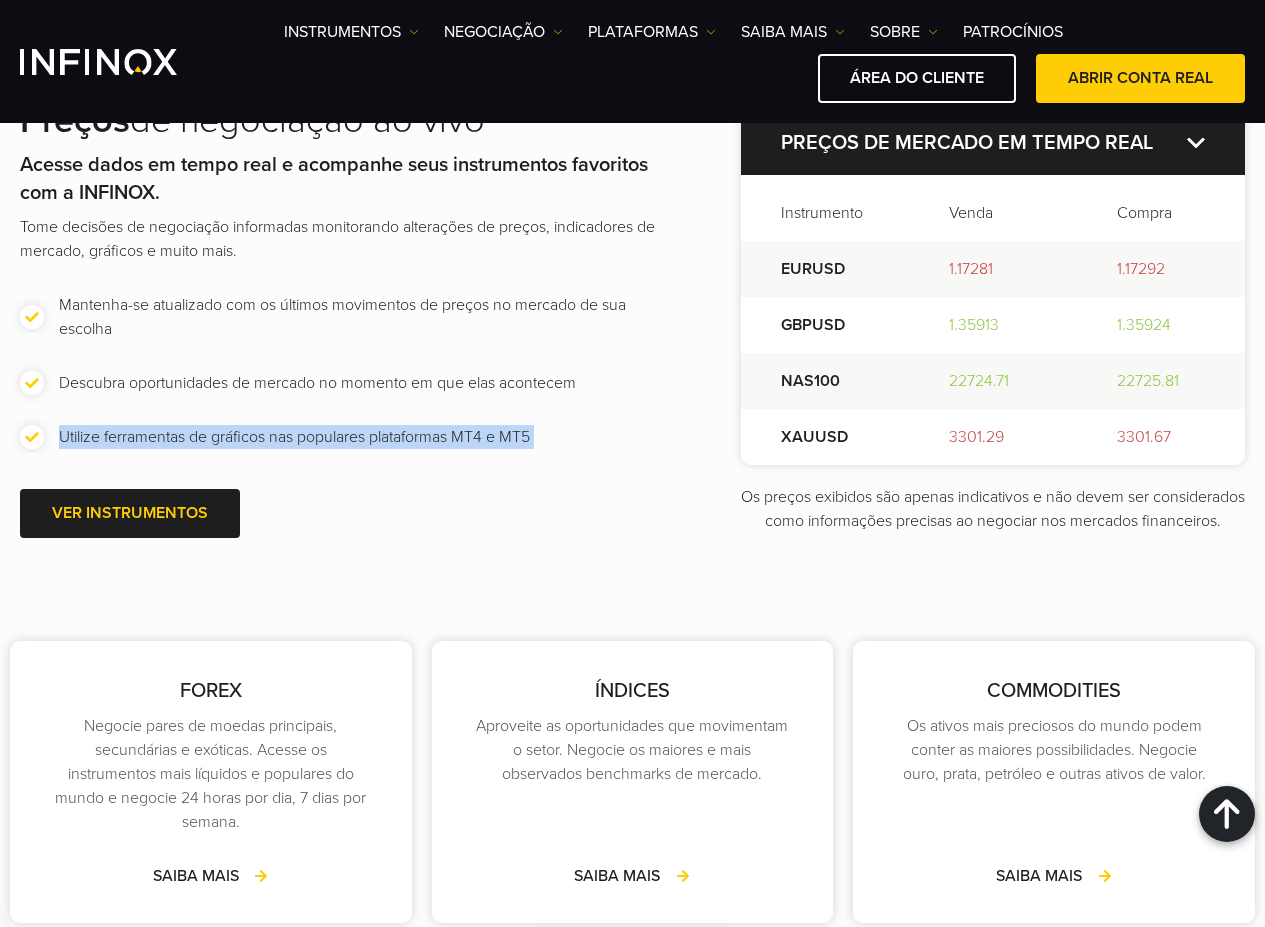 click on "Utilize ferramentas de gráficos nas populares plataformas MT4 e MT5" at bounding box center [340, 436] 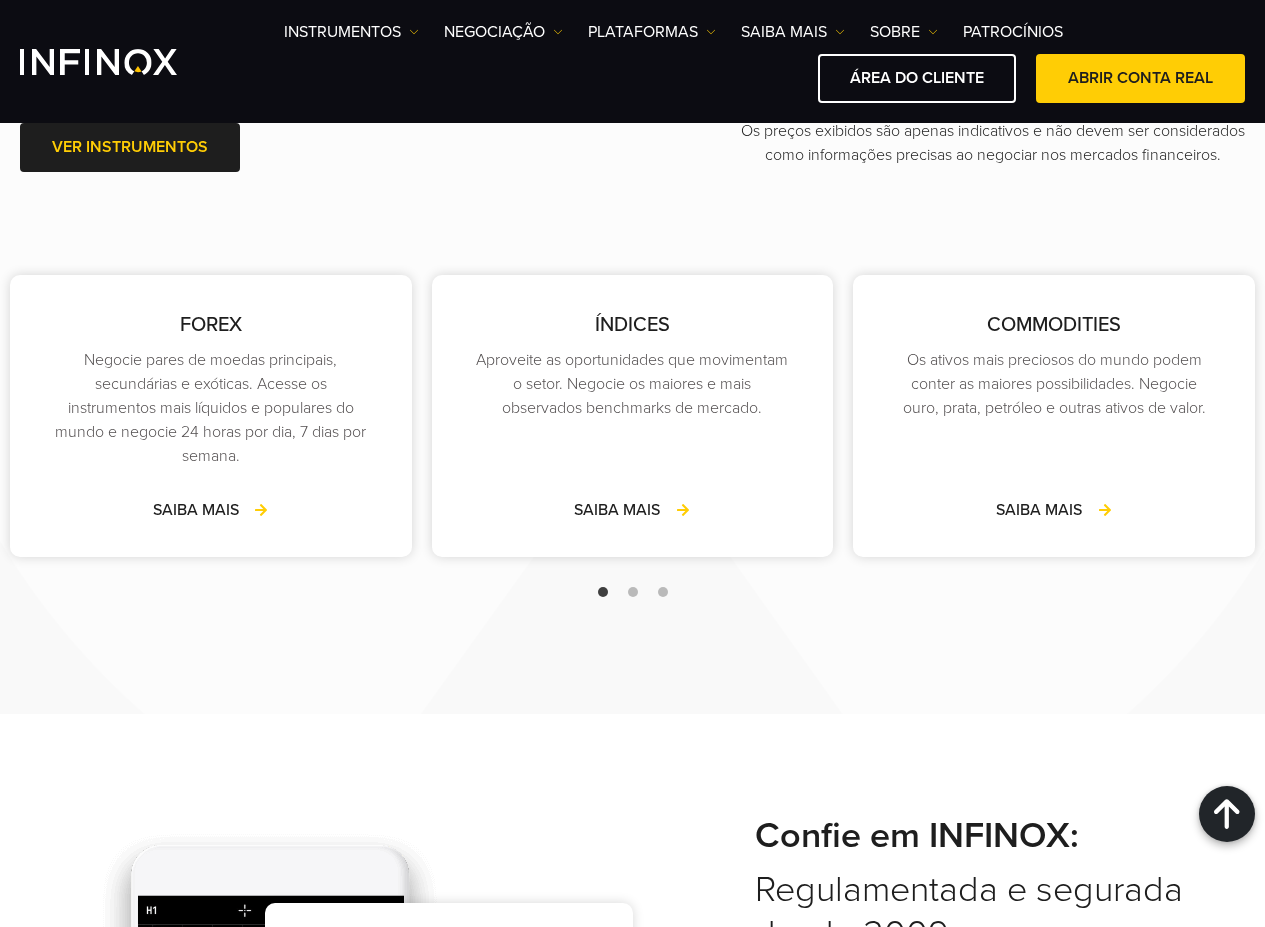 scroll, scrollTop: 3103, scrollLeft: 0, axis: vertical 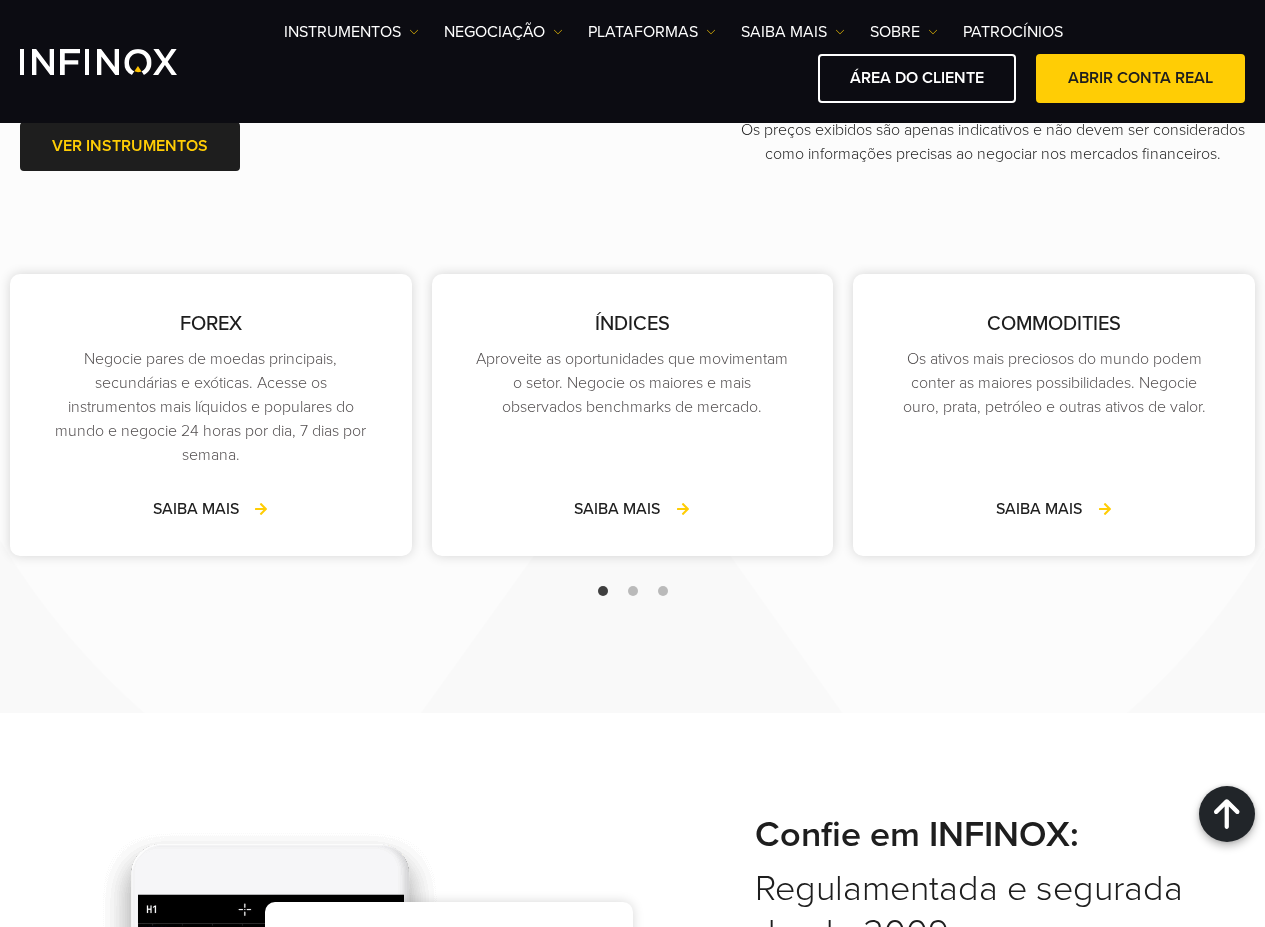 click at bounding box center (633, 591) 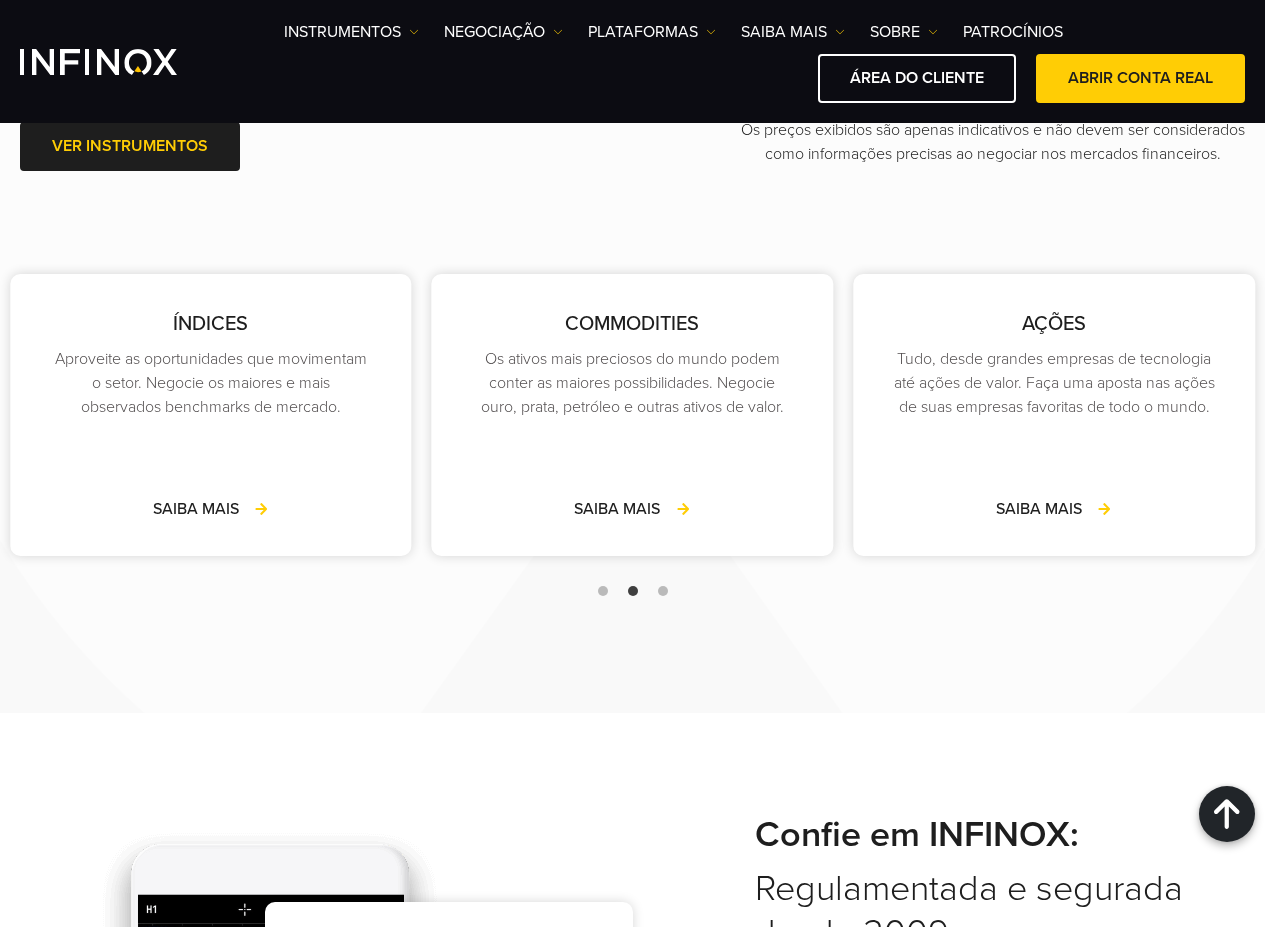 click at bounding box center [663, 591] 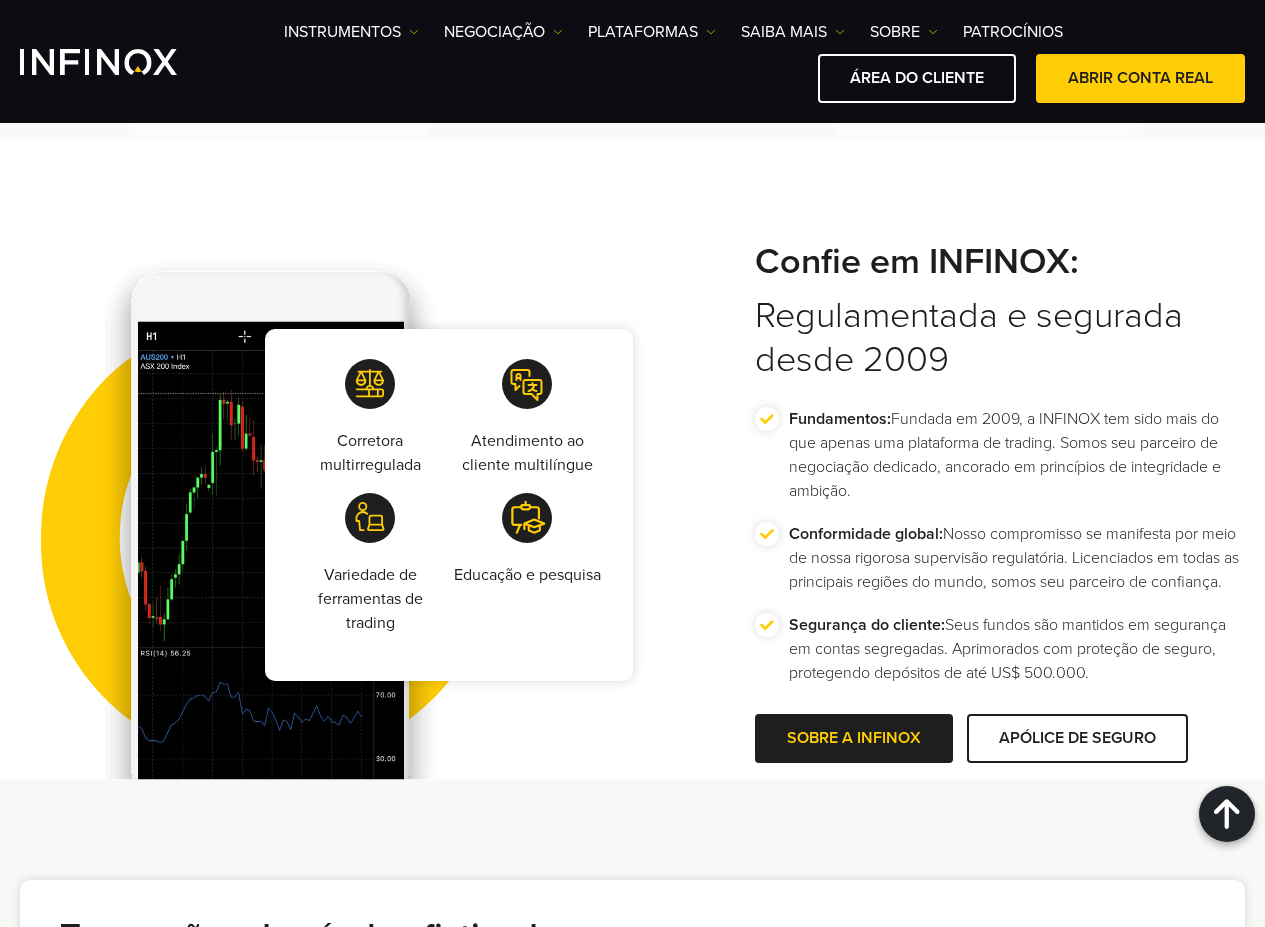 scroll, scrollTop: 3703, scrollLeft: 0, axis: vertical 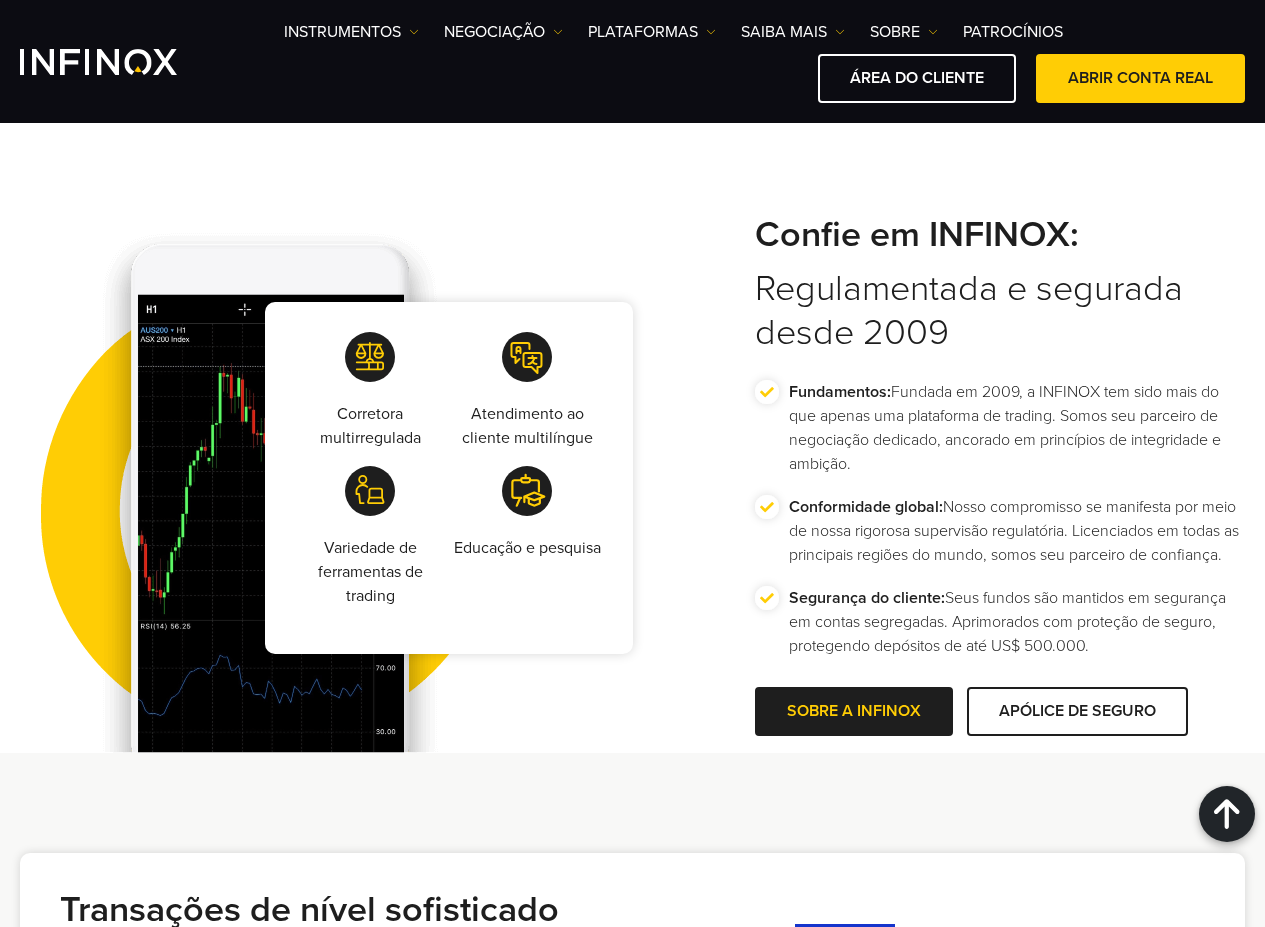 click on "Confie em INFINOX:" at bounding box center [1000, 235] 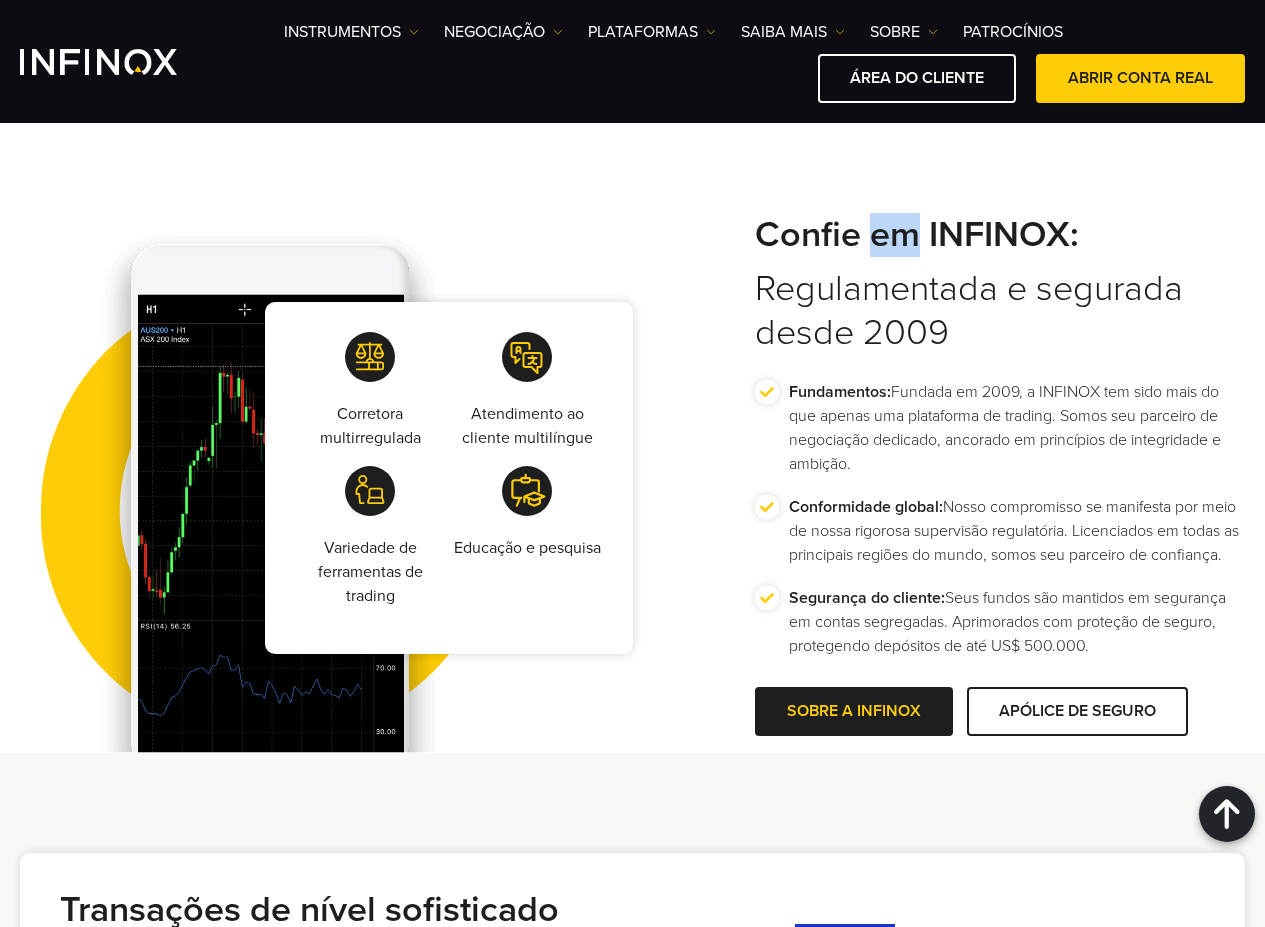 click on "Confie em INFINOX:" at bounding box center [1000, 235] 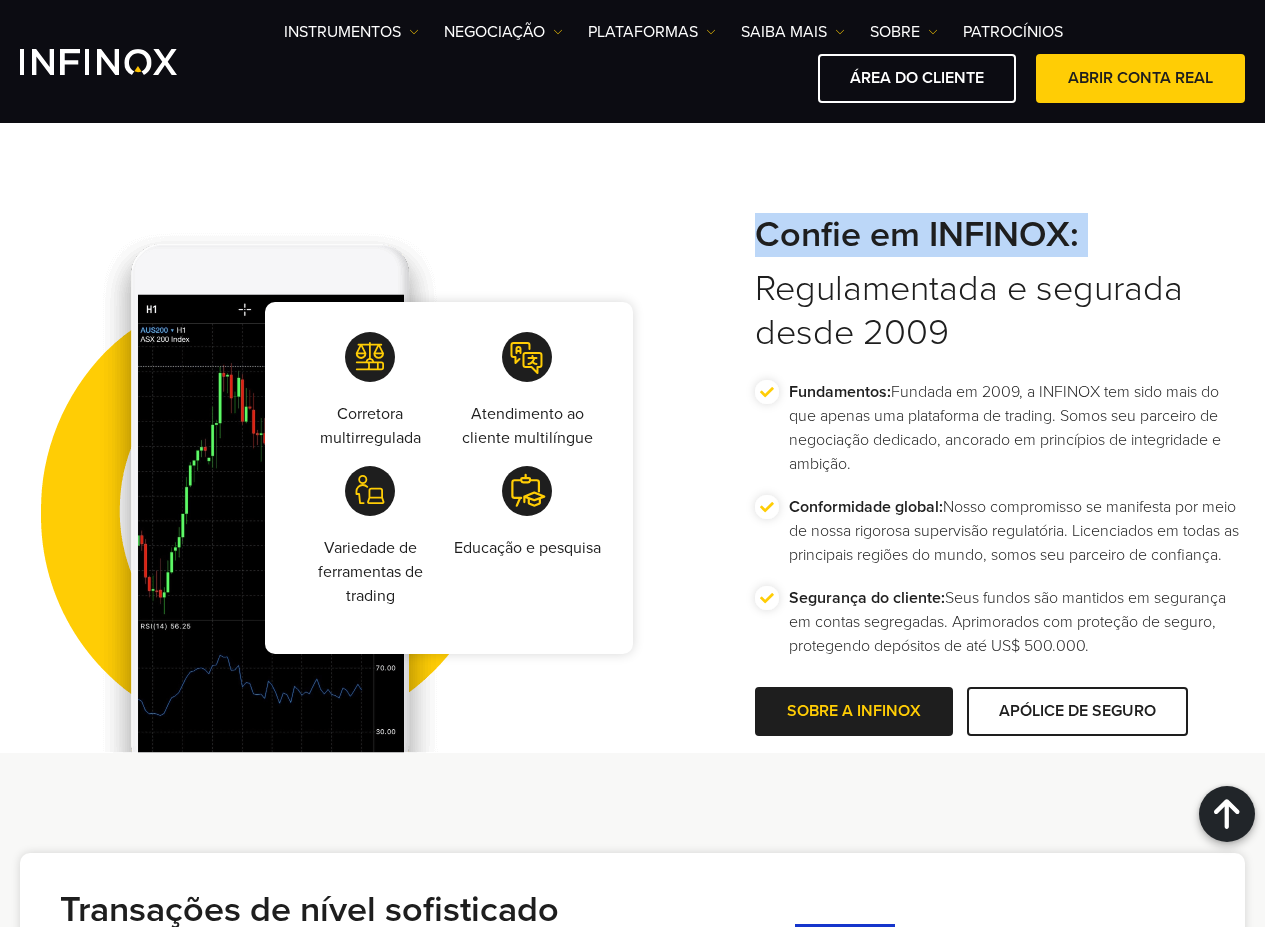 click on "Confie em INFINOX:" at bounding box center (1000, 235) 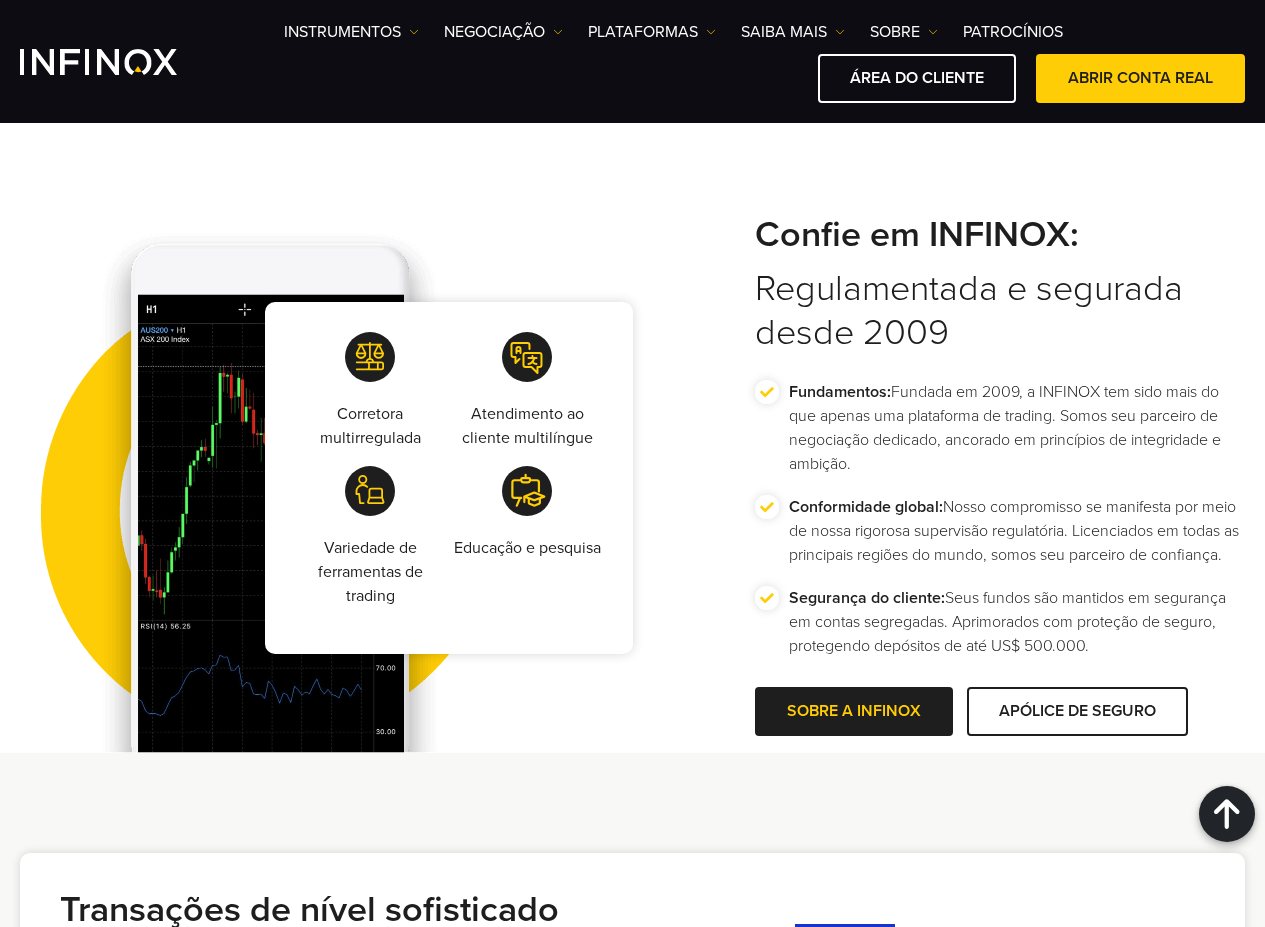 click on "Confie em INFINOX:  Regulamentada e segurada desde 2009" at bounding box center (1000, 284) 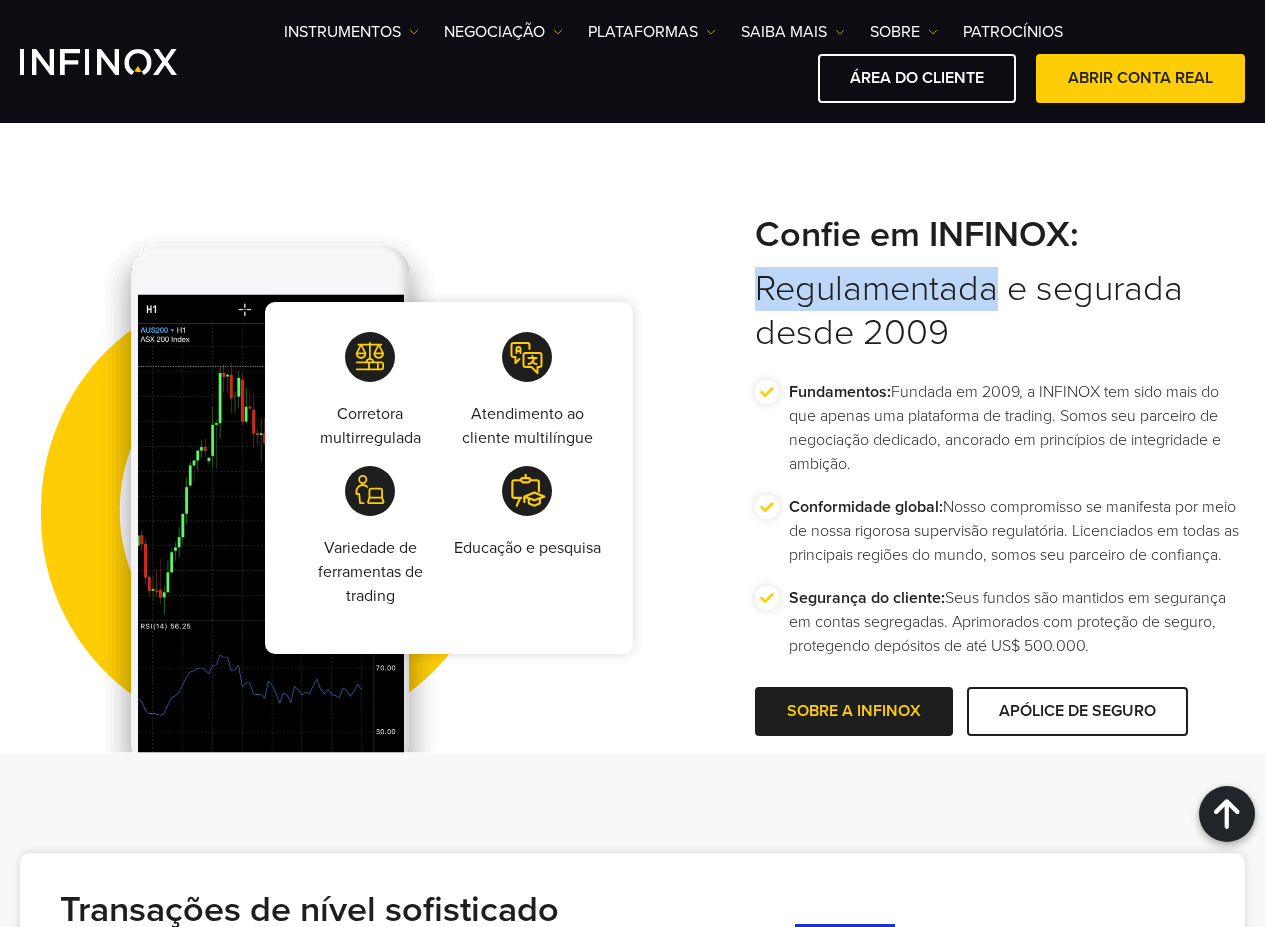 click on "Confie em INFINOX:  Regulamentada e segurada desde 2009" at bounding box center [1000, 284] 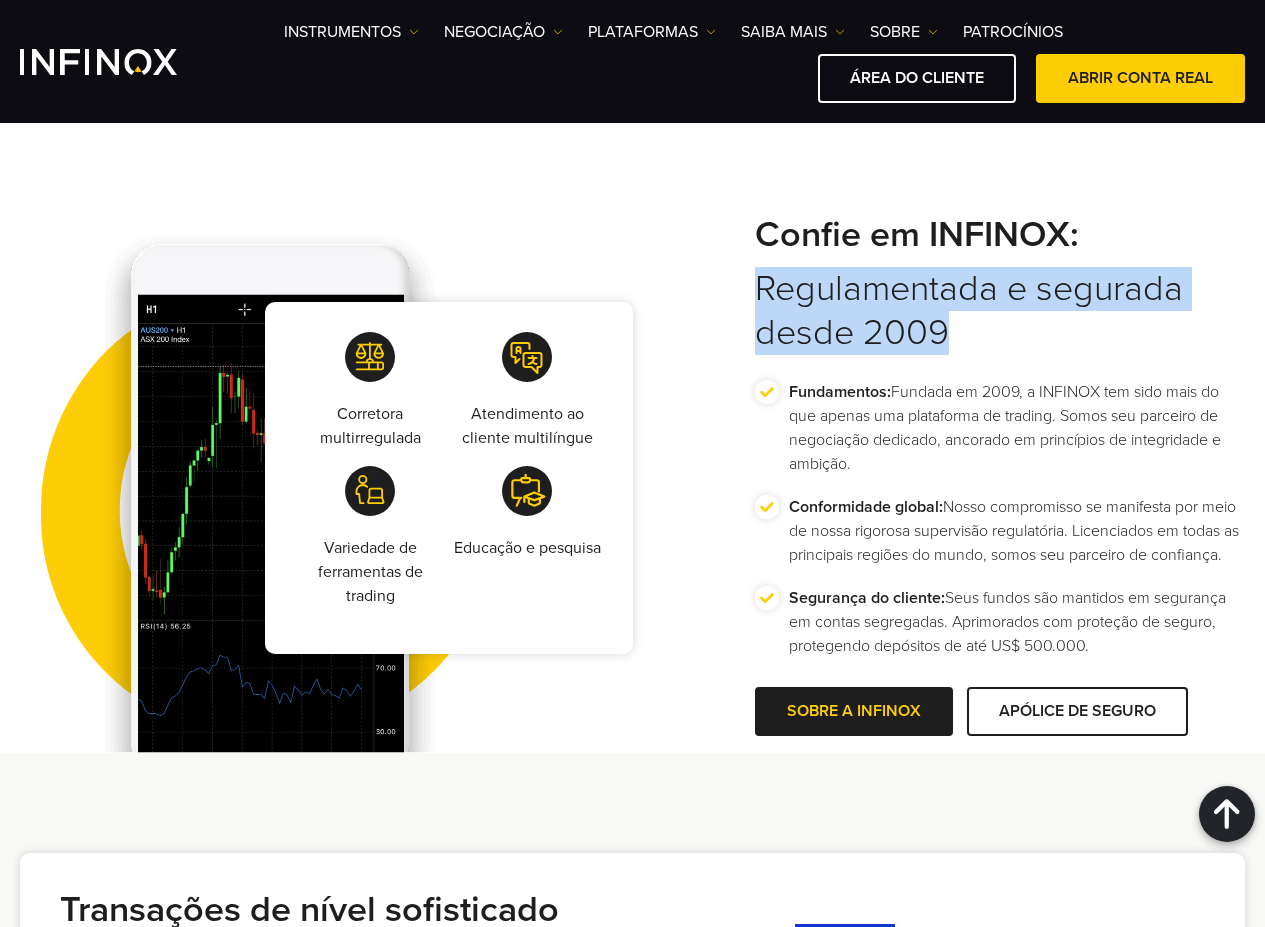 click on "Confie em INFINOX:  Regulamentada e segurada desde 2009" at bounding box center (1000, 284) 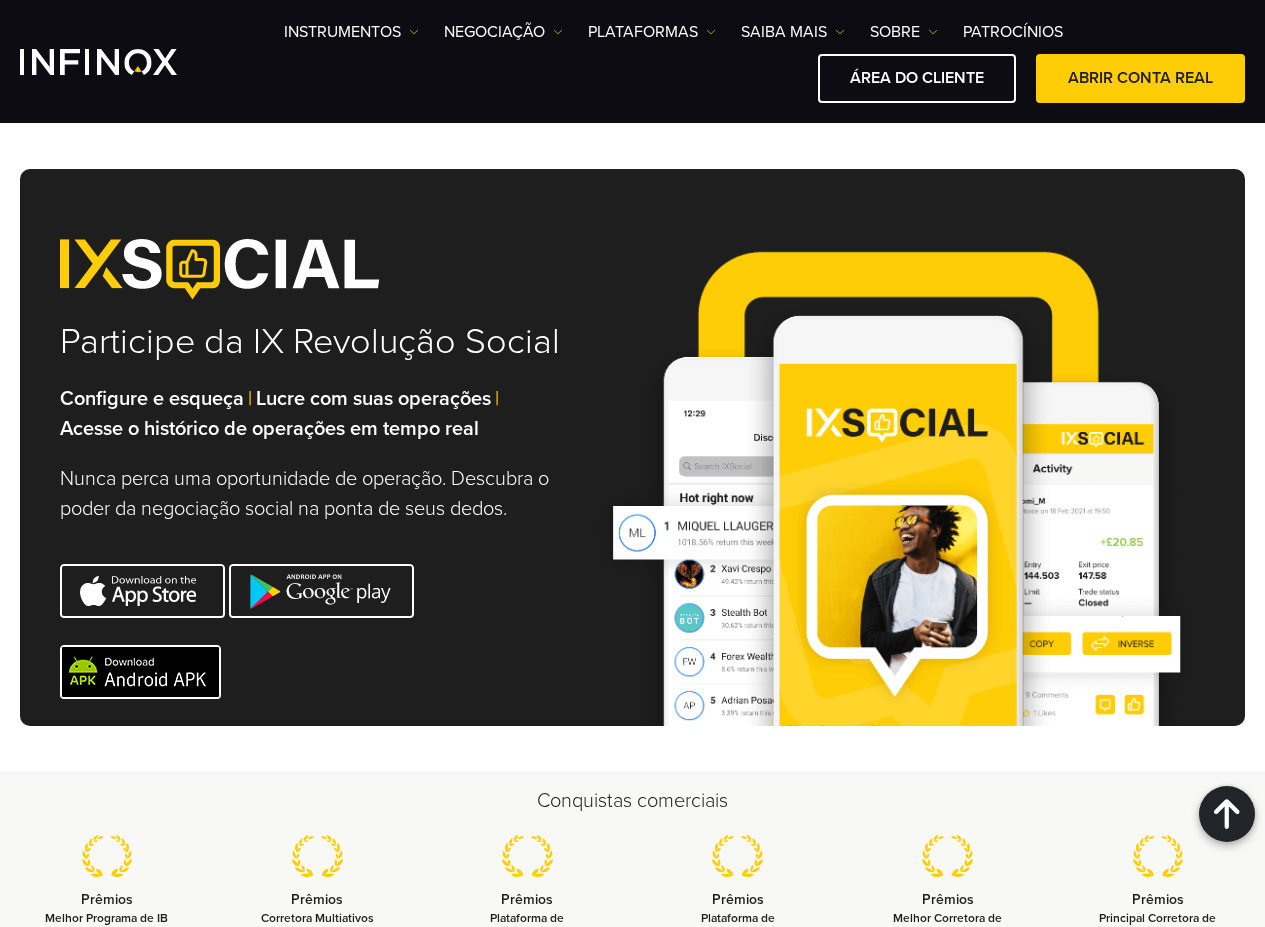 scroll, scrollTop: 6511, scrollLeft: 0, axis: vertical 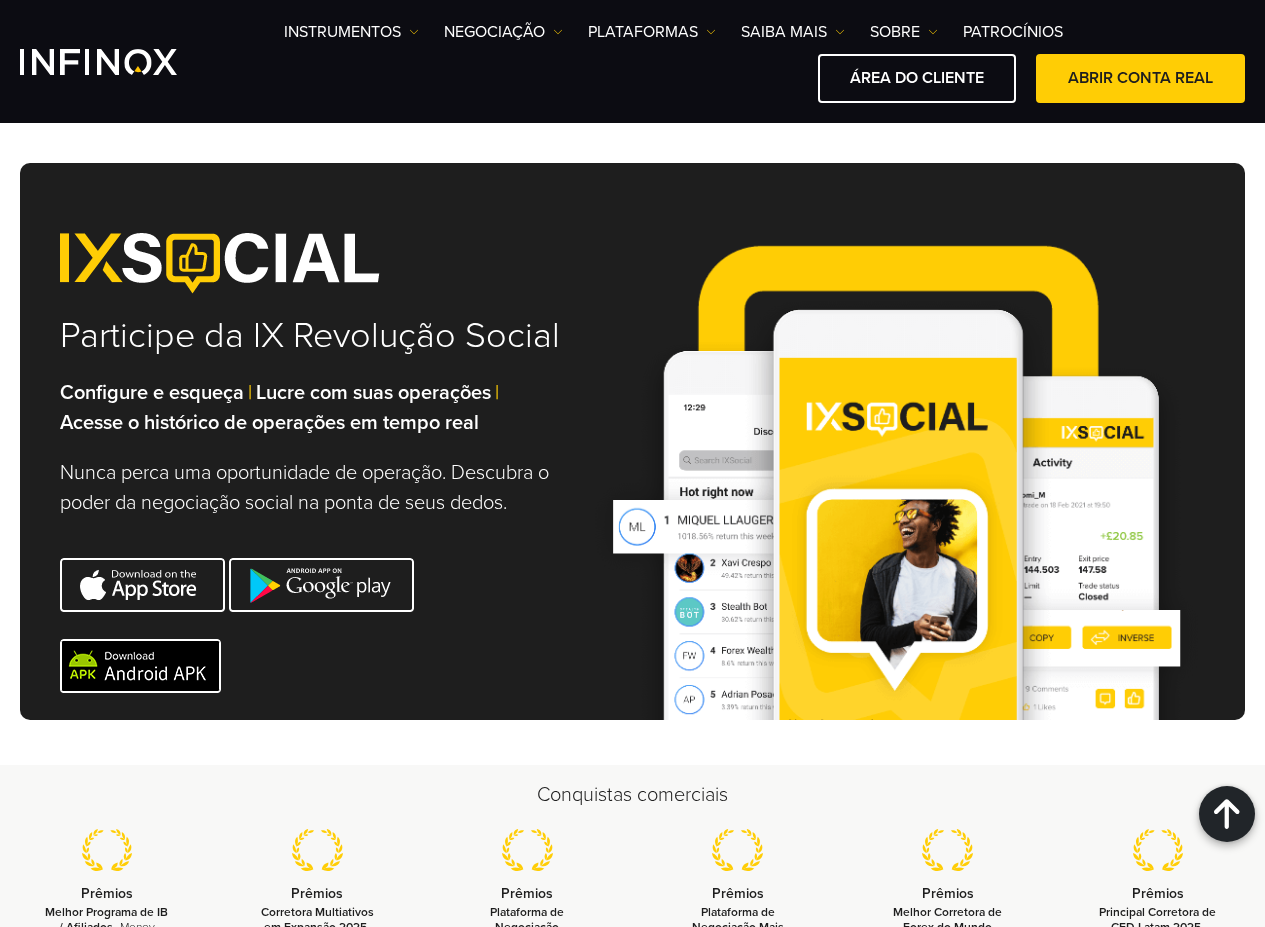 click on "Lucre com suas operações" at bounding box center [152, 393] 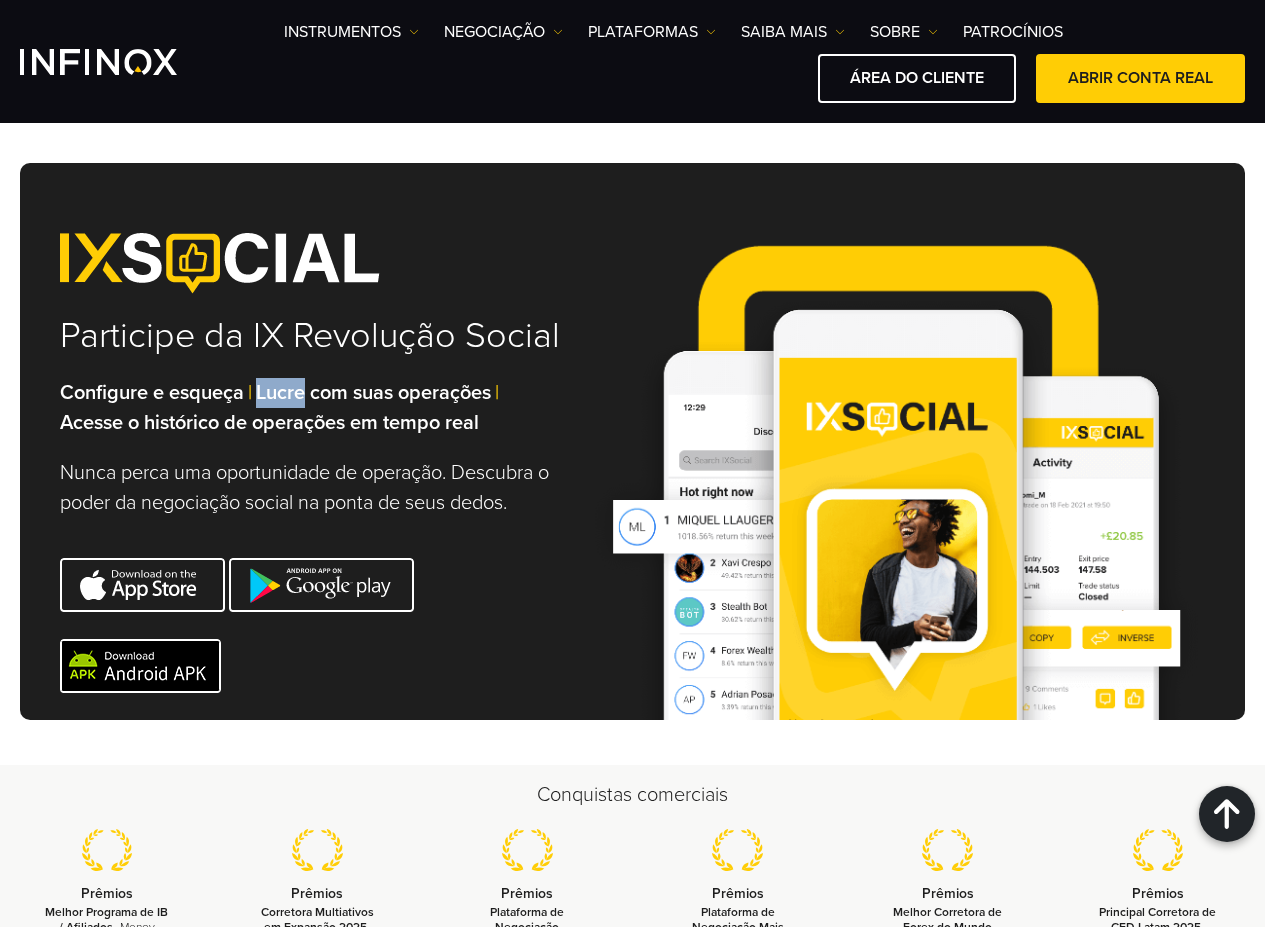click on "Lucre com suas operações" at bounding box center [152, 393] 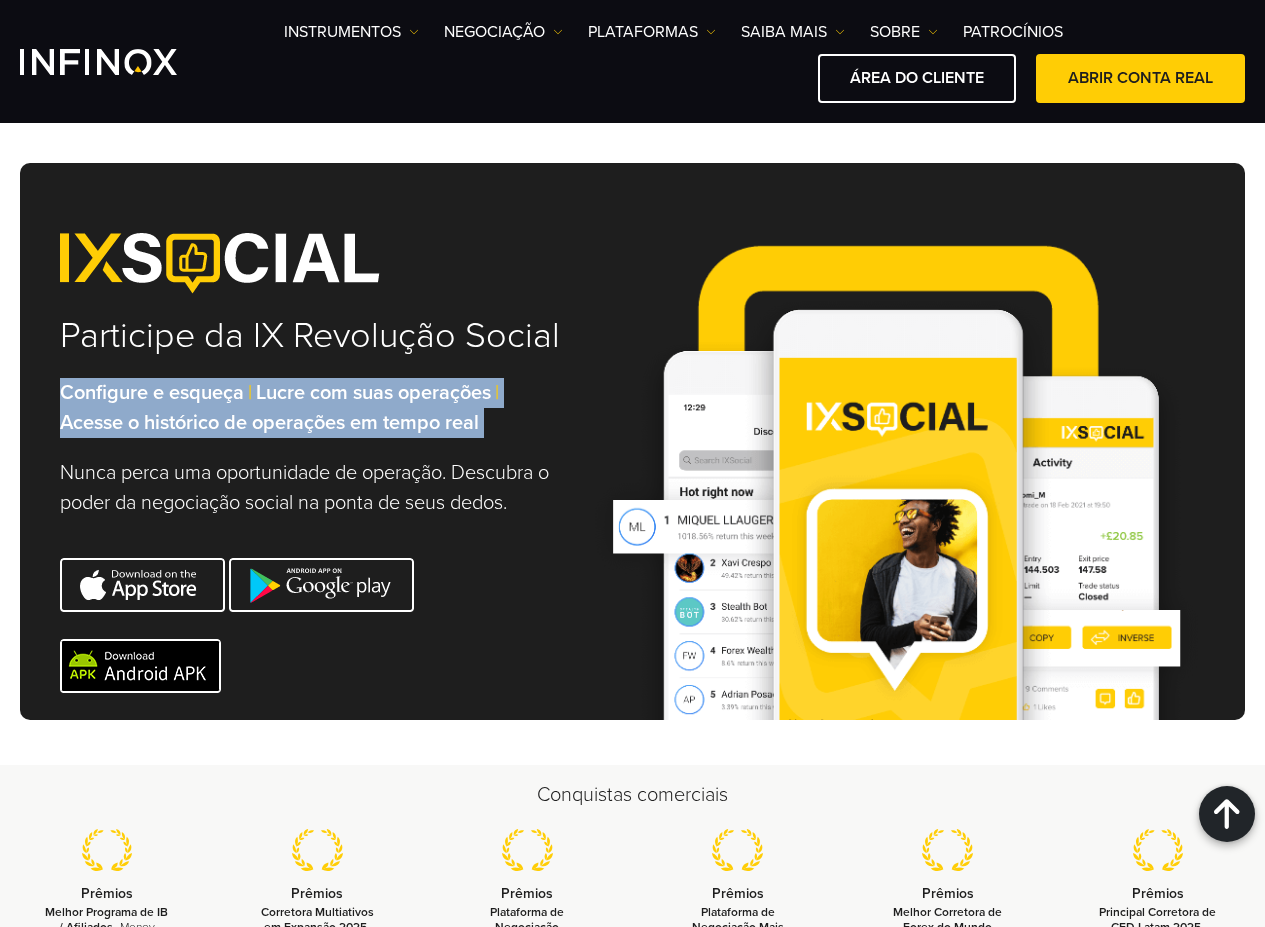 click on "Lucre com suas operações" at bounding box center [152, 393] 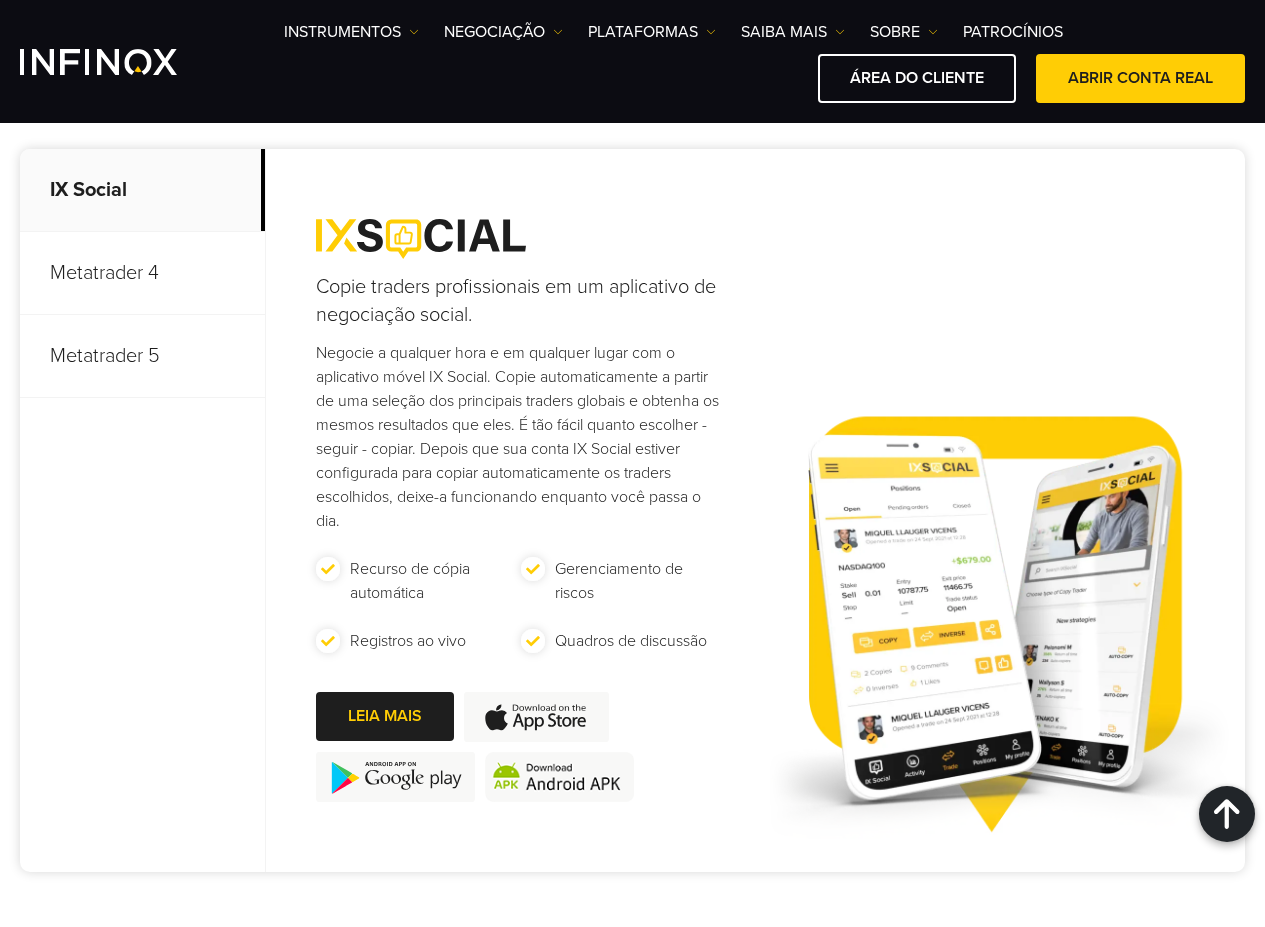 scroll, scrollTop: 963, scrollLeft: 0, axis: vertical 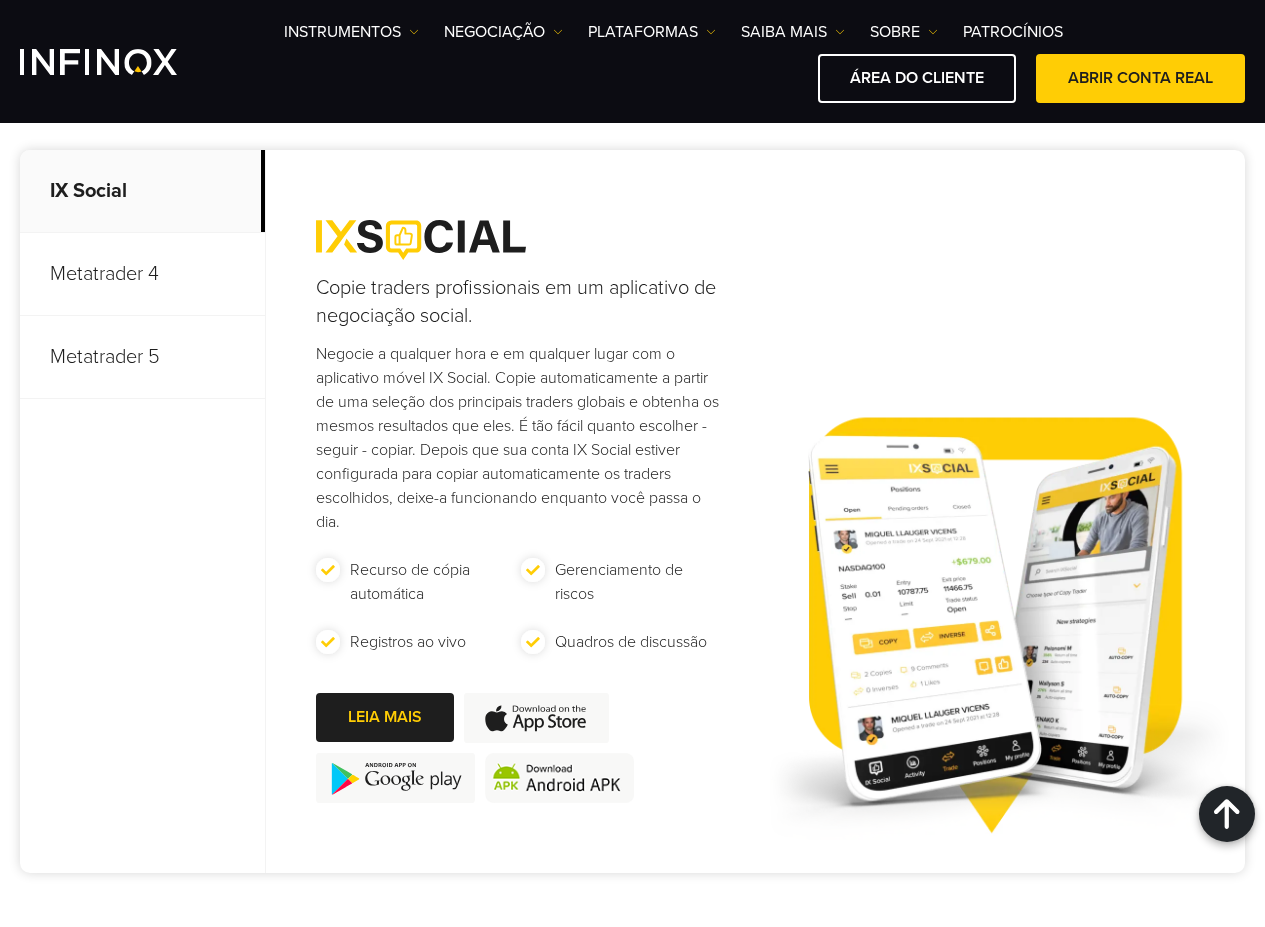click on "Metatrader 4" at bounding box center (142, 274) 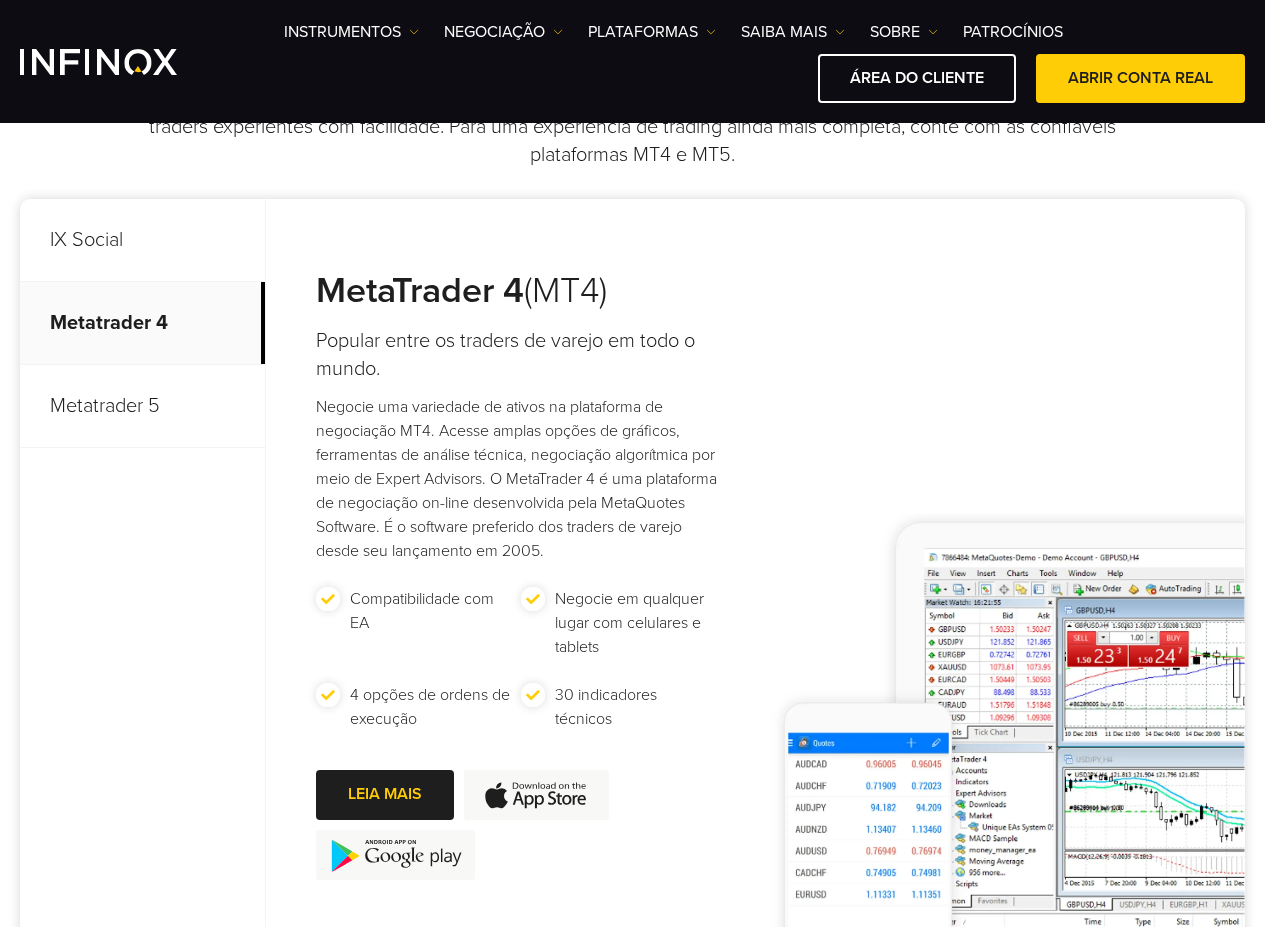 scroll, scrollTop: 913, scrollLeft: 0, axis: vertical 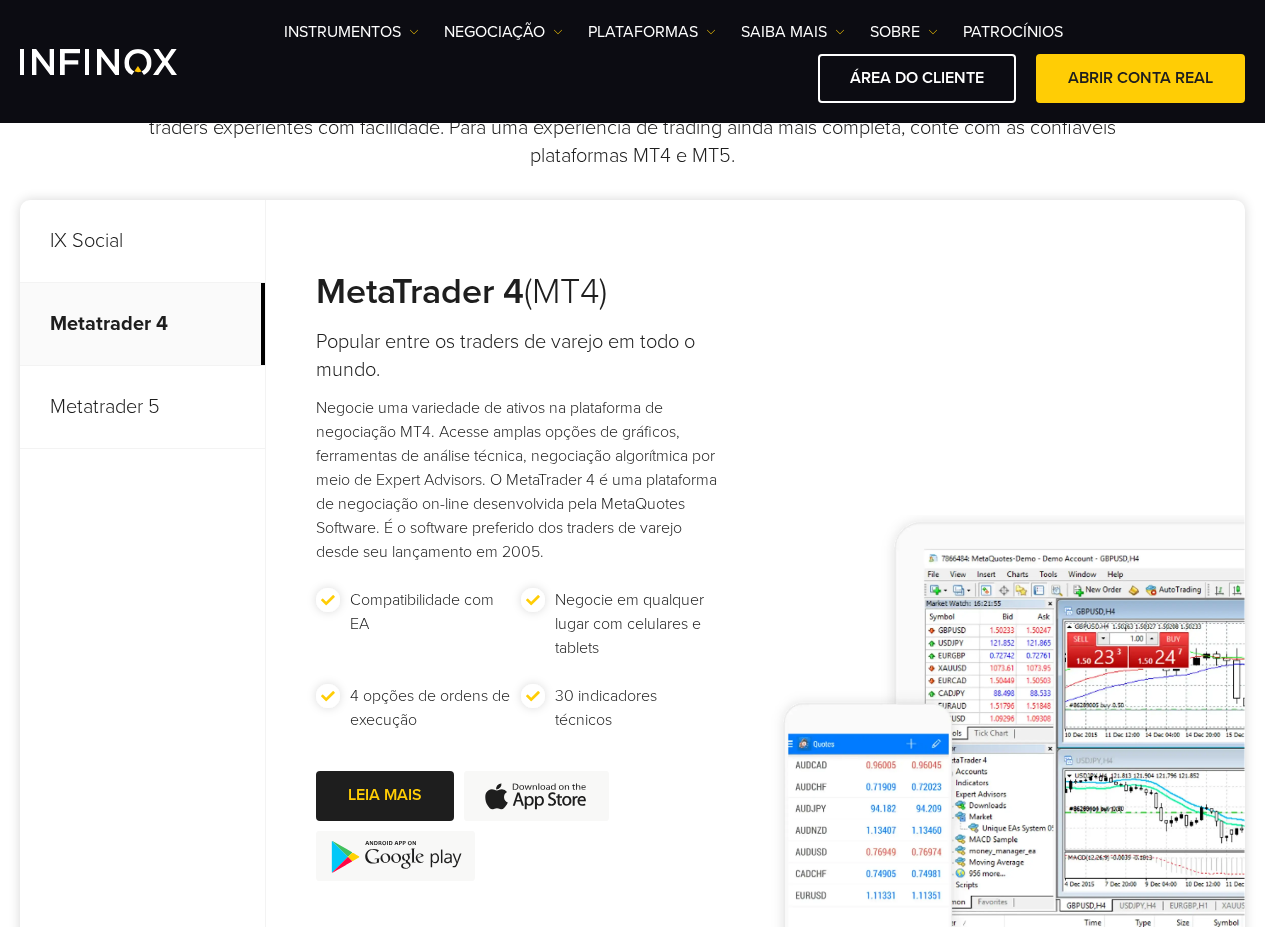 click on "Popular entre os traders de varejo em todo o mundo." at bounding box center (521, 356) 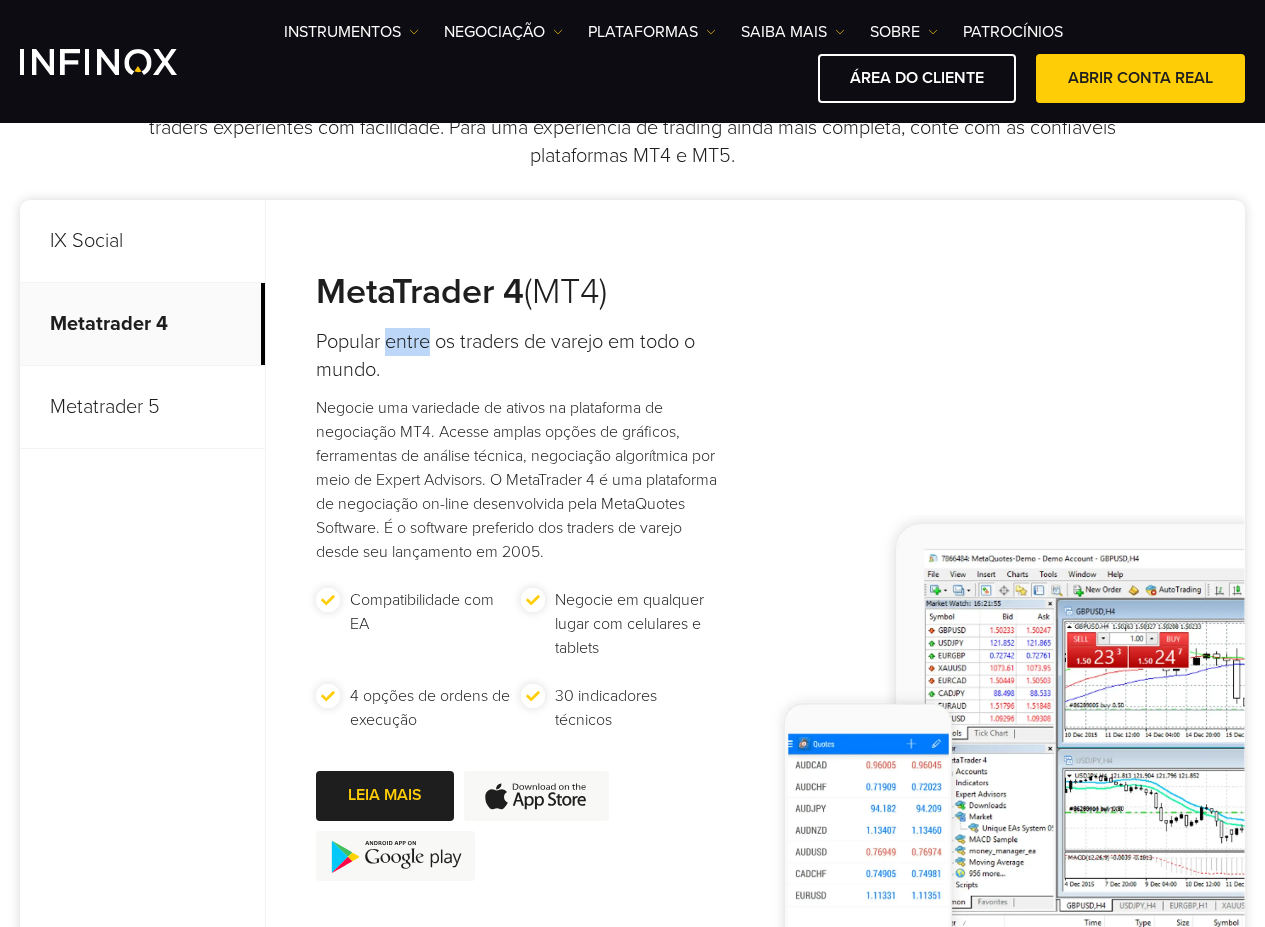 click on "Popular entre os traders de varejo em todo o mundo." at bounding box center (521, 356) 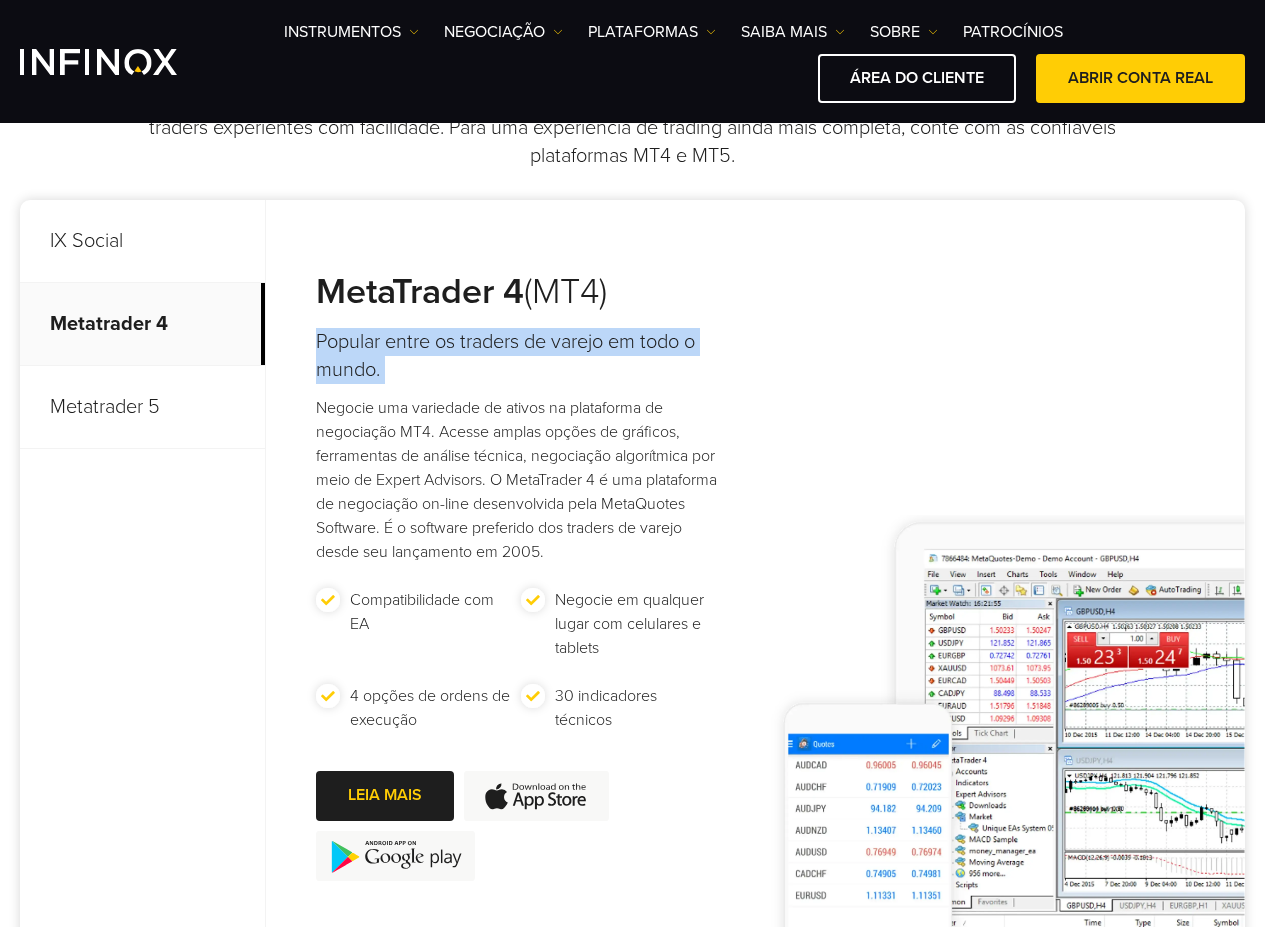click on "Popular entre os traders de varejo em todo o mundo." at bounding box center (521, 356) 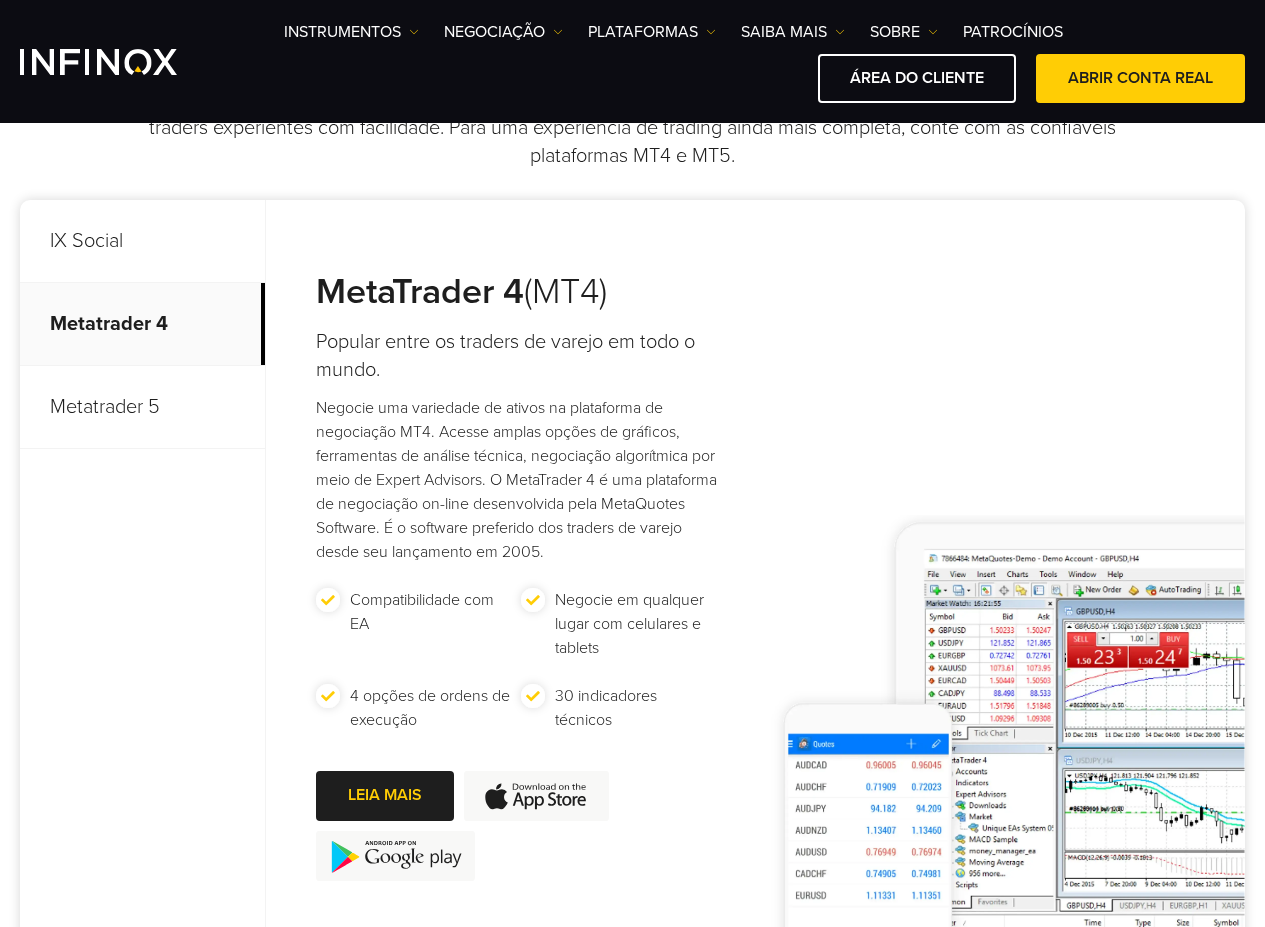 click on "Negocie uma variedade de ativos na plataforma de negociação MT4. Acesse amplas opções de gráficos, ferramentas de análise técnica, negociação algorítmica por meio de Expert Advisors. O MetaTrader 4 é uma plataforma de negociação on-line desenvolvida pela MetaQuotes Software. É o software preferido dos traders de varejo desde seu lançamento em 2005." at bounding box center (521, 480) 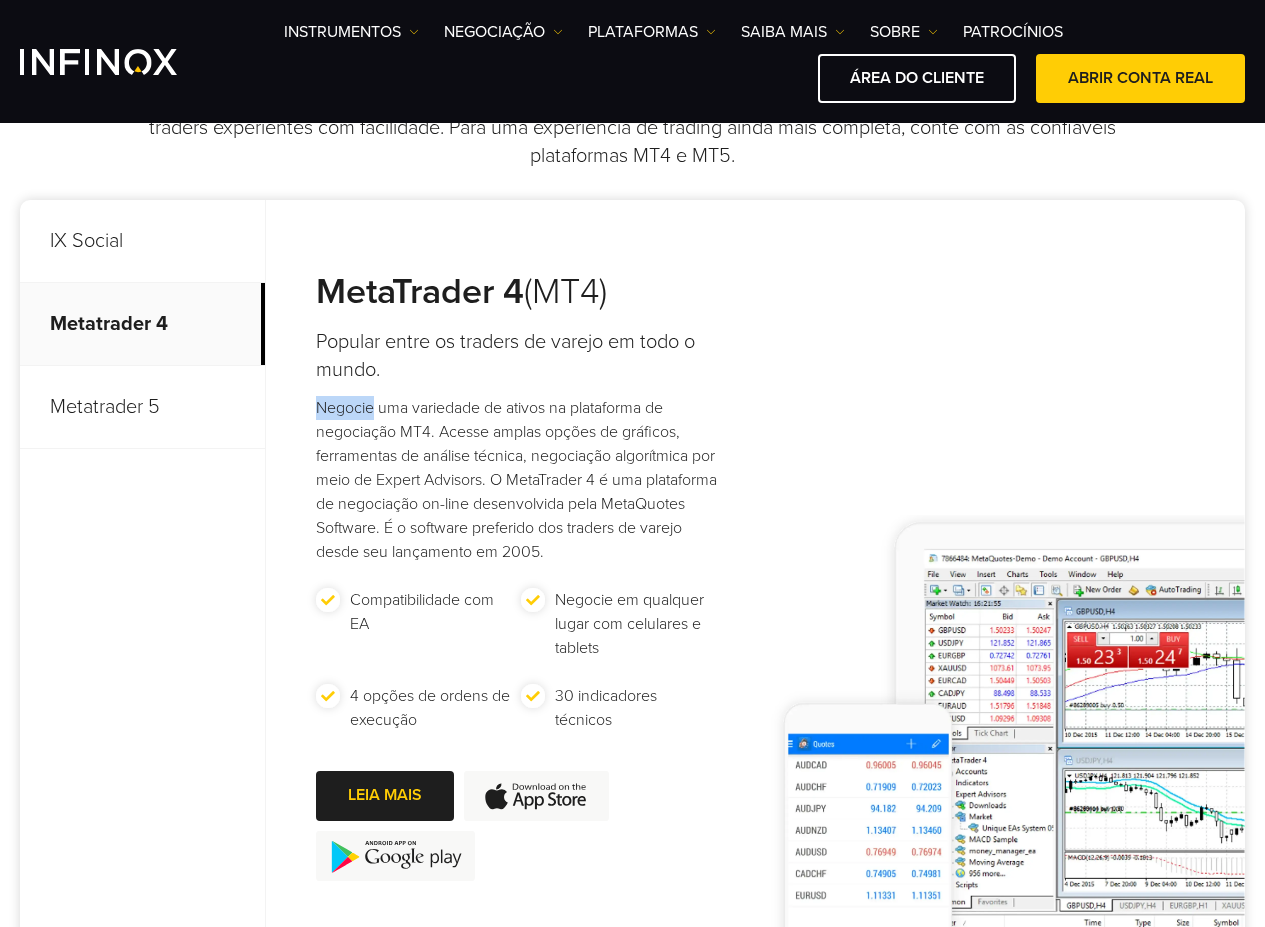 click on "Negocie uma variedade de ativos na plataforma de negociação MT4. Acesse amplas opções de gráficos, ferramentas de análise técnica, negociação algorítmica por meio de Expert Advisors. O MetaTrader 4 é uma plataforma de negociação on-line desenvolvida pela MetaQuotes Software. É o software preferido dos traders de varejo desde seu lançamento em 2005." at bounding box center [521, 480] 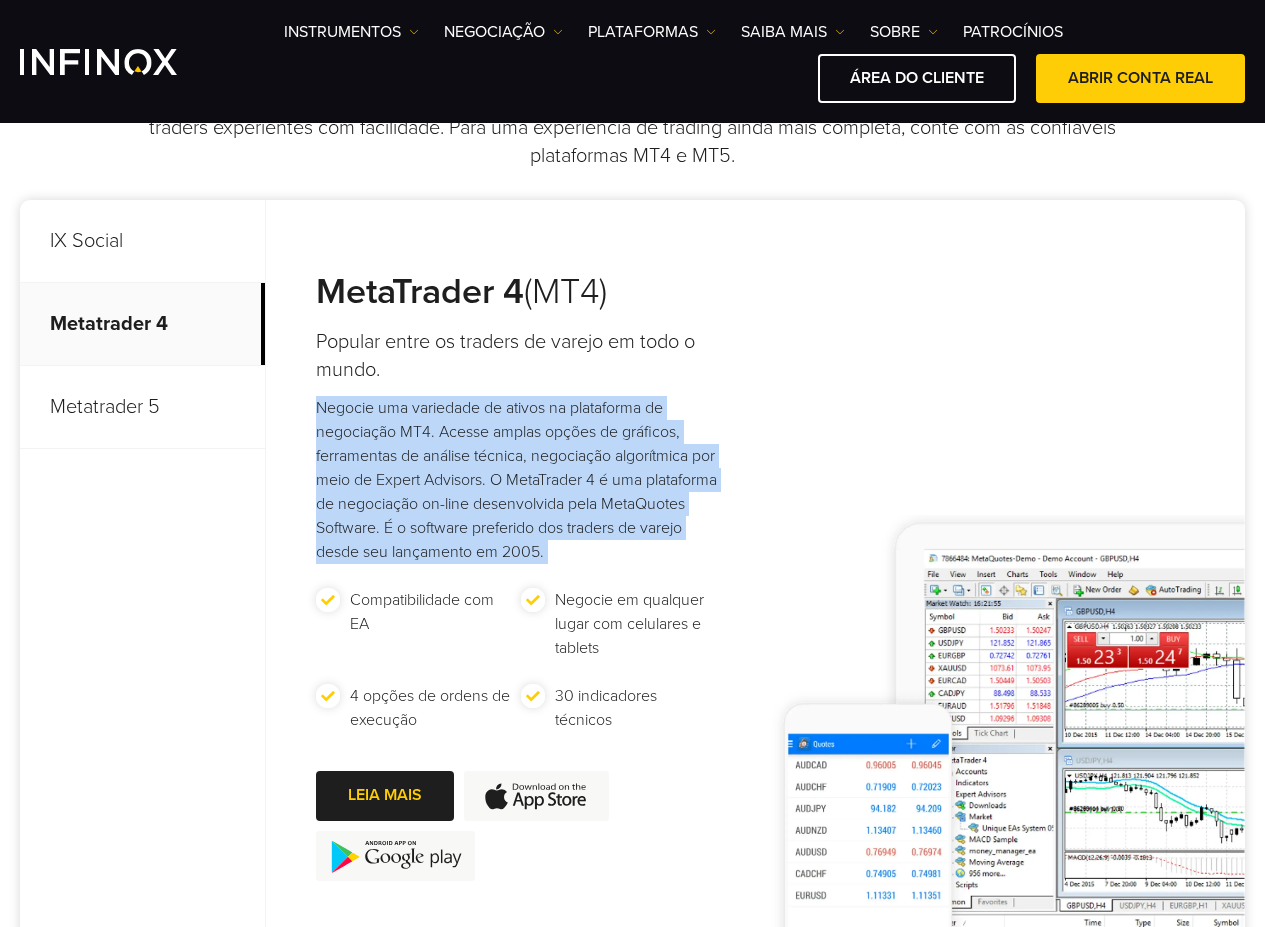 click on "Negocie uma variedade de ativos na plataforma de negociação MT4. Acesse amplas opções de gráficos, ferramentas de análise técnica, negociação algorítmica por meio de Expert Advisors. O MetaTrader 4 é uma plataforma de negociação on-line desenvolvida pela MetaQuotes Software. É o software preferido dos traders de varejo desde seu lançamento em 2005." at bounding box center (521, 480) 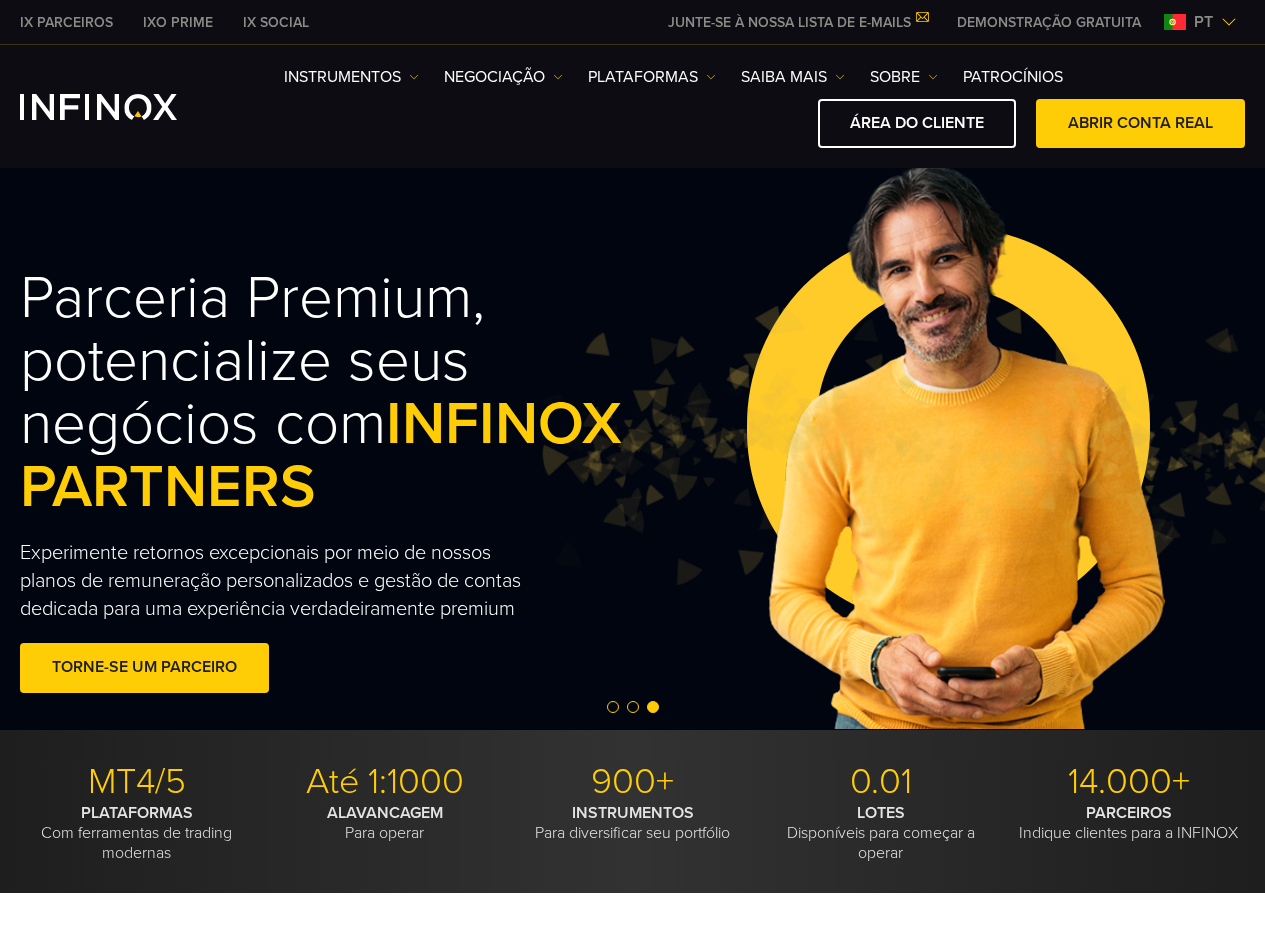 scroll, scrollTop: 45, scrollLeft: 0, axis: vertical 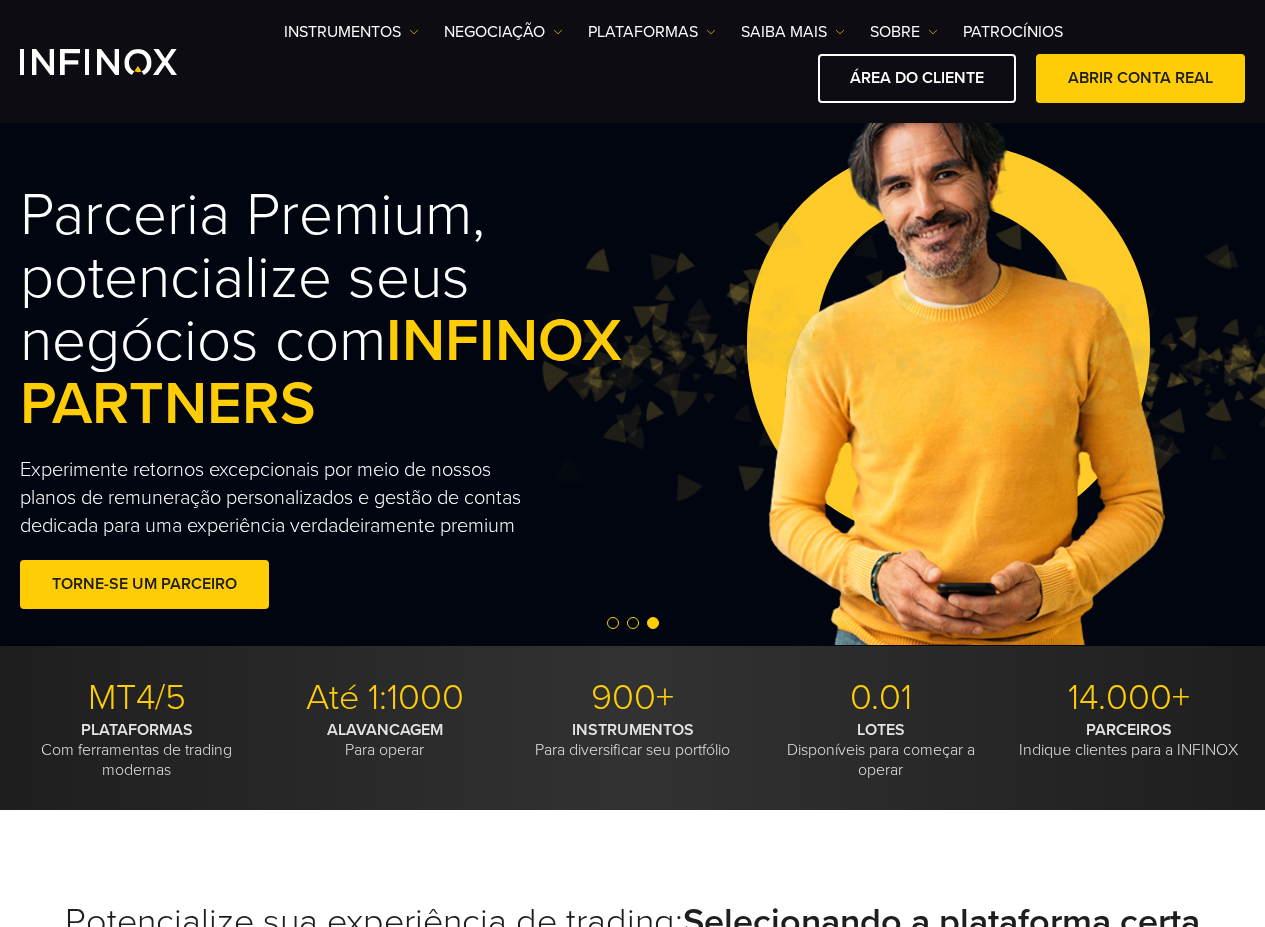 click on "INSTRUMENTOS Para diversificar seu portfólio" at bounding box center (136, 750) 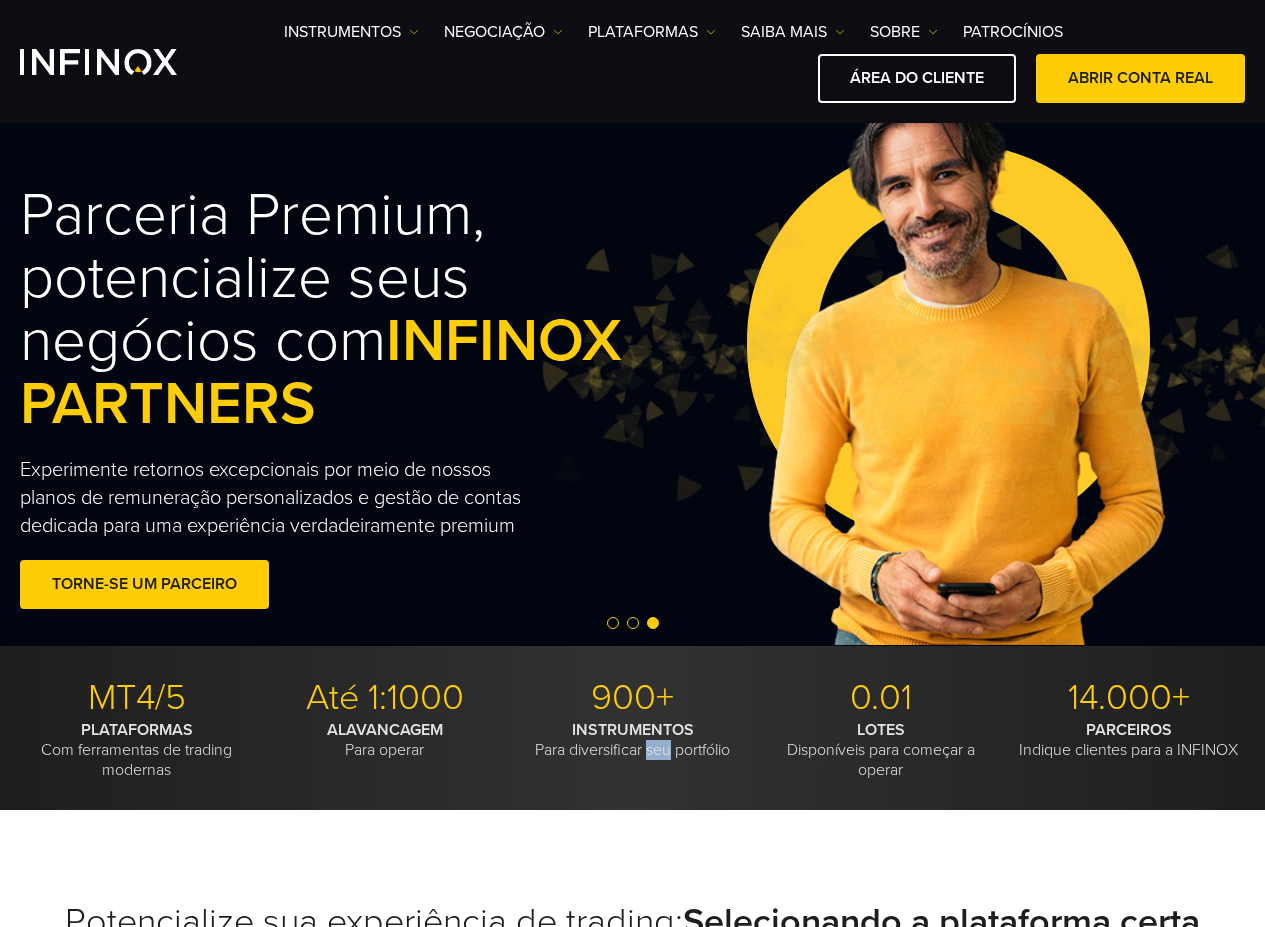 click on "INSTRUMENTOS Para diversificar seu portfólio" at bounding box center [136, 750] 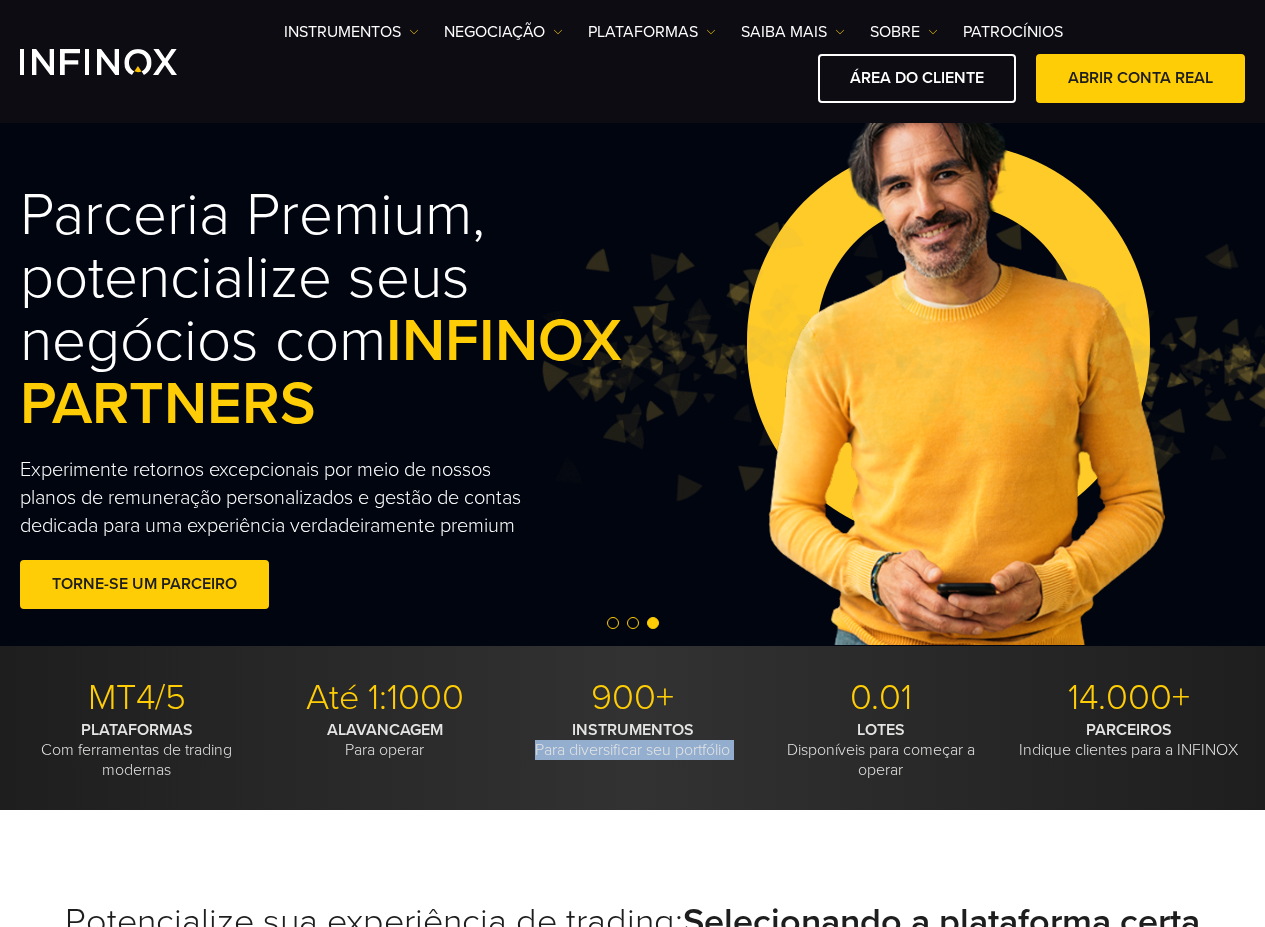 click on "INSTRUMENTOS Para diversificar seu portfólio" at bounding box center [136, 750] 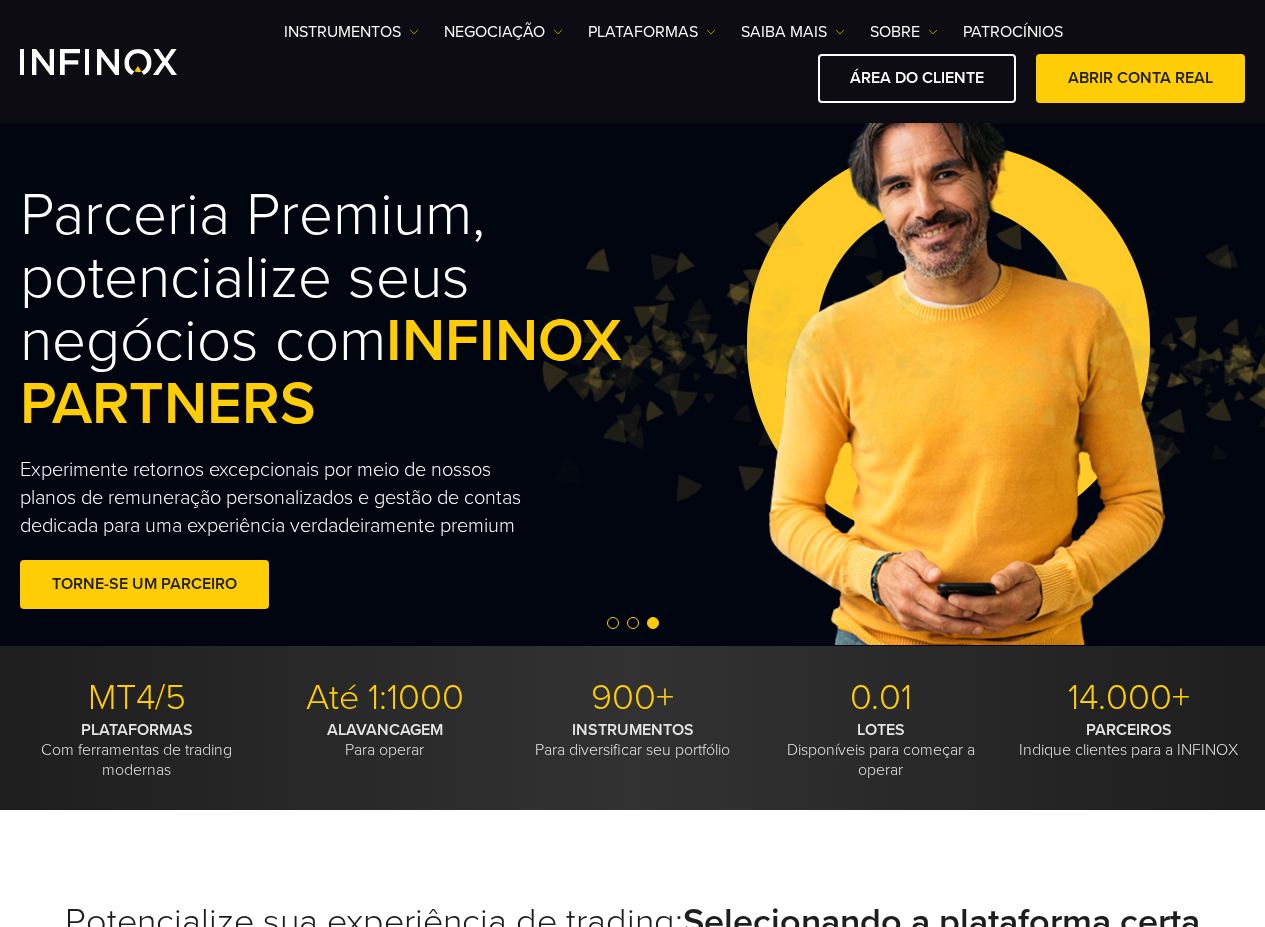 click on "LOTES  Disponíveis para começar a operar" at bounding box center [136, 750] 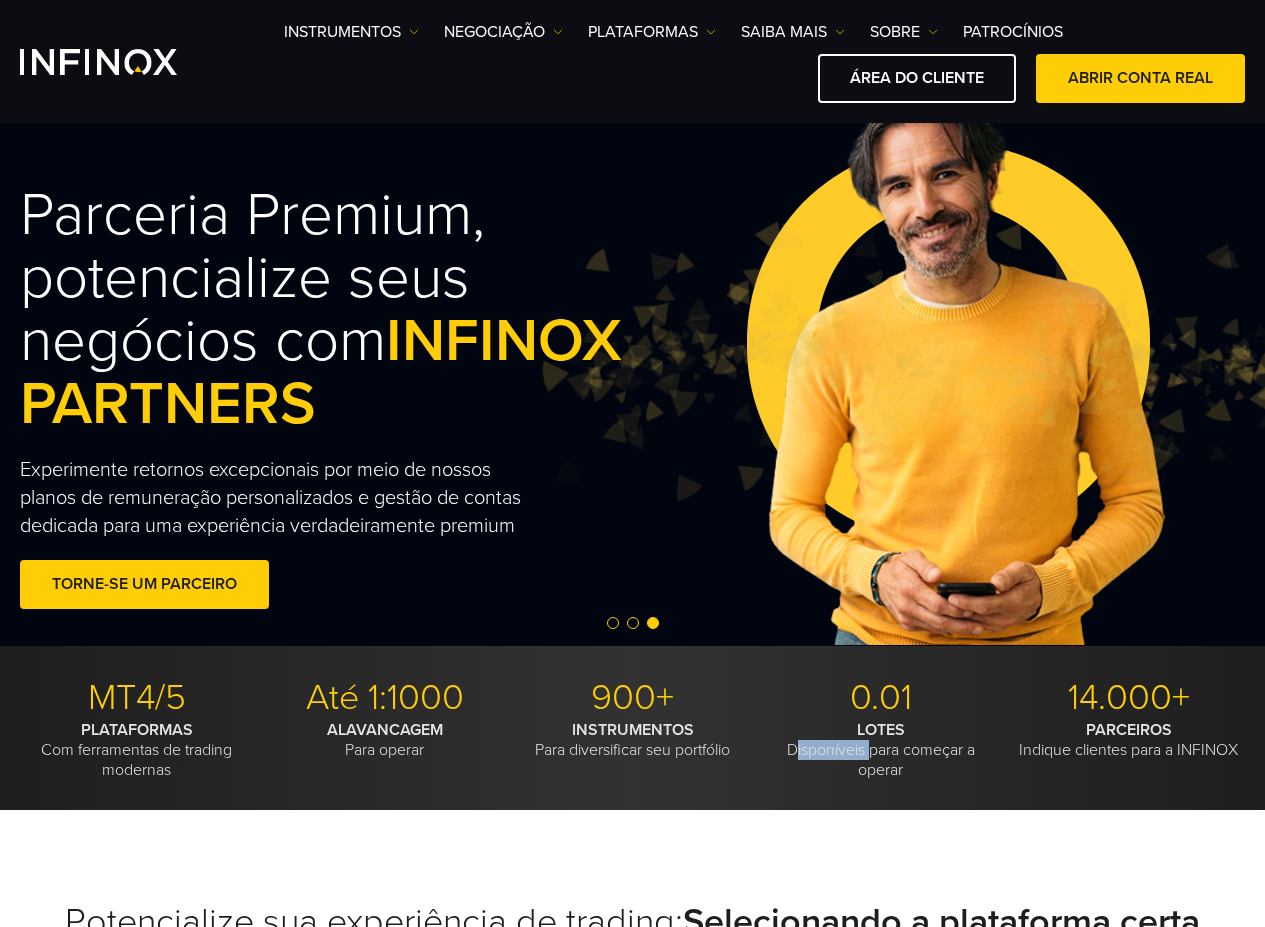click on "LOTES  Disponíveis para começar a operar" at bounding box center (136, 750) 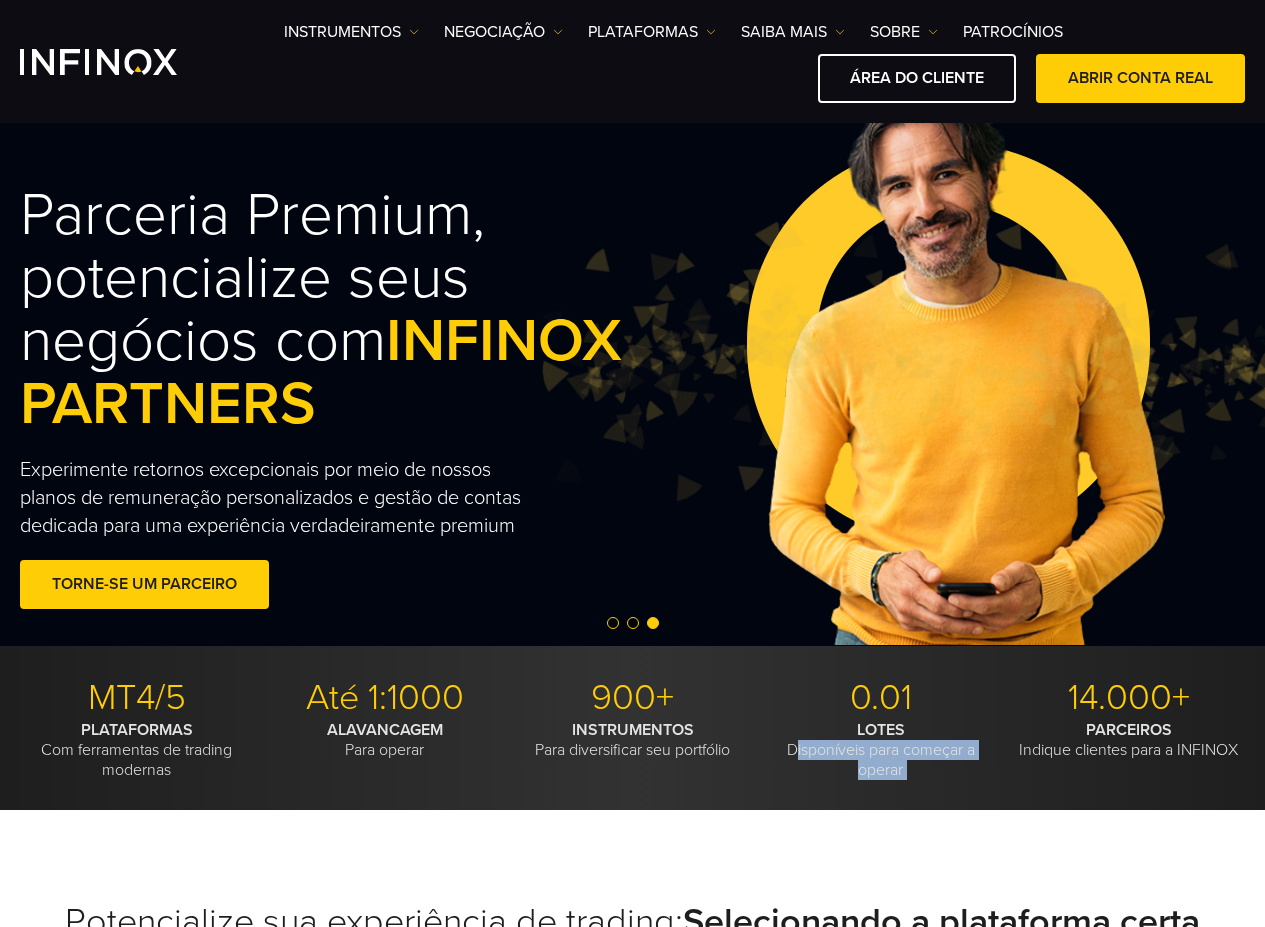 click on "LOTES  Disponíveis para começar a operar" at bounding box center (136, 750) 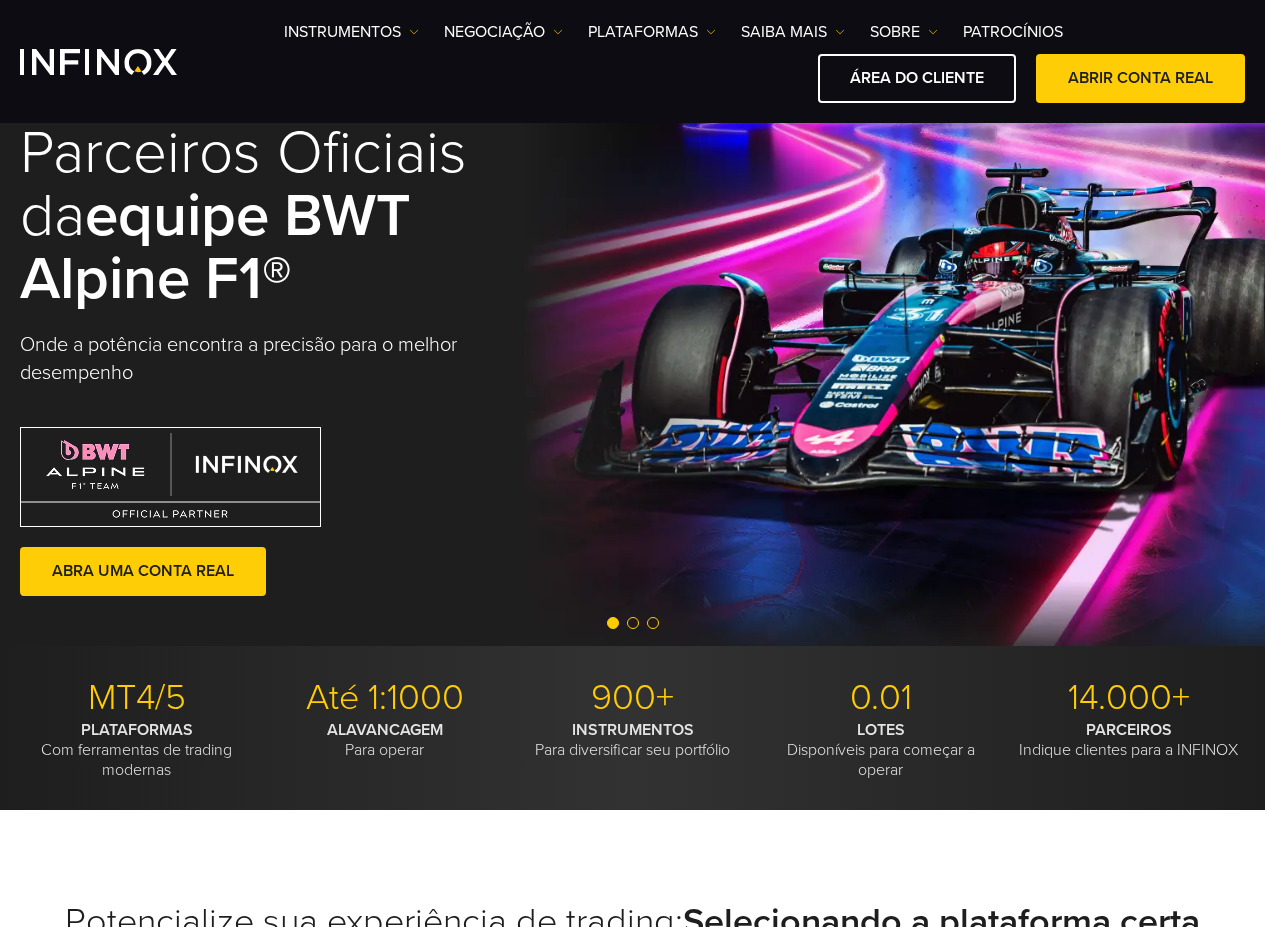 click on "PARCEIROS Indique clientes para a INFINOX" at bounding box center (136, 750) 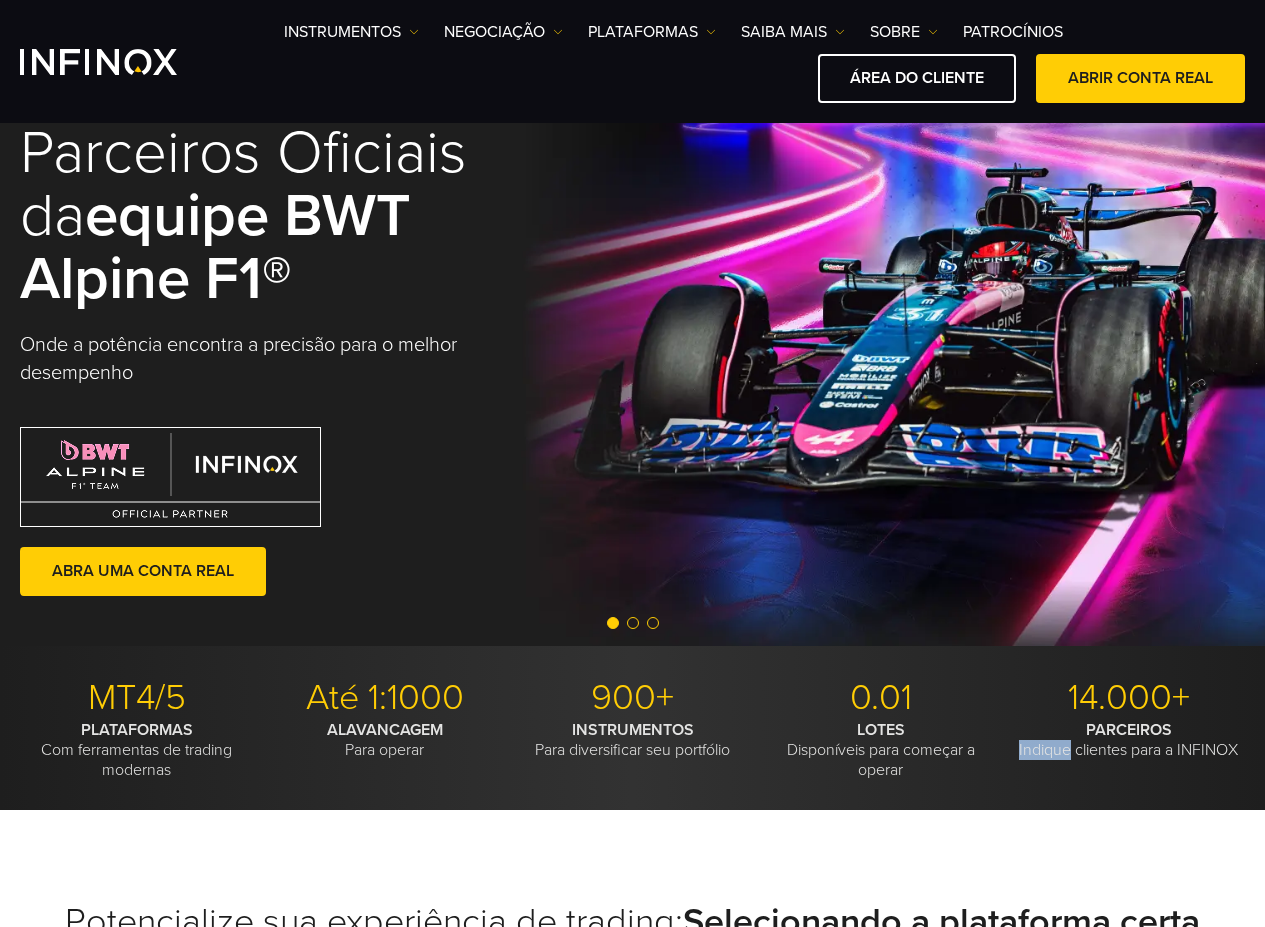 click on "PARCEIROS Indique clientes para a INFINOX" at bounding box center [136, 750] 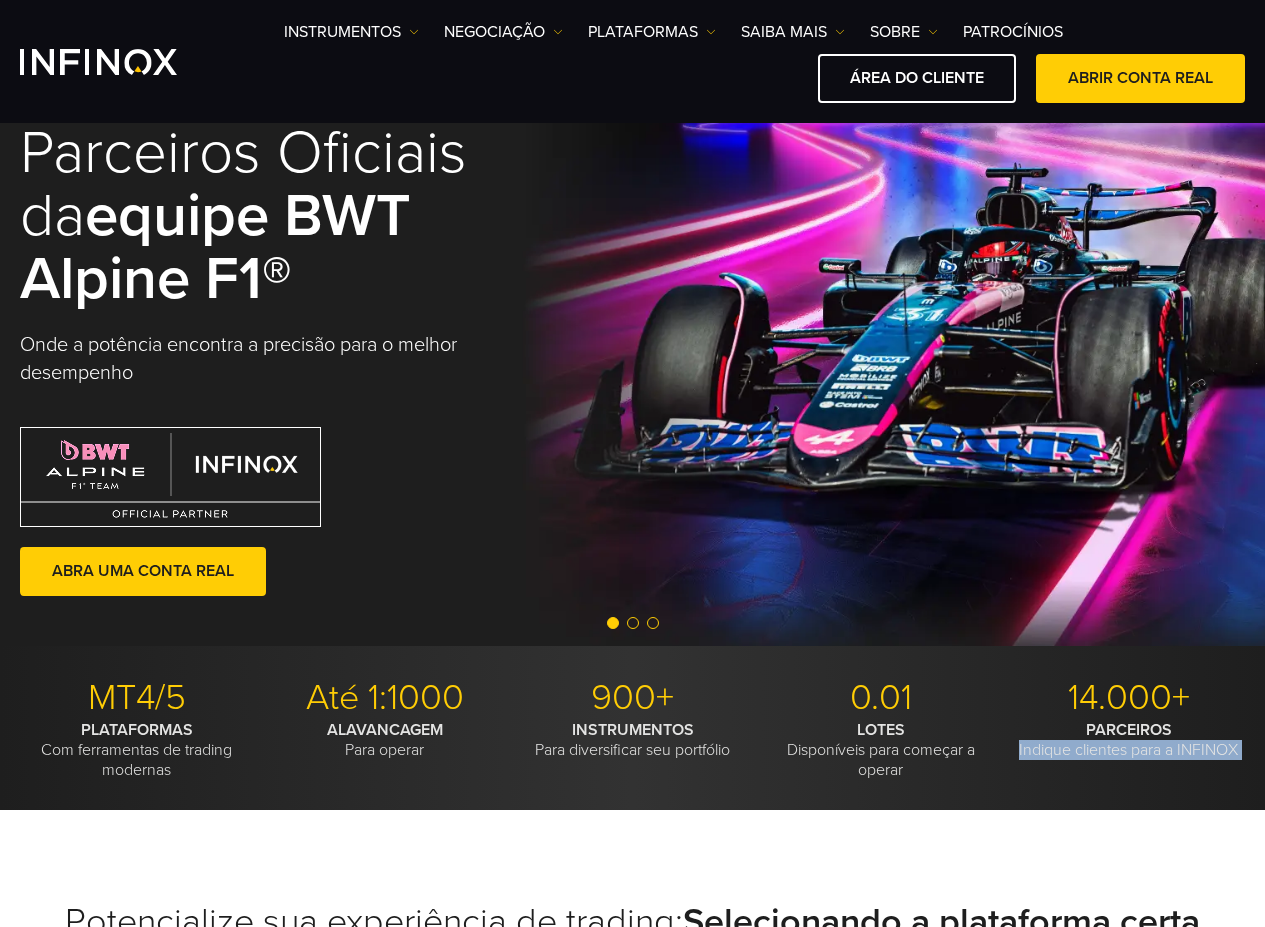 click on "PARCEIROS Indique clientes para a INFINOX" at bounding box center [136, 750] 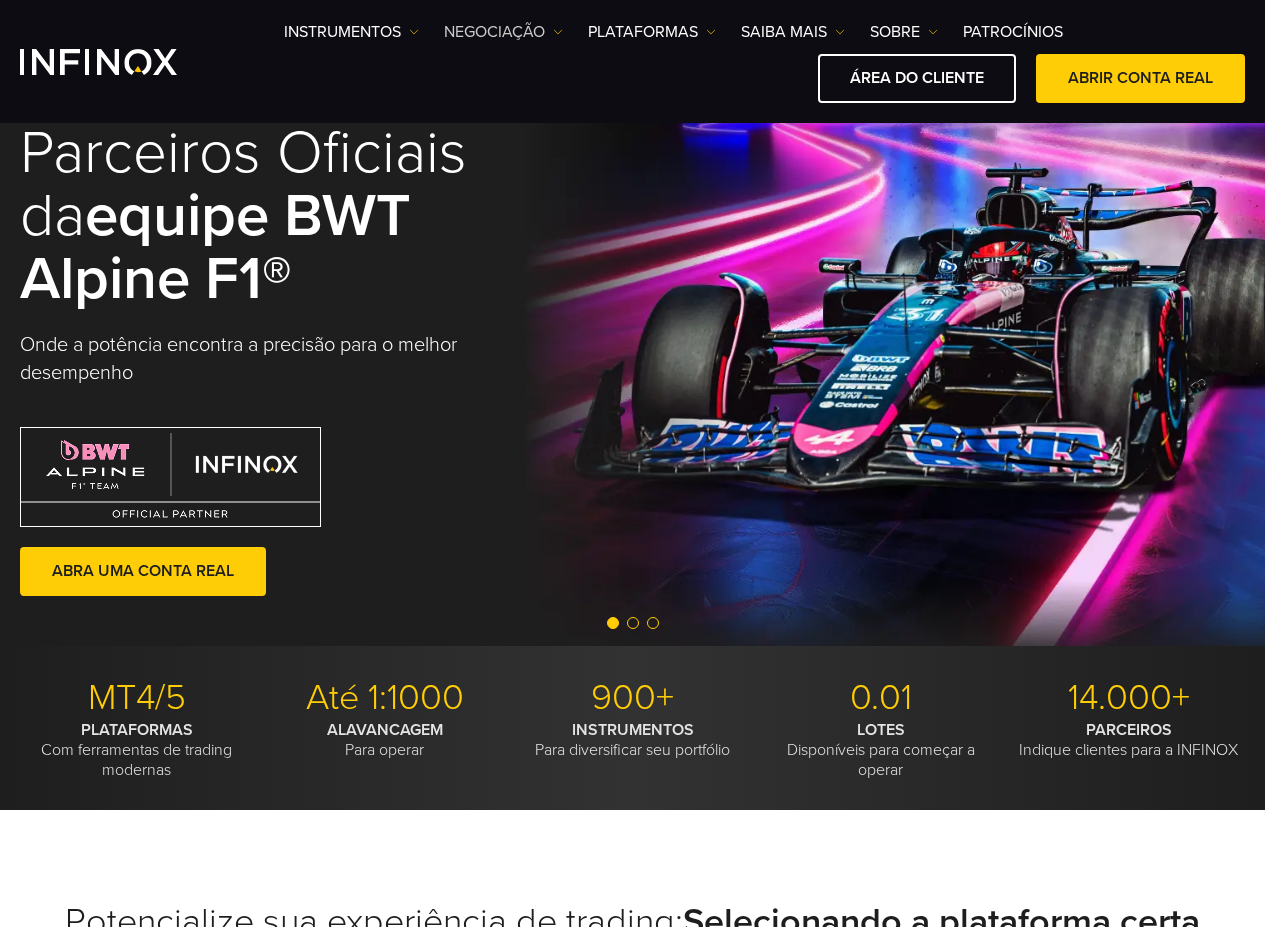 click at bounding box center (414, 32) 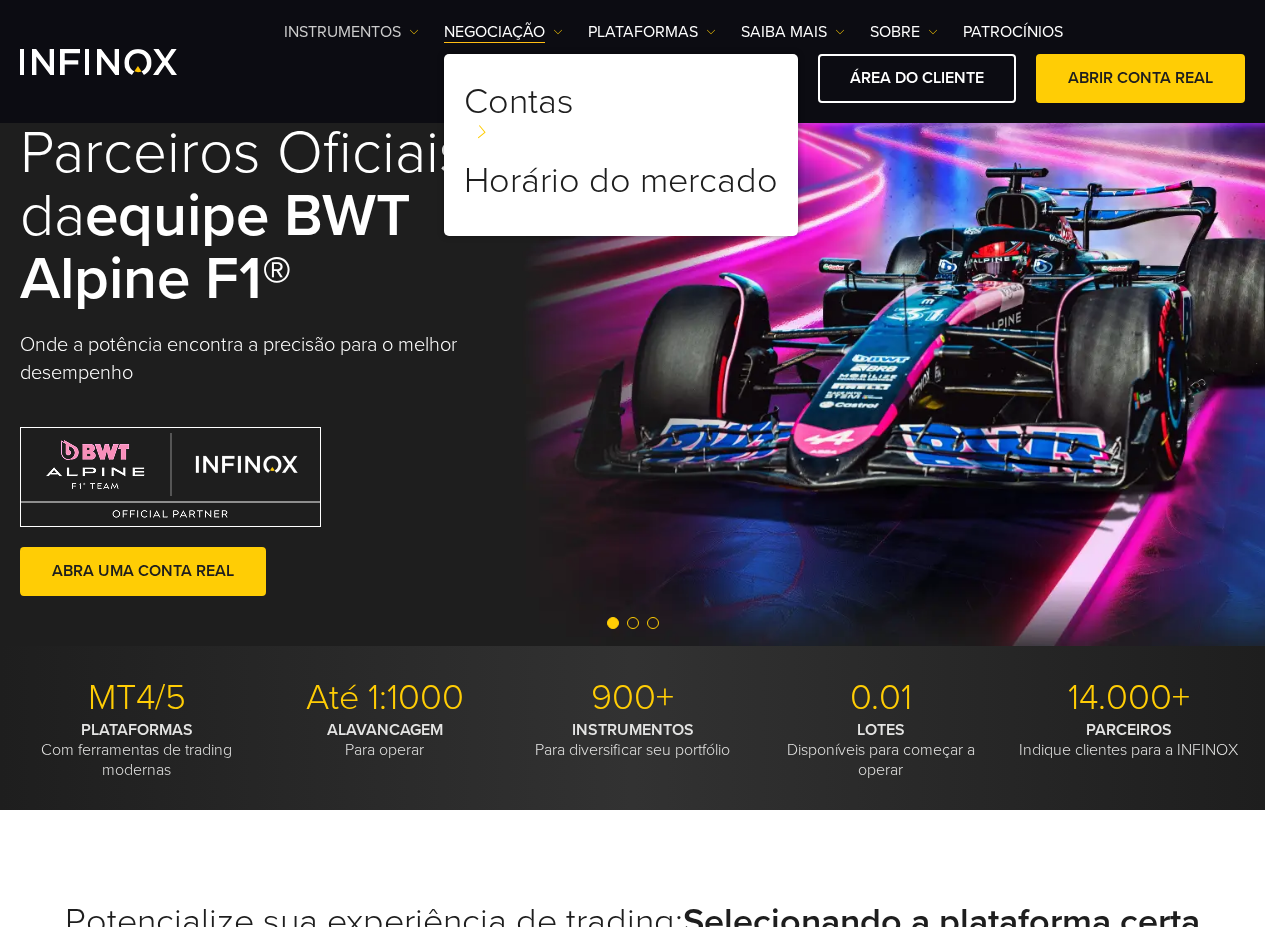 click at bounding box center (414, 32) 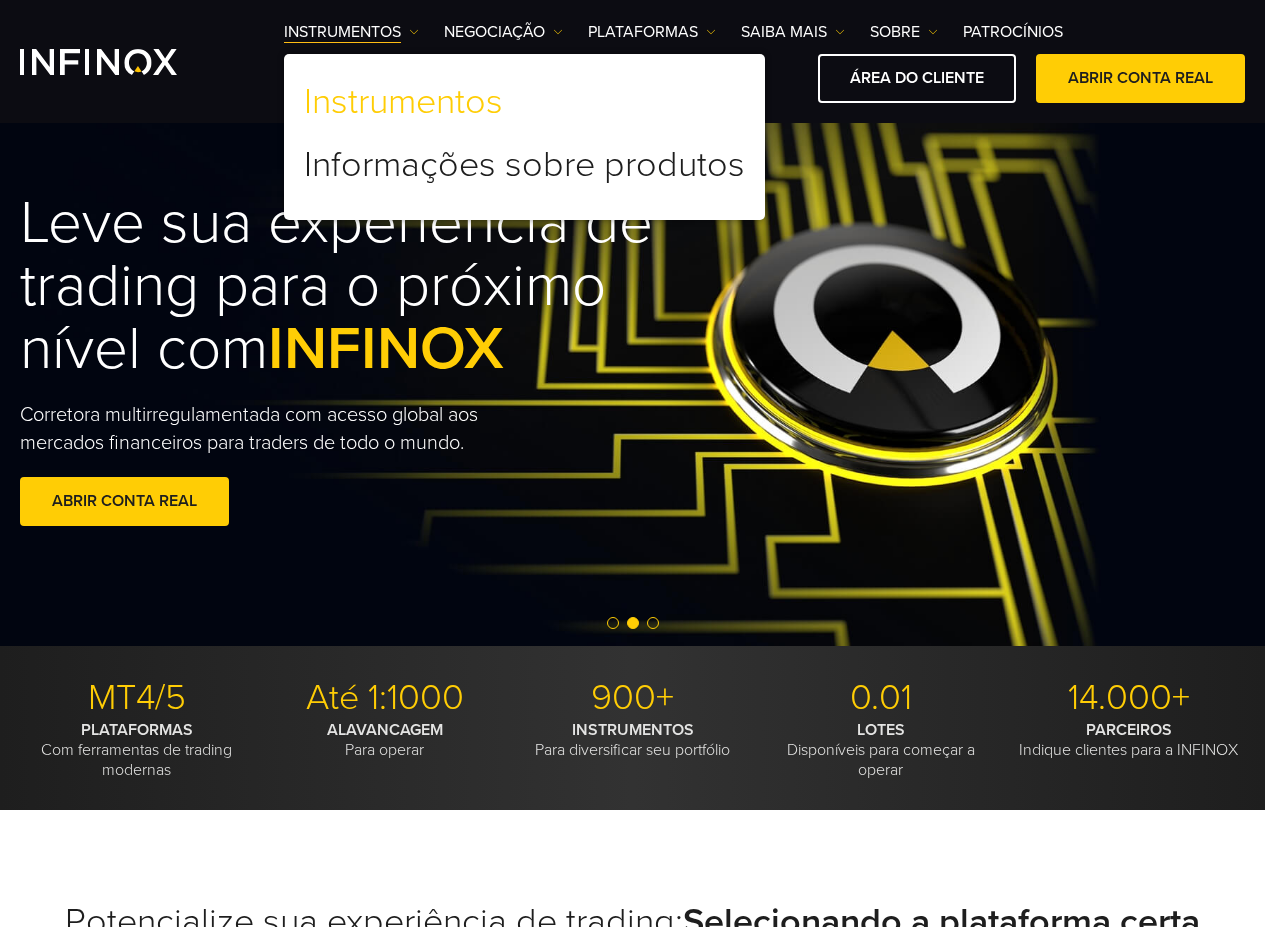 click on "Instrumentos" at bounding box center (403, 102) 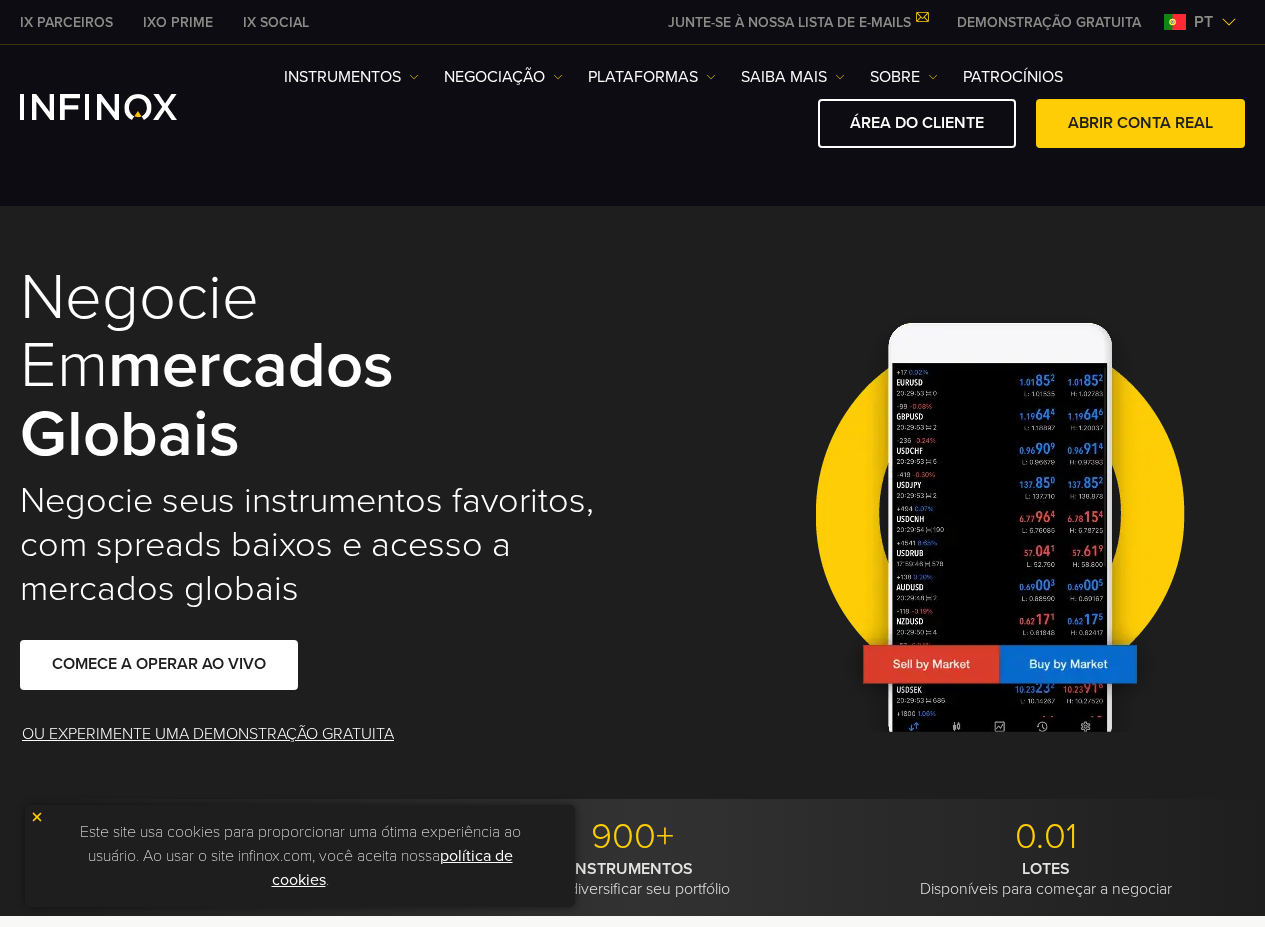 scroll, scrollTop: 20, scrollLeft: 0, axis: vertical 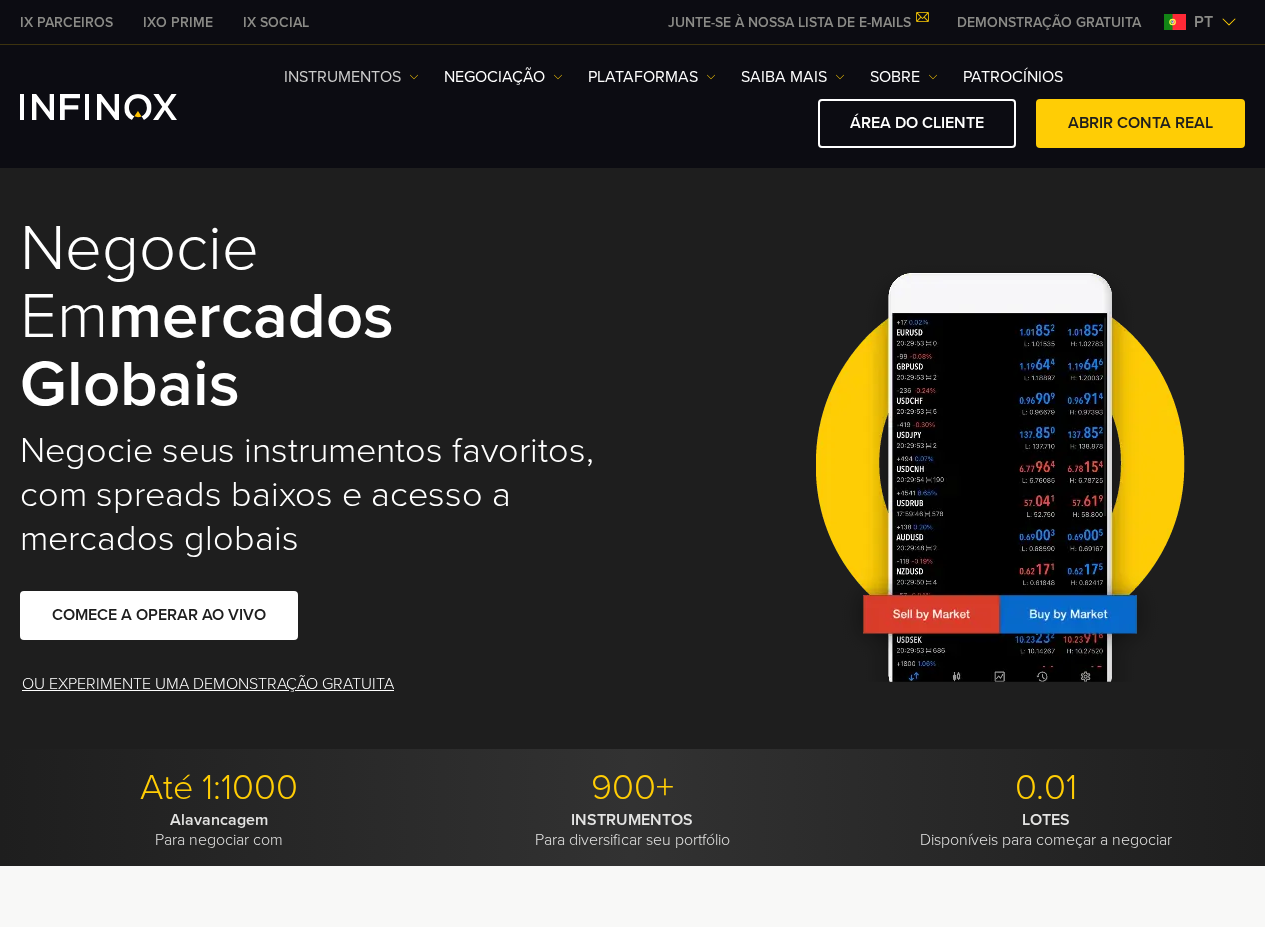 click on "Instrumentos" at bounding box center [351, 77] 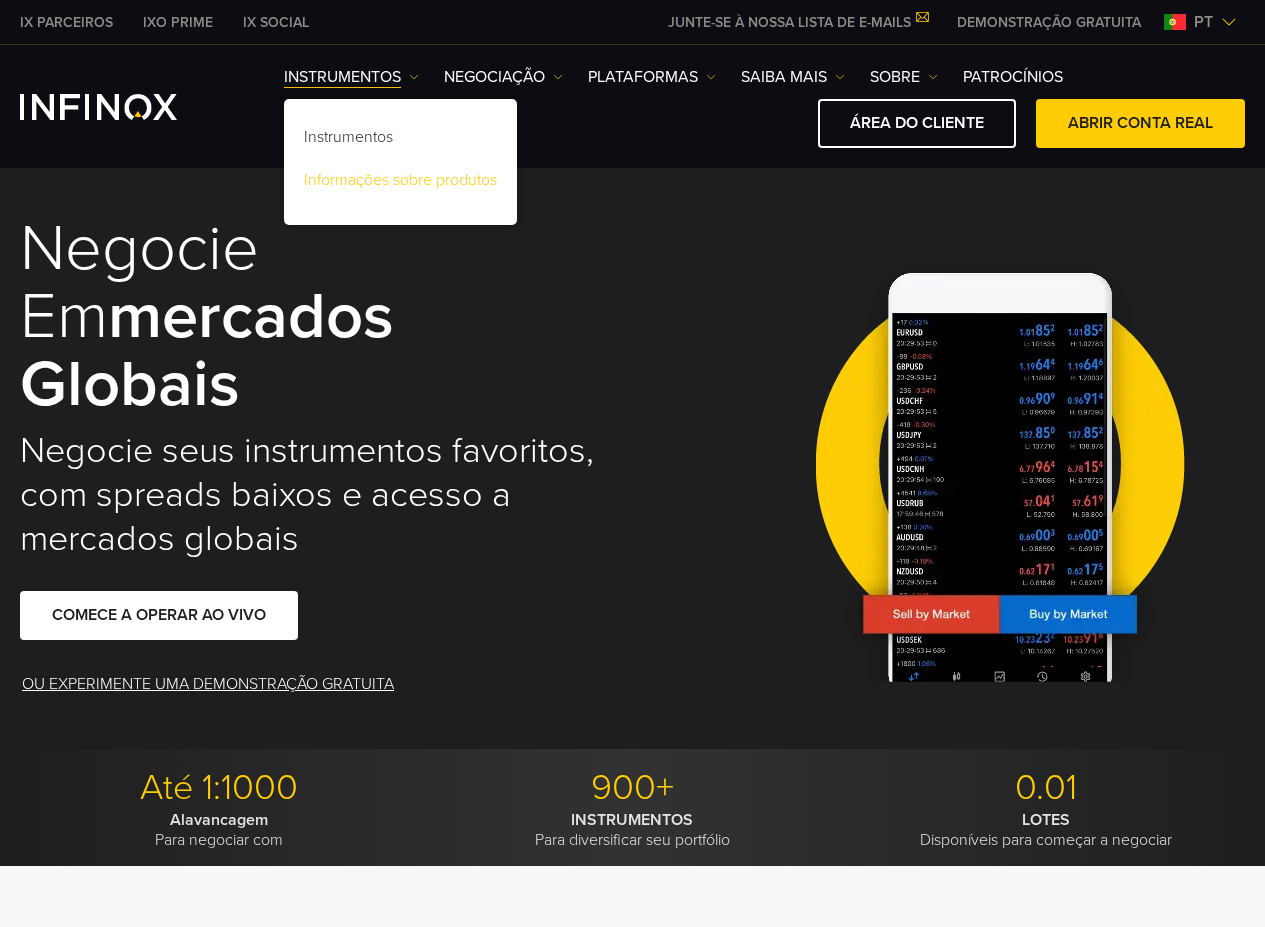 click on "Informações sobre produtos" at bounding box center (400, 183) 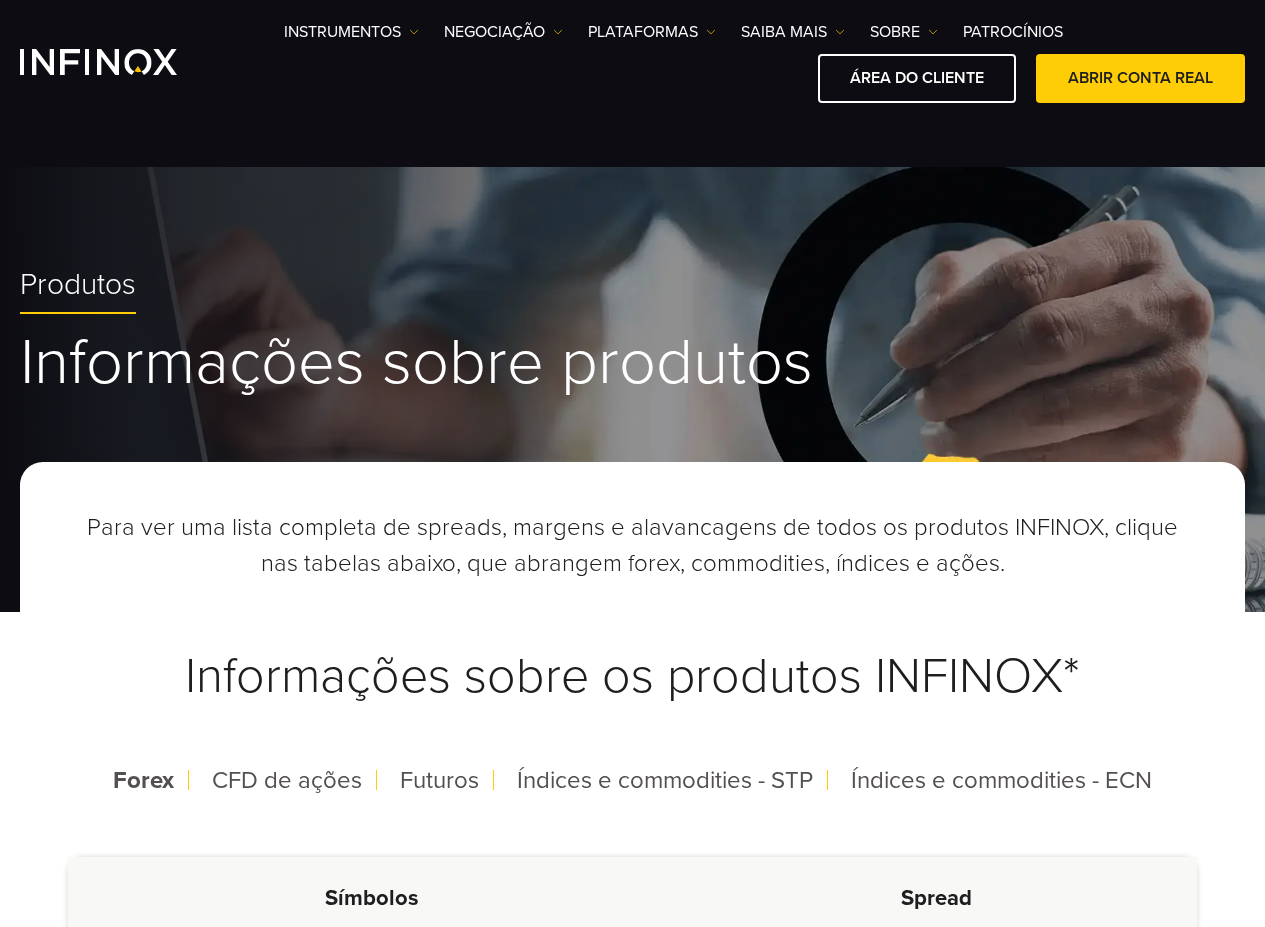 scroll, scrollTop: 568, scrollLeft: 0, axis: vertical 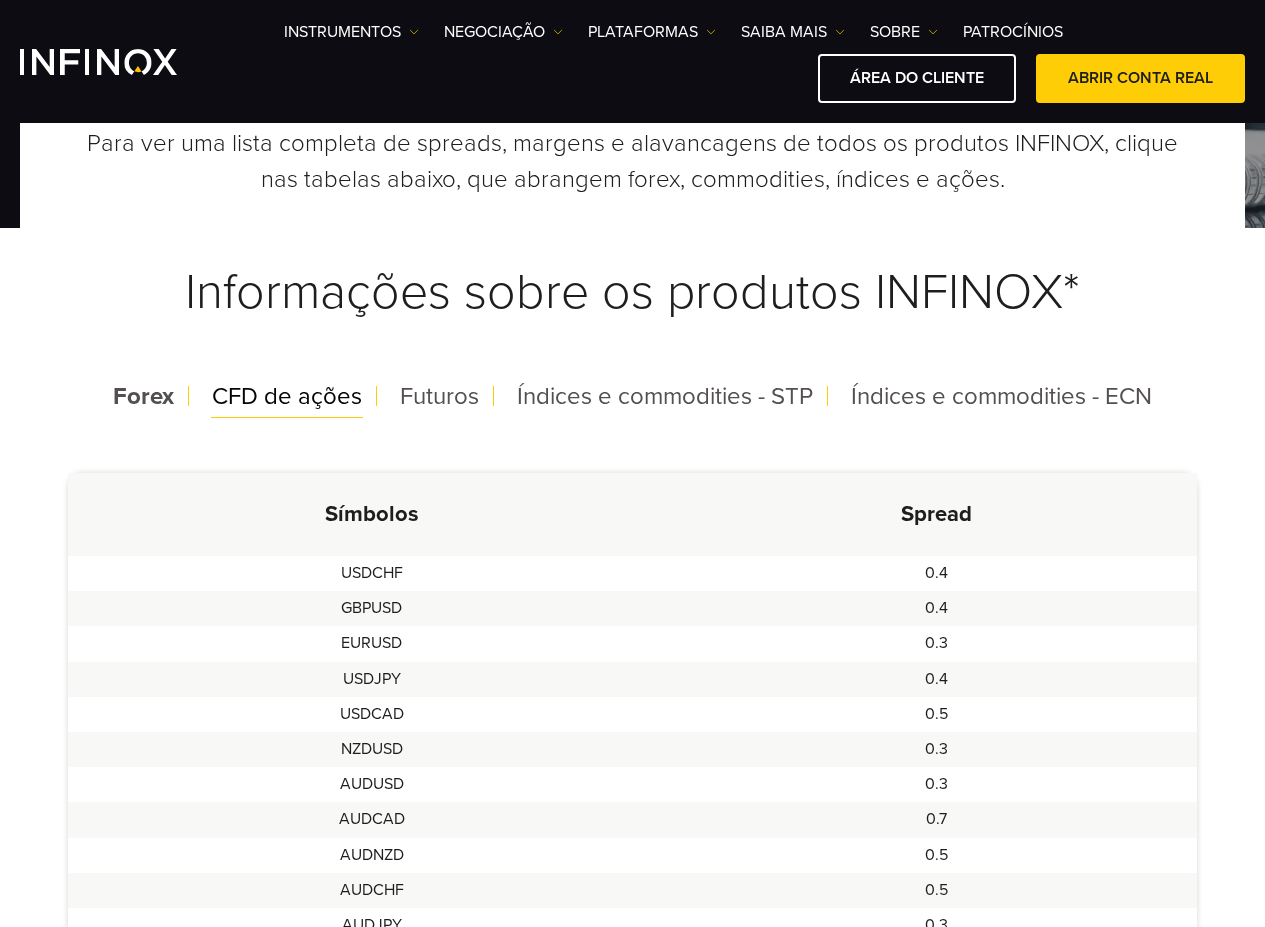 click on "CFD de ações" at bounding box center (287, 396) 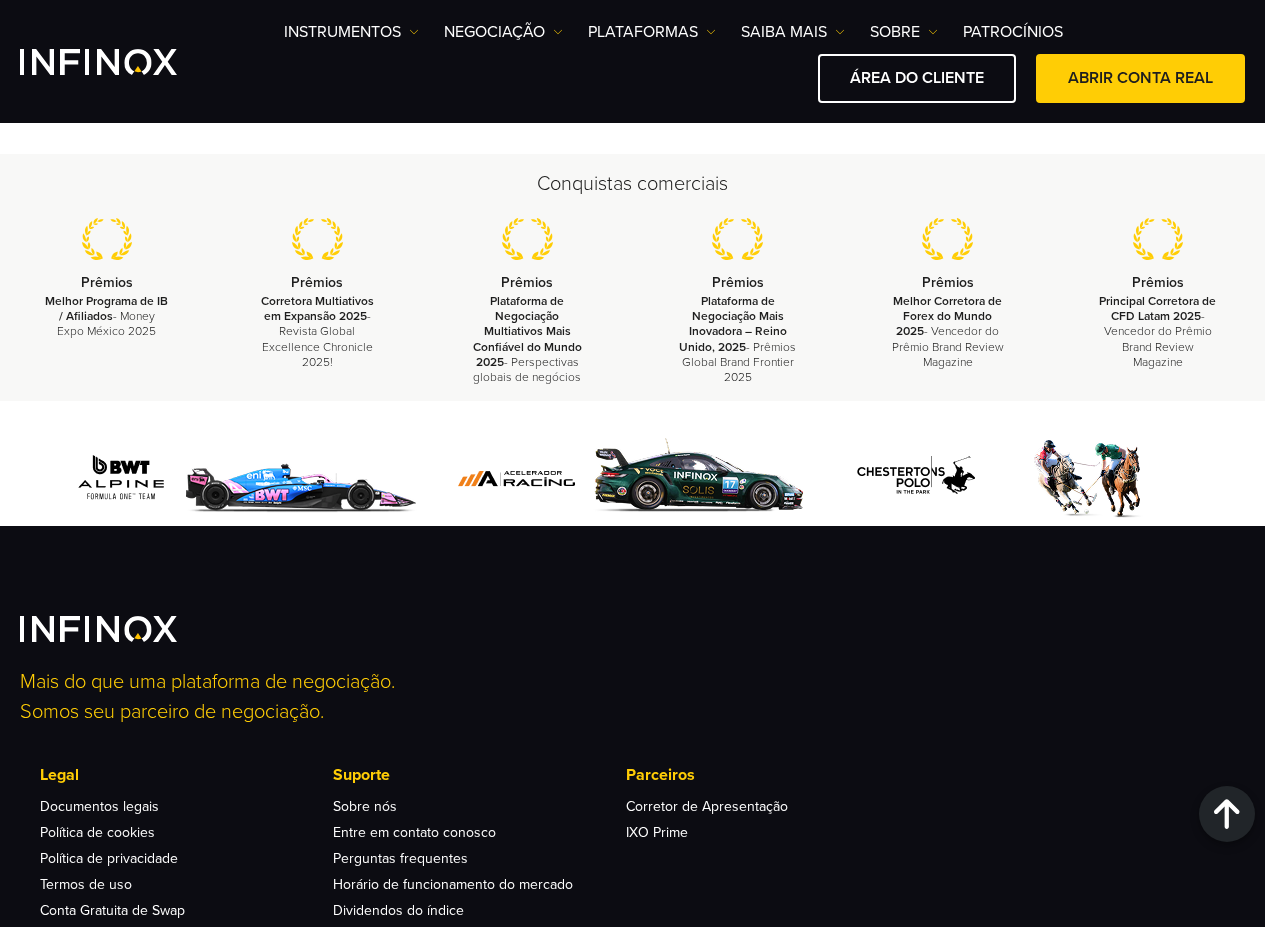 scroll, scrollTop: 2261, scrollLeft: 0, axis: vertical 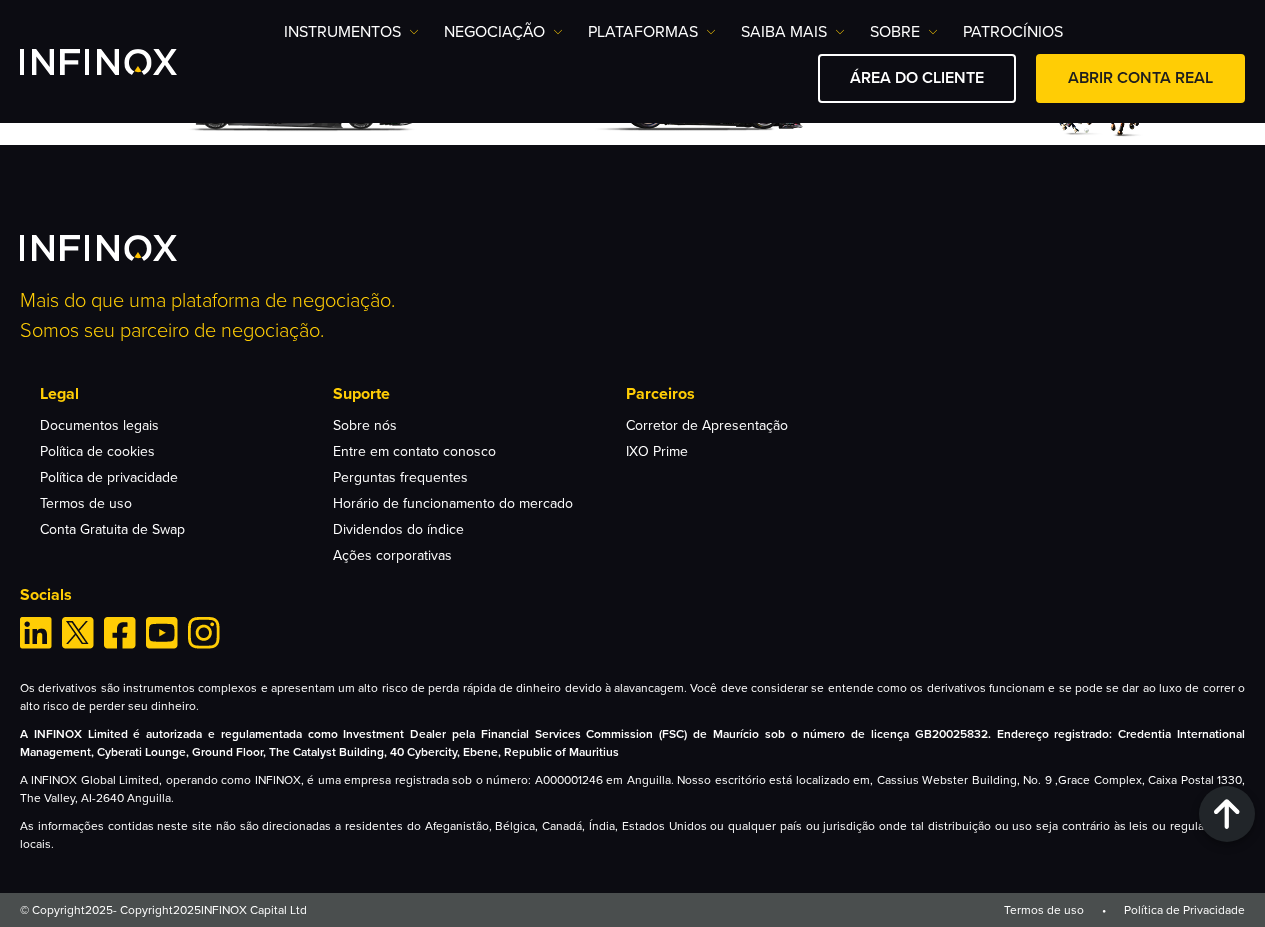 click on "Mais do que uma plataforma de negociação.  Somos seu parceiro de negociação." at bounding box center [632, 316] 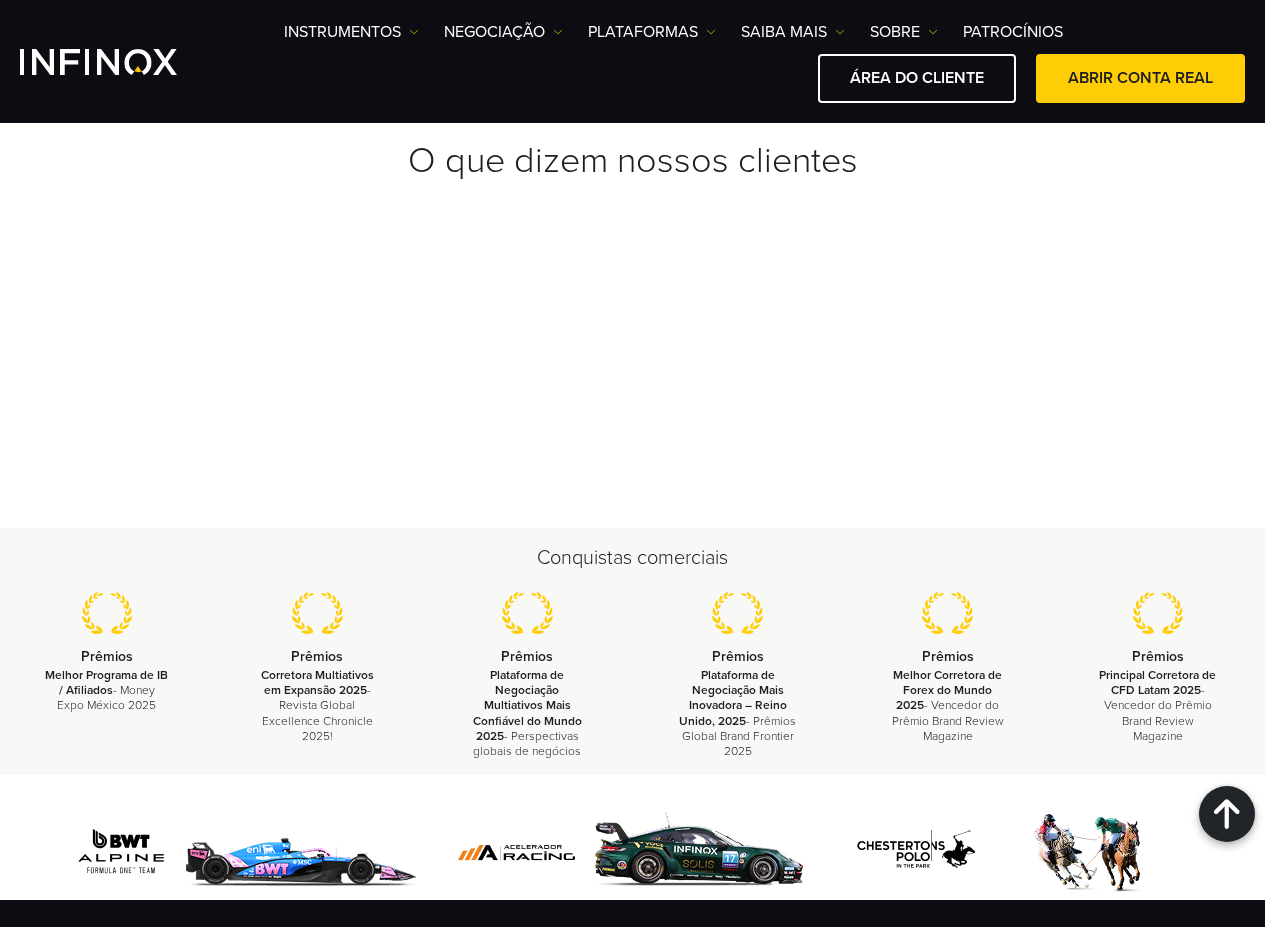 scroll, scrollTop: 1387, scrollLeft: 0, axis: vertical 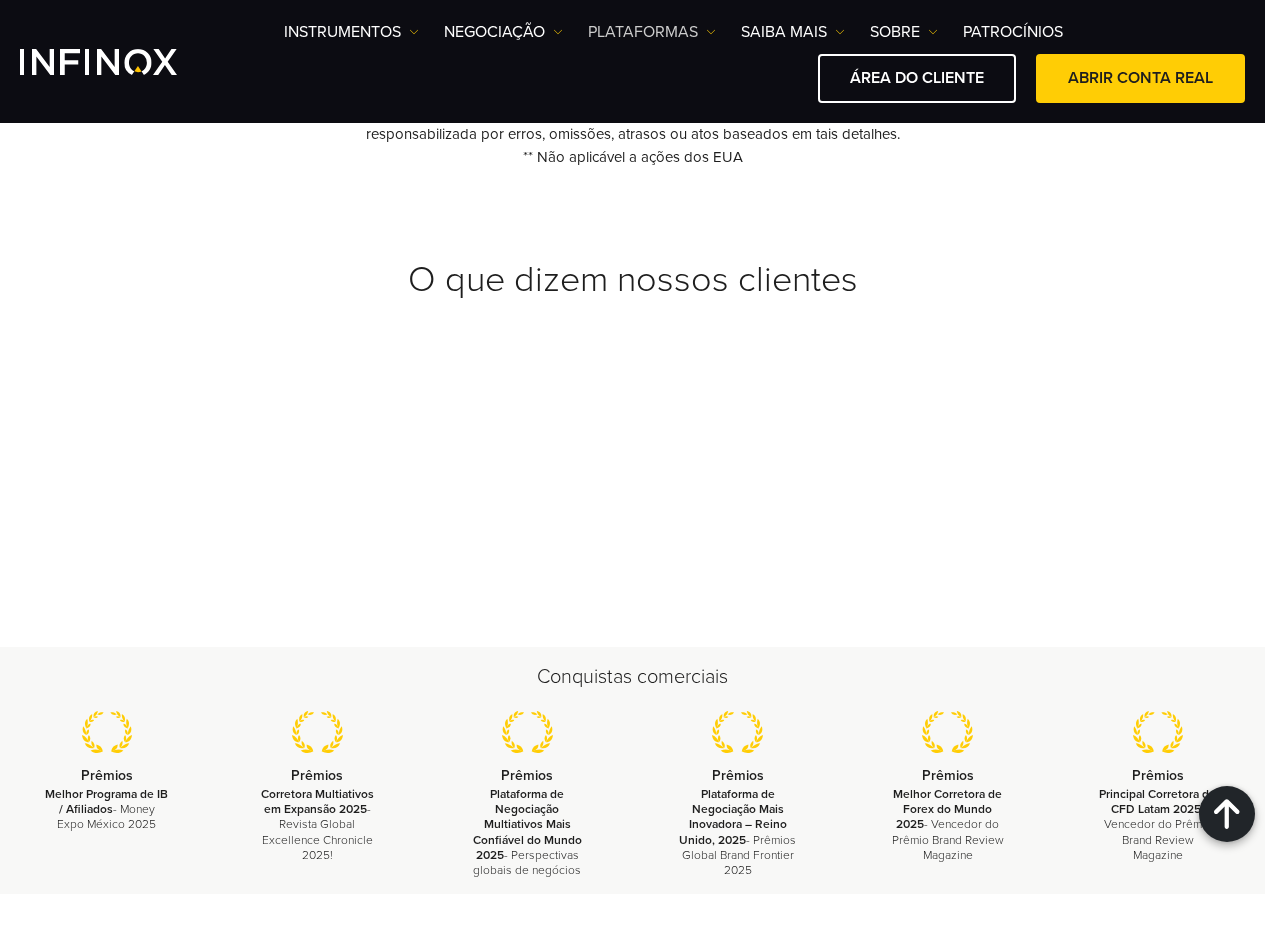 drag, startPoint x: 702, startPoint y: 15, endPoint x: 704, endPoint y: 27, distance: 12.165525 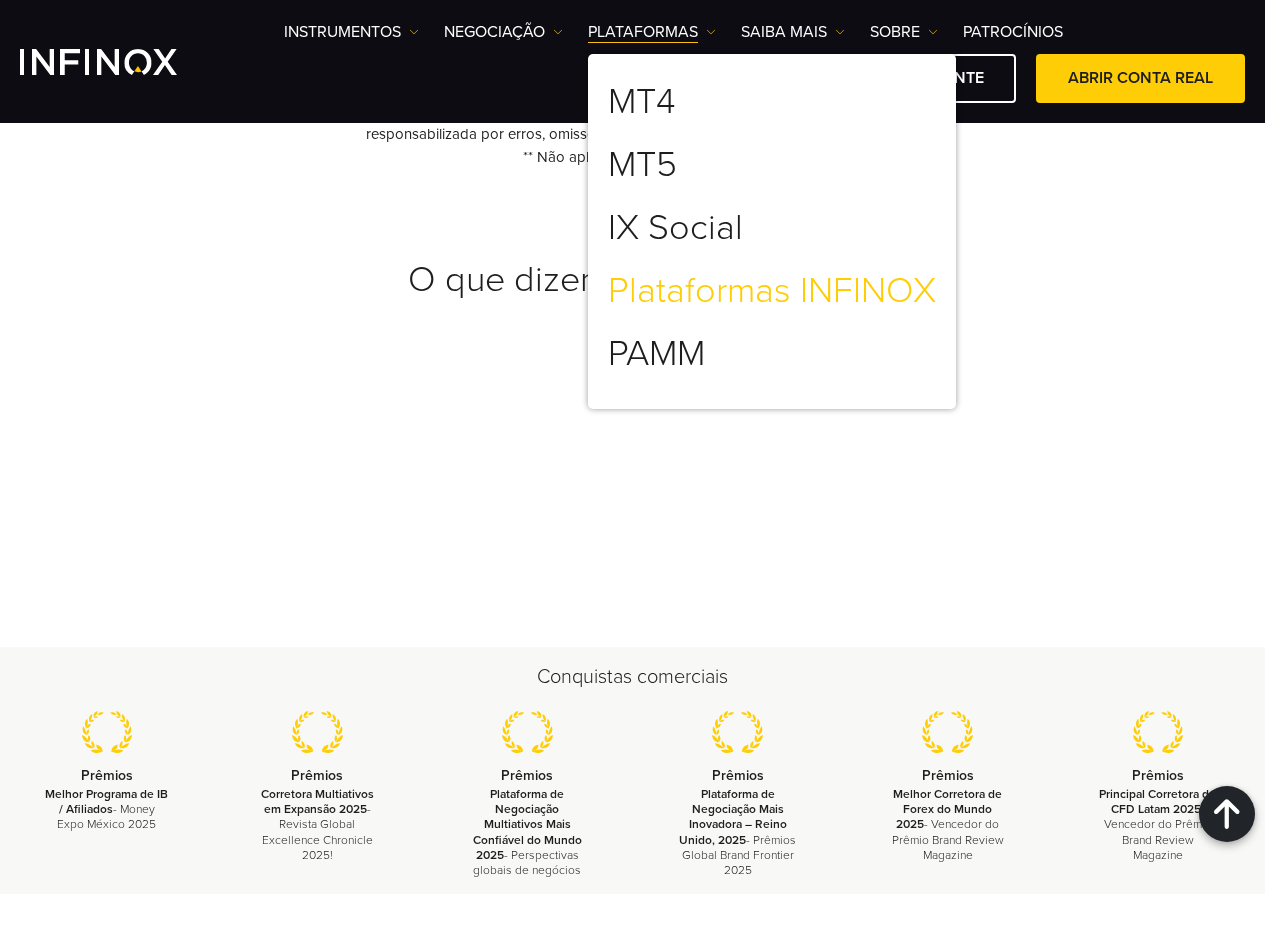 click on "Plataformas INFINOX" at bounding box center [772, 291] 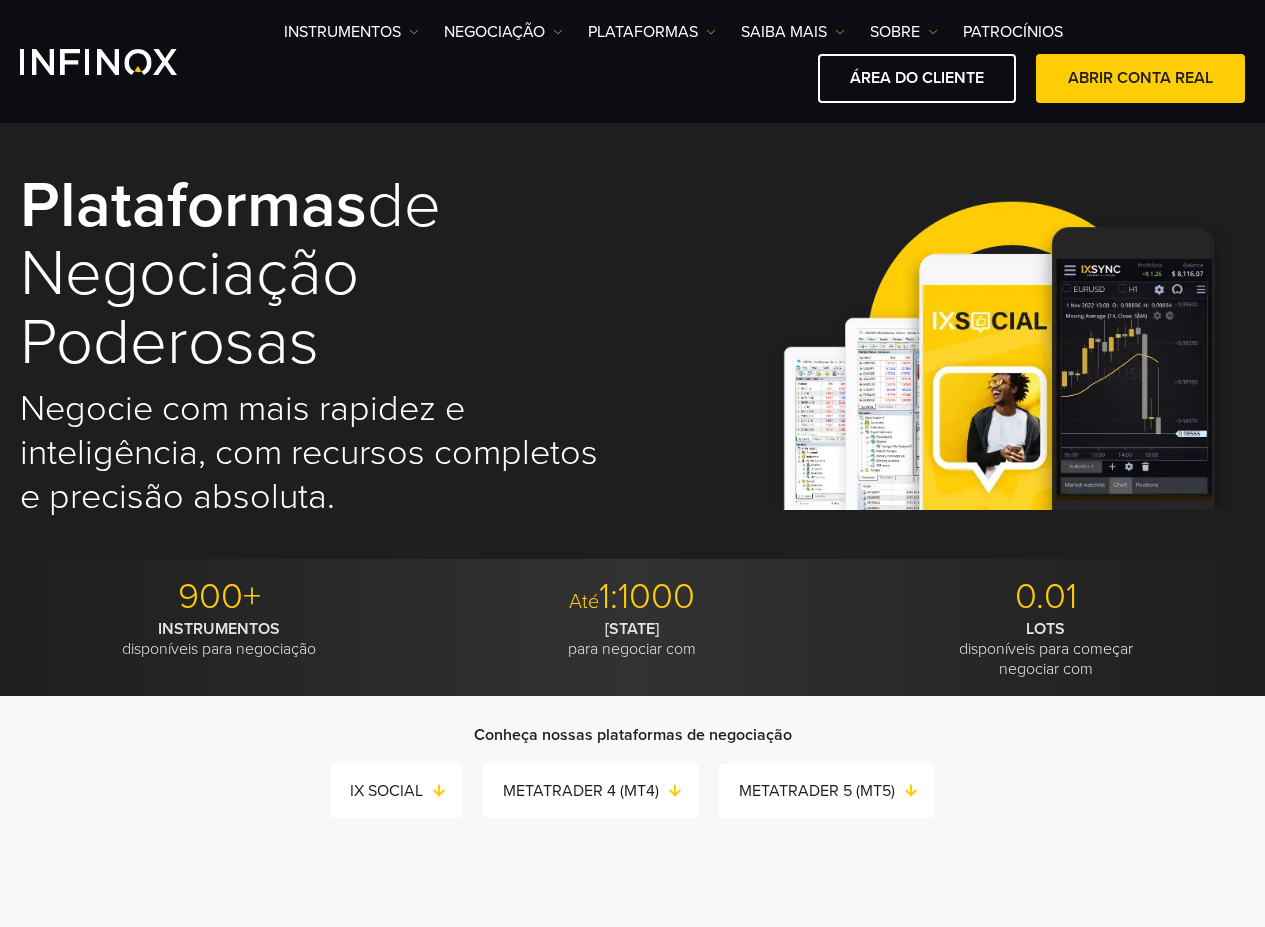 scroll, scrollTop: 0, scrollLeft: 0, axis: both 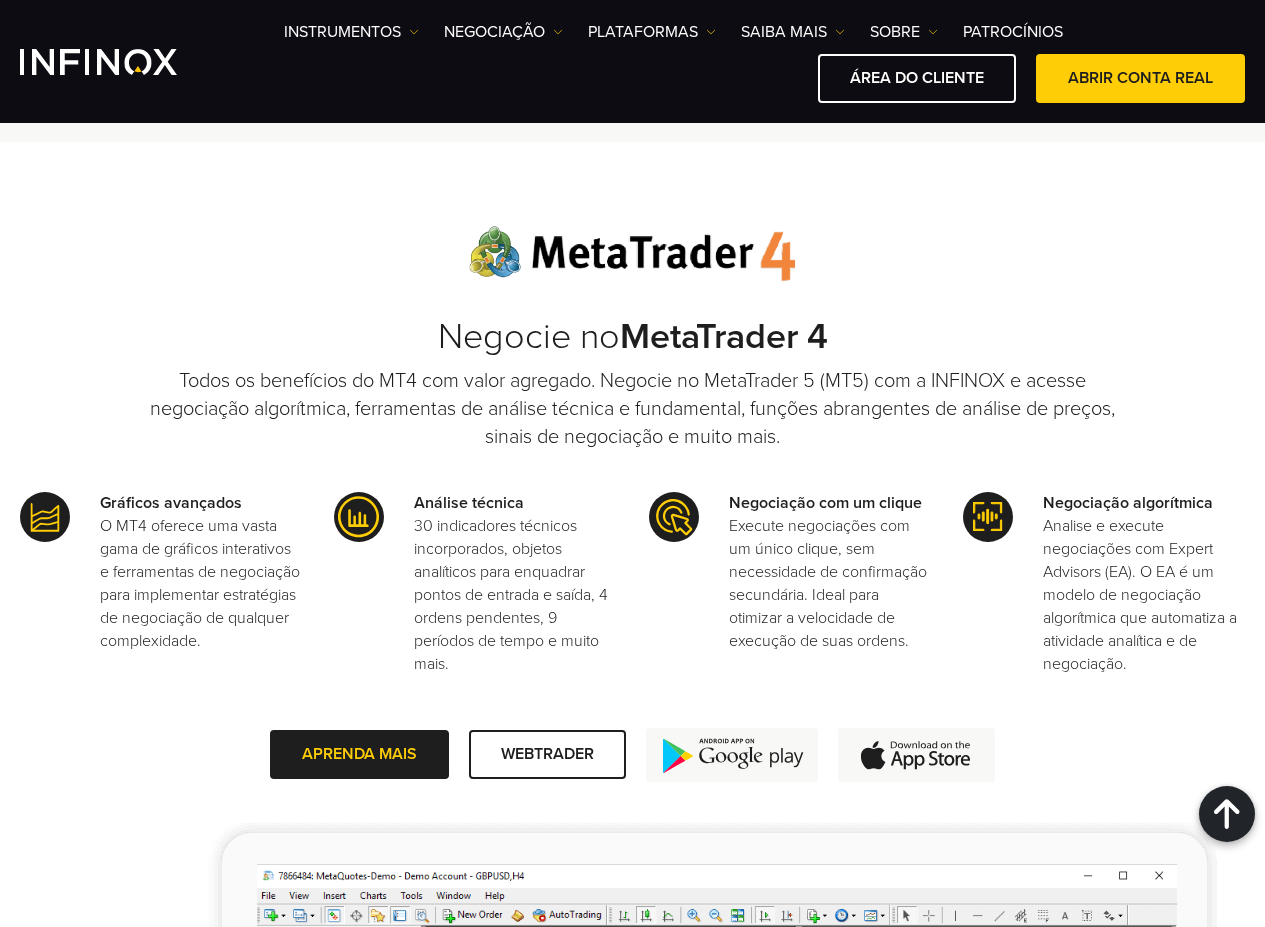 click on "Todos os benefícios do MT4 com valor agregado. Negocie no MetaTrader 5 (MT5) com a INFINOX e acesse negociação algorítmica, ferramentas de análise técnica e fundamental, funções abrangentes de análise de preços, sinais de negociação e muito mais." at bounding box center (633, 409) 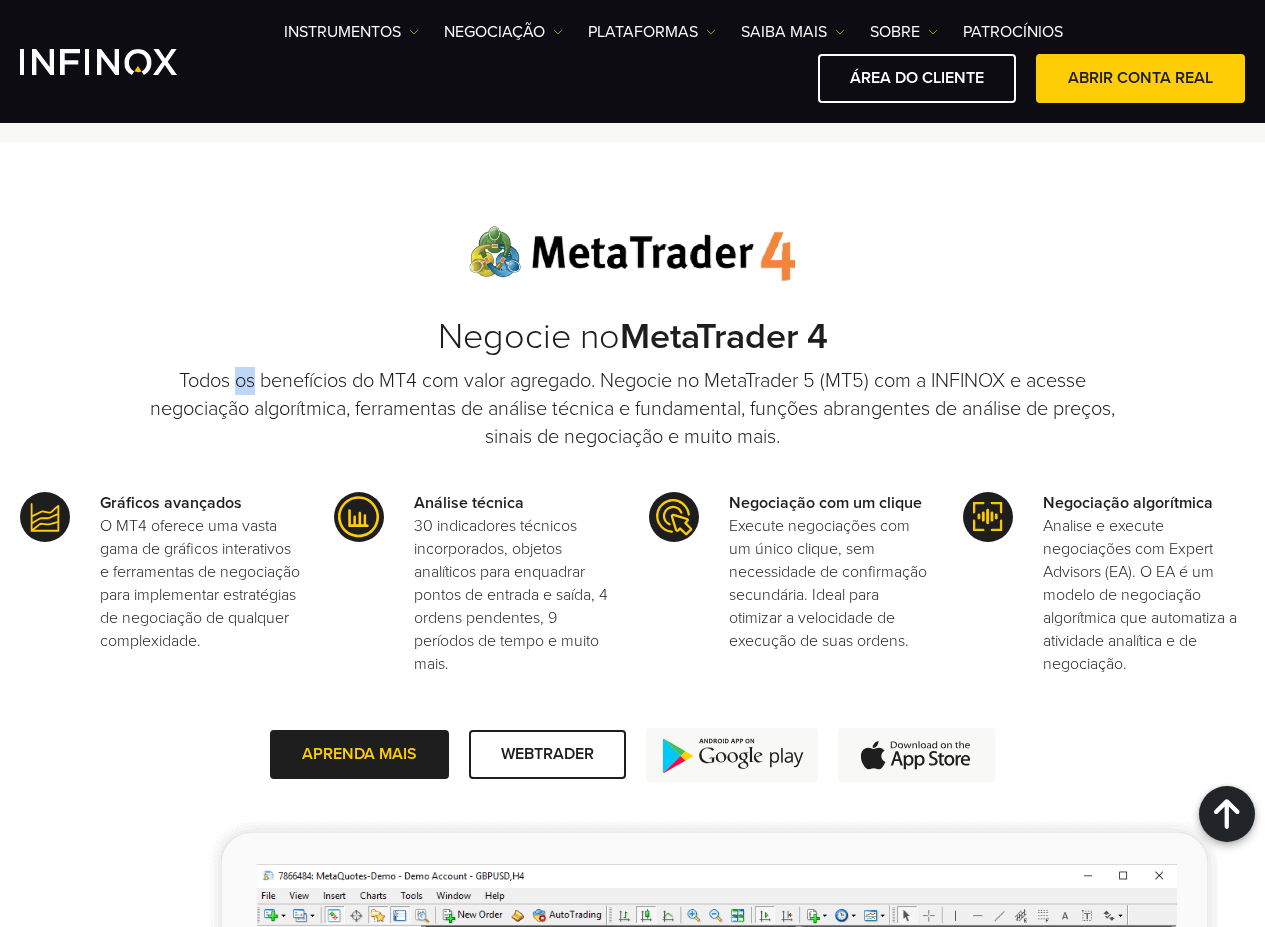 click on "Todos os benefícios do MT4 com valor agregado. Negocie no MetaTrader 5 (MT5) com a INFINOX e acesse negociação algorítmica, ferramentas de análise técnica e fundamental, funções abrangentes de análise de preços, sinais de negociação e muito mais." at bounding box center [633, 409] 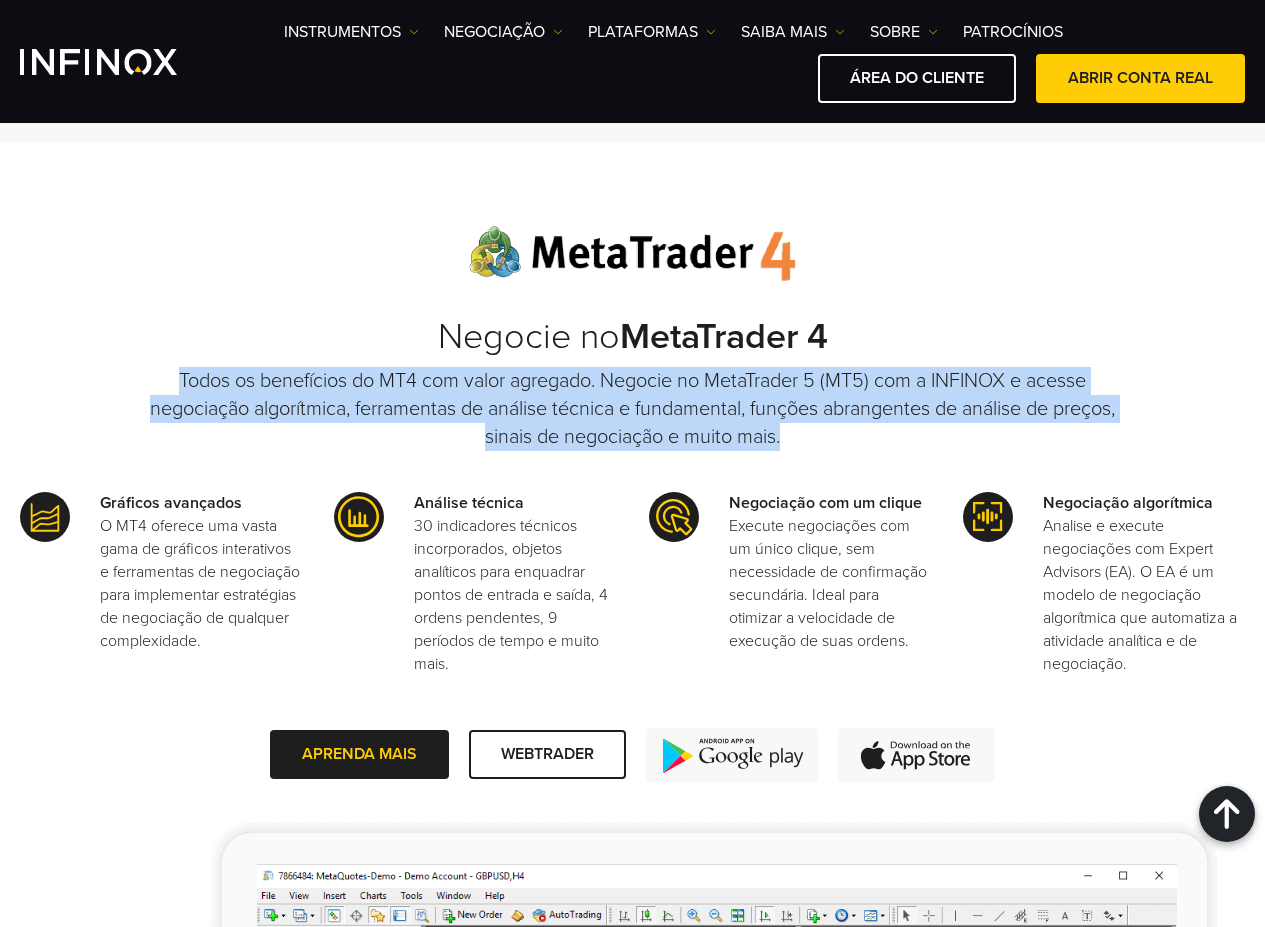 click on "Todos os benefícios do MT4 com valor agregado. Negocie no MetaTrader 5 (MT5) com a INFINOX e acesse negociação algorítmica, ferramentas de análise técnica e fundamental, funções abrangentes de análise de preços, sinais de negociação e muito mais." at bounding box center [633, 409] 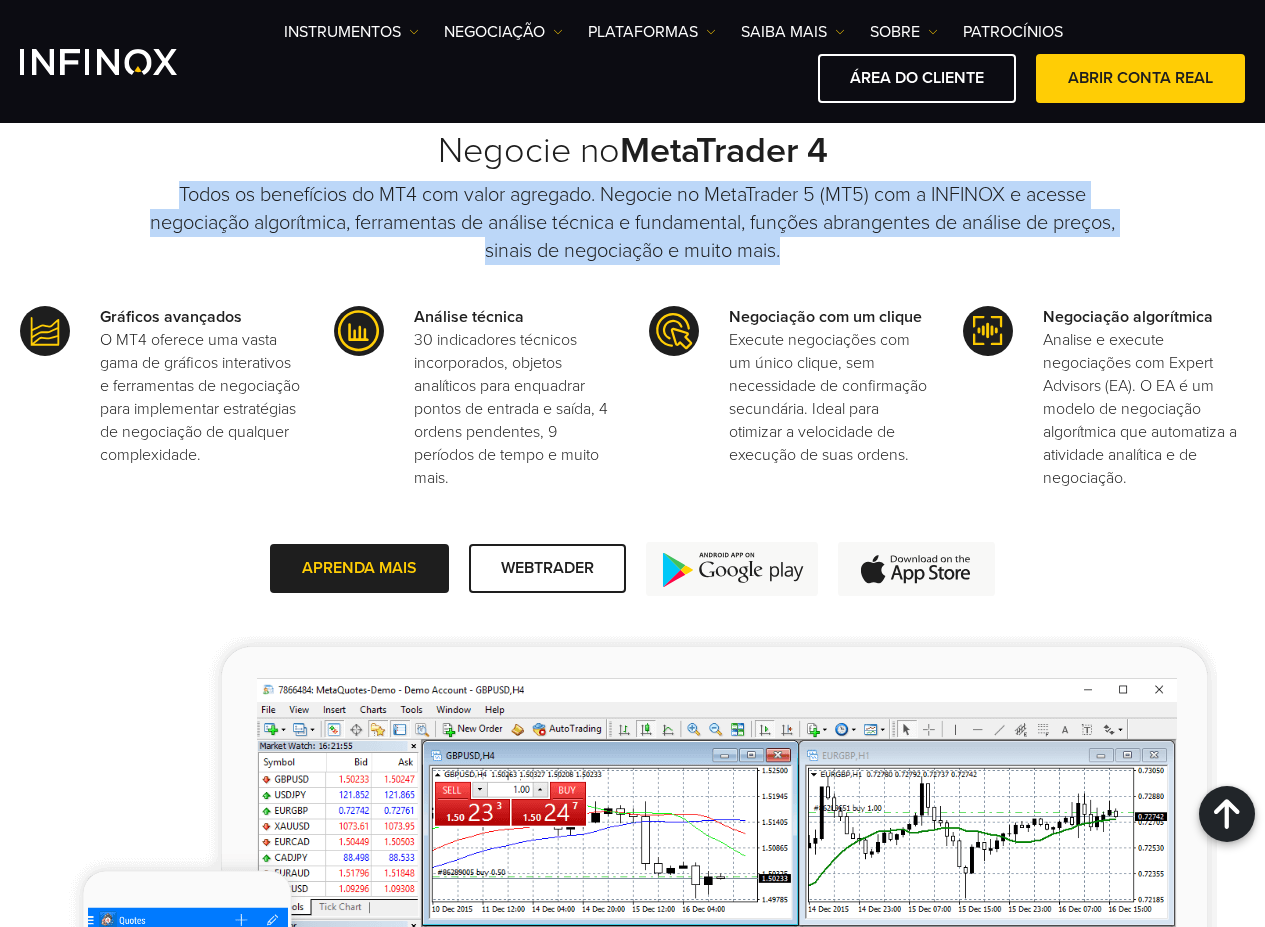scroll, scrollTop: 1630, scrollLeft: 0, axis: vertical 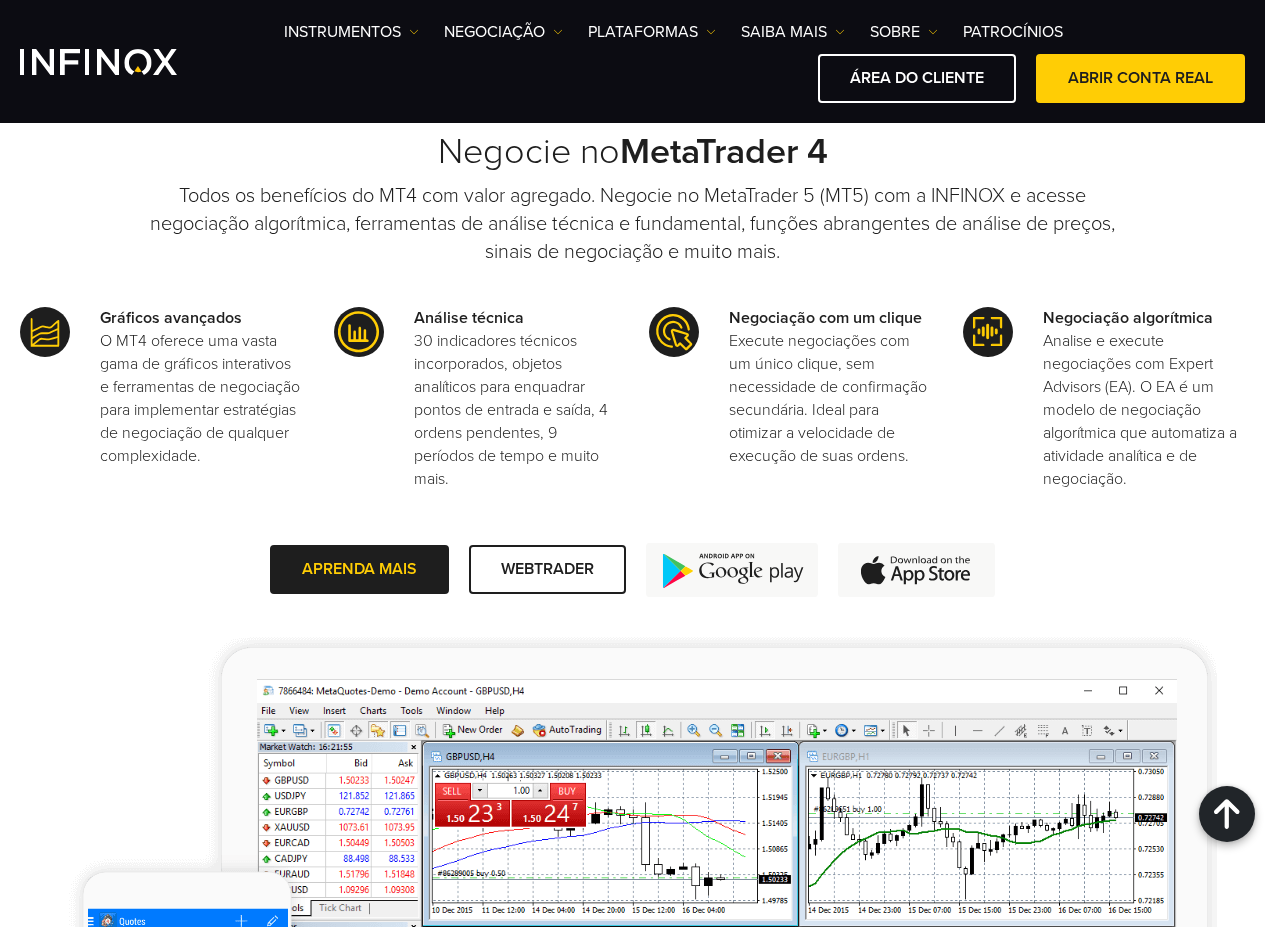 click on "Negociação com um clique" at bounding box center (171, 318) 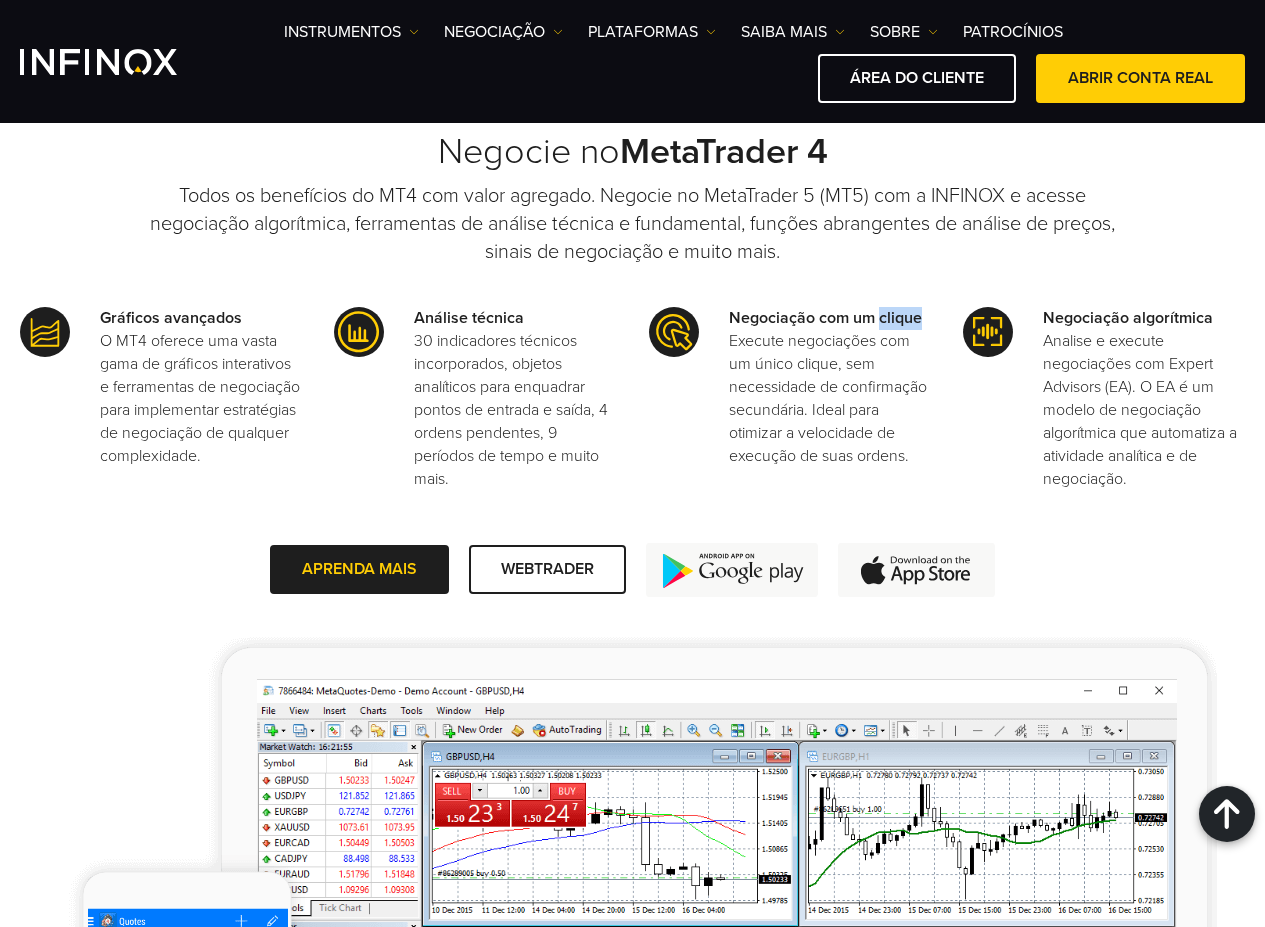 click on "Negociação com um clique" at bounding box center [171, 318] 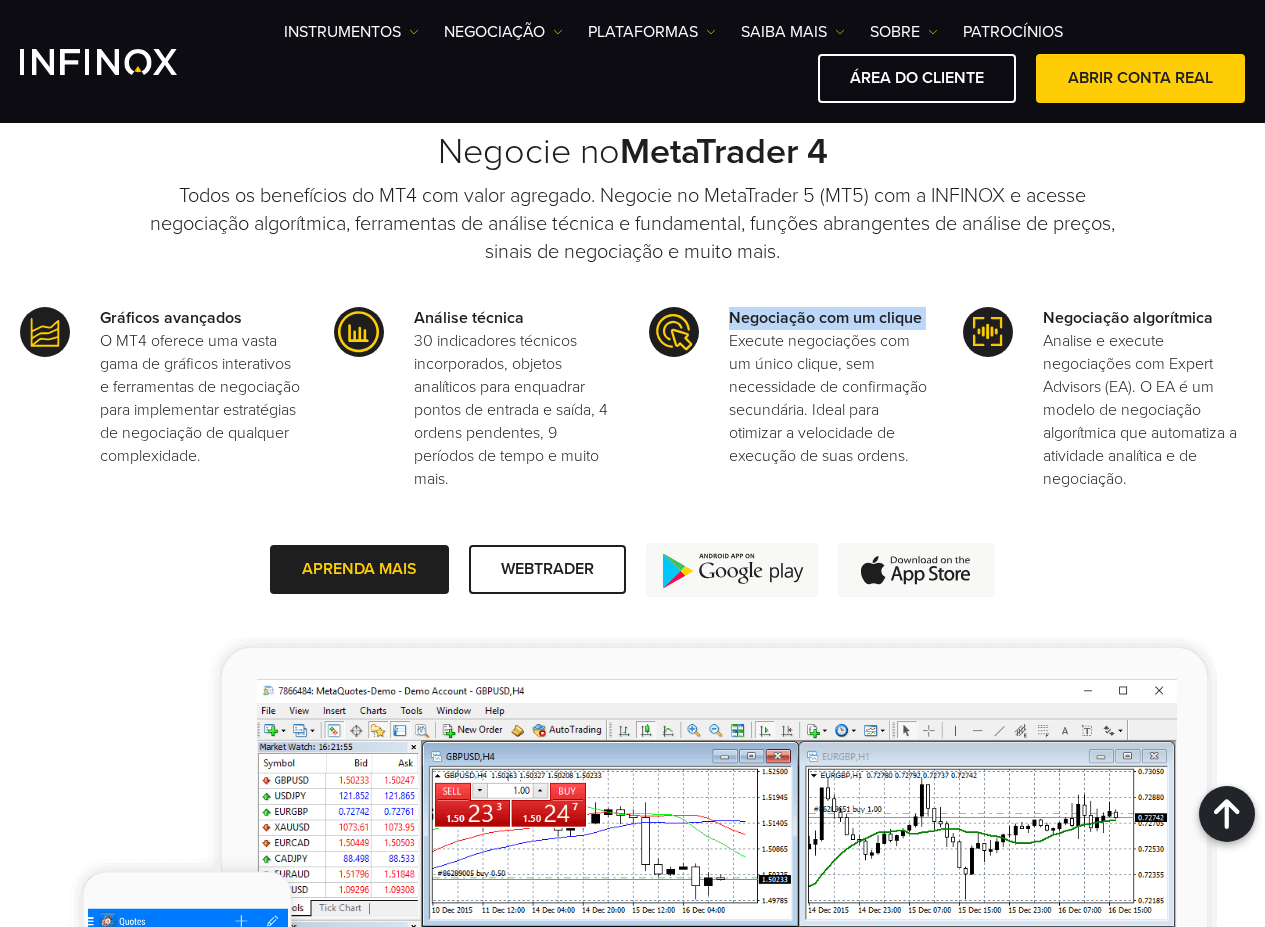 click on "Negociação com um clique" at bounding box center [171, 318] 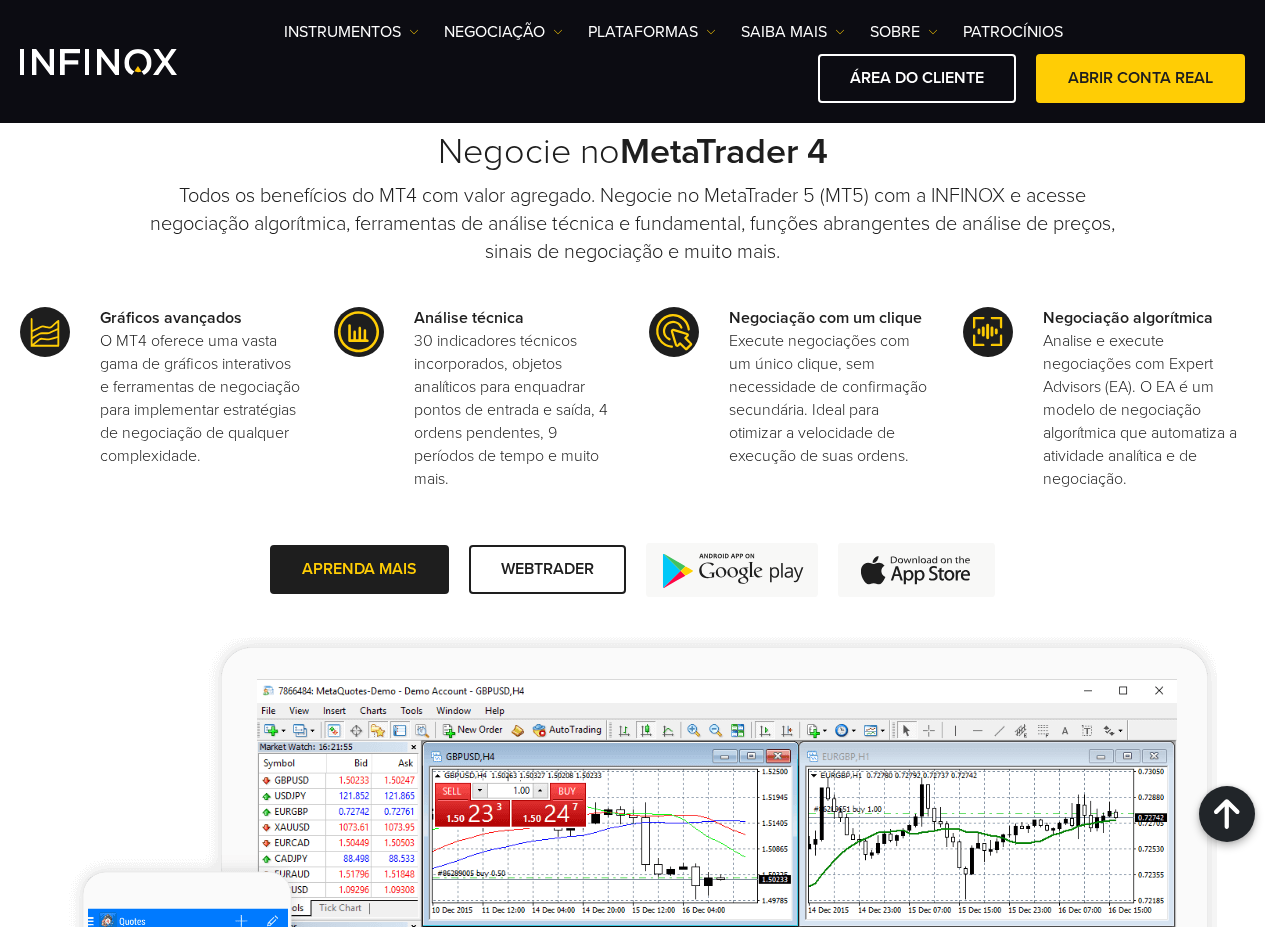 click on "Negociação algorítmica" at bounding box center [171, 318] 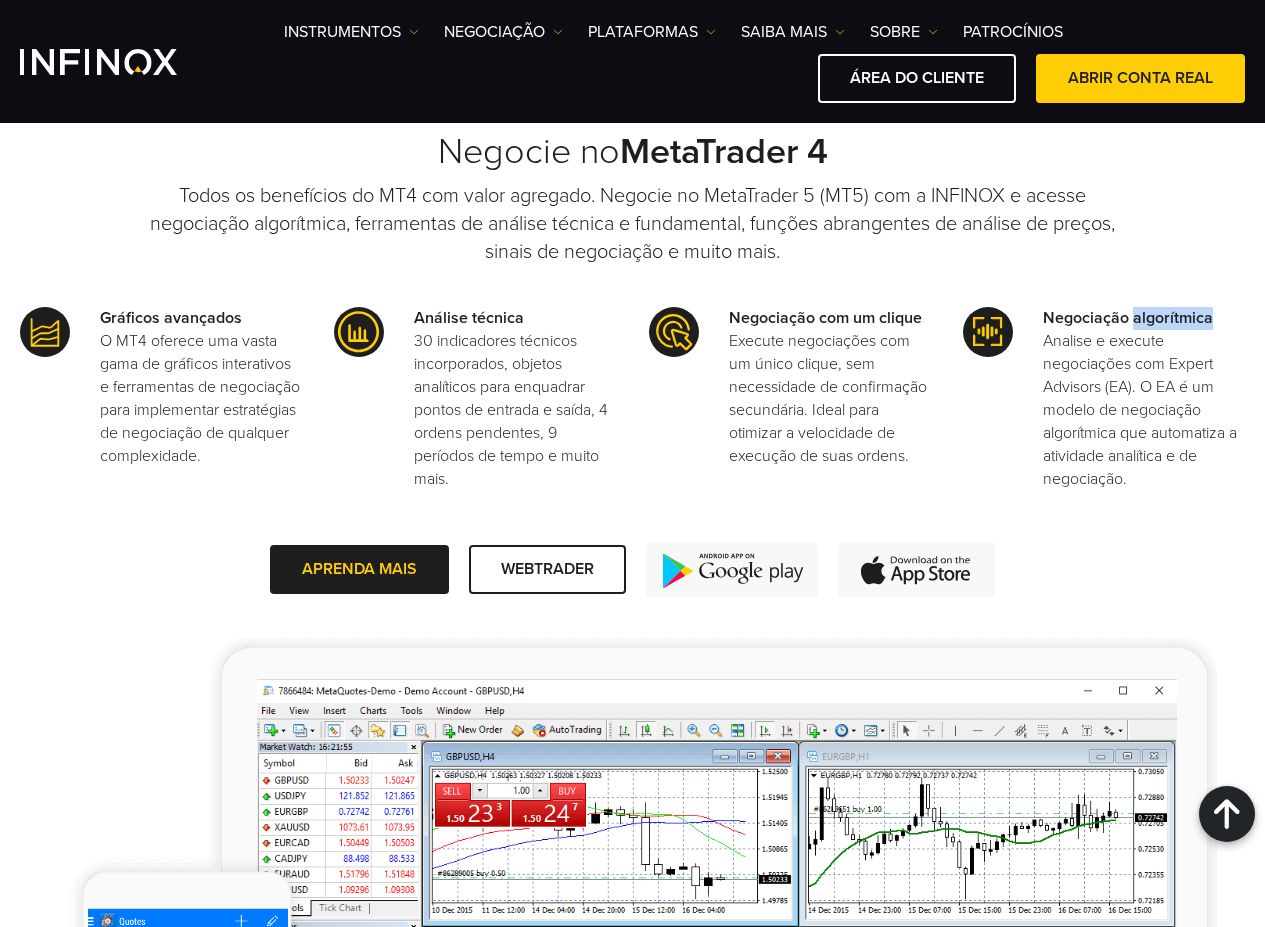 click on "Negociação algorítmica" at bounding box center [171, 318] 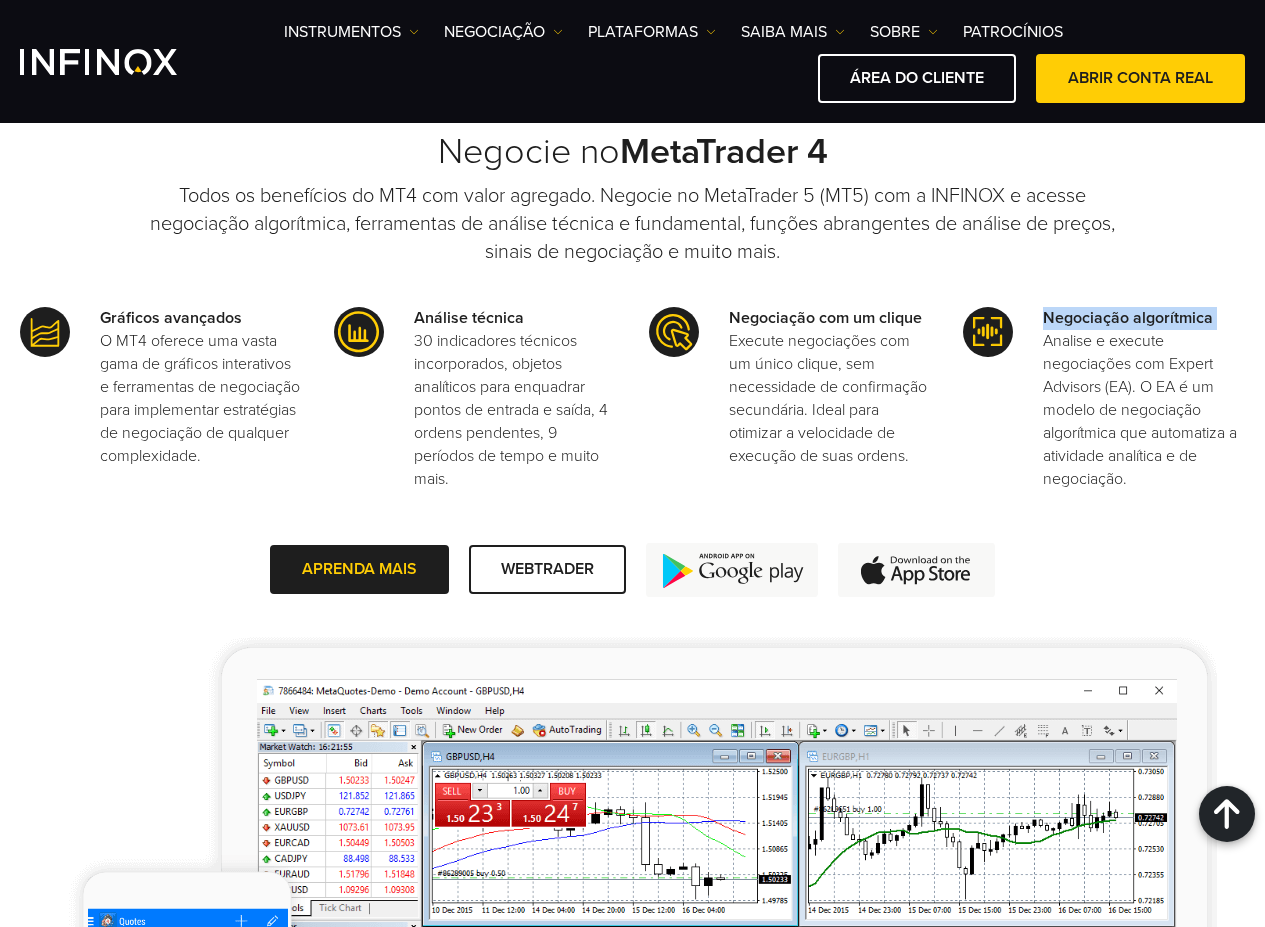 click on "Negociação algorítmica" at bounding box center [171, 318] 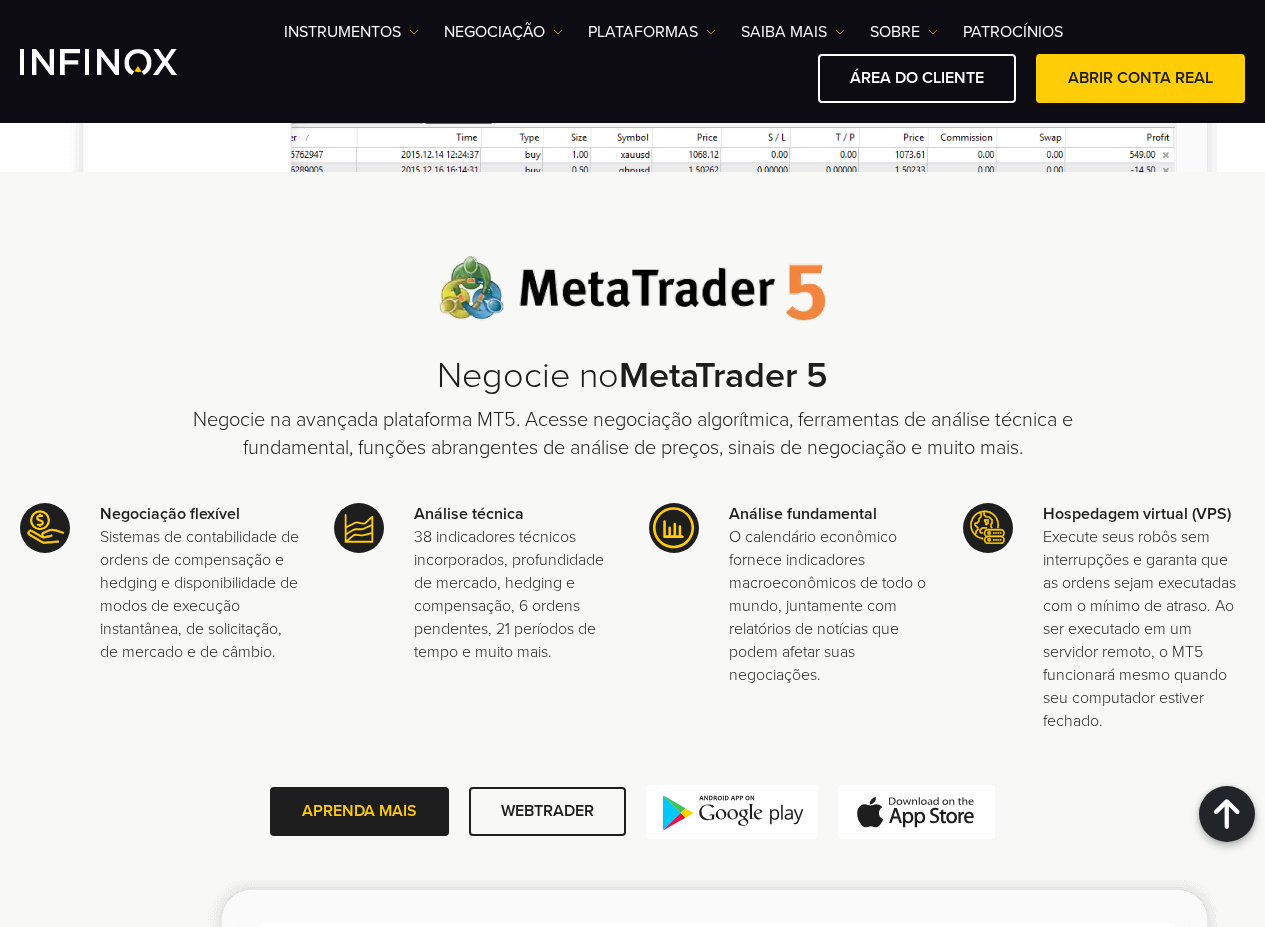 scroll, scrollTop: 2637, scrollLeft: 0, axis: vertical 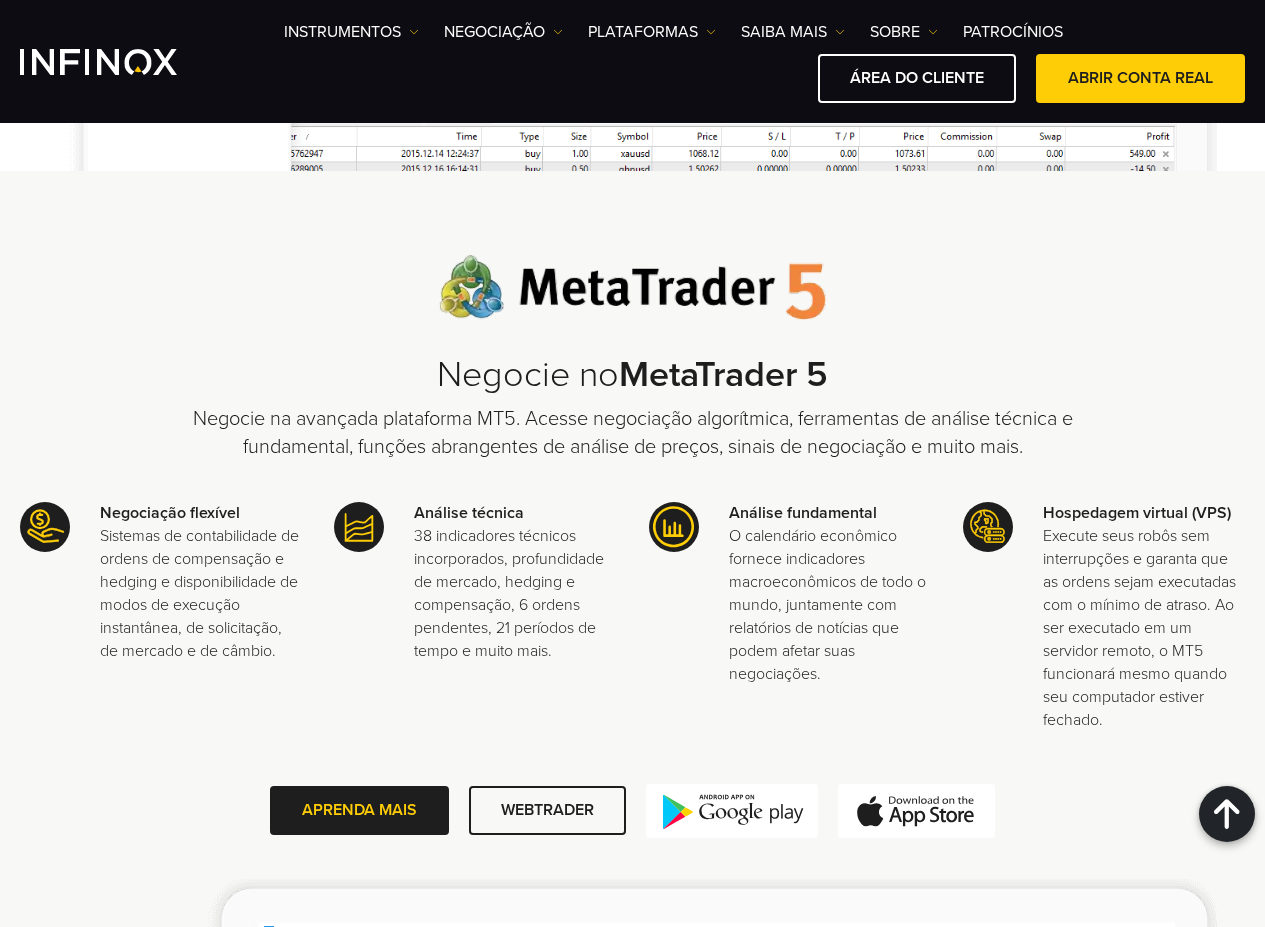 click on "MetaTrader 5" at bounding box center (723, 374) 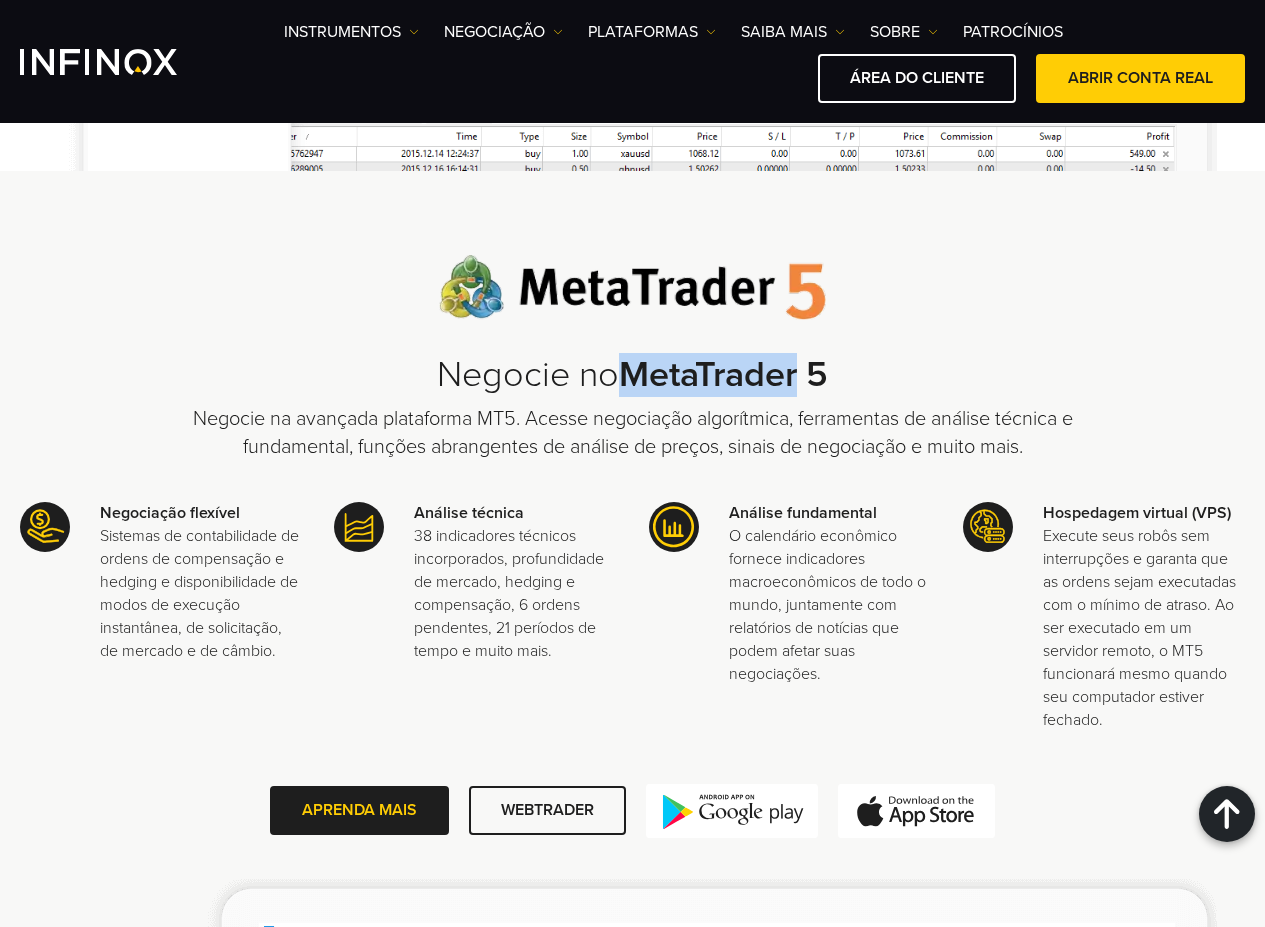 click on "MetaTrader 5" at bounding box center (723, 374) 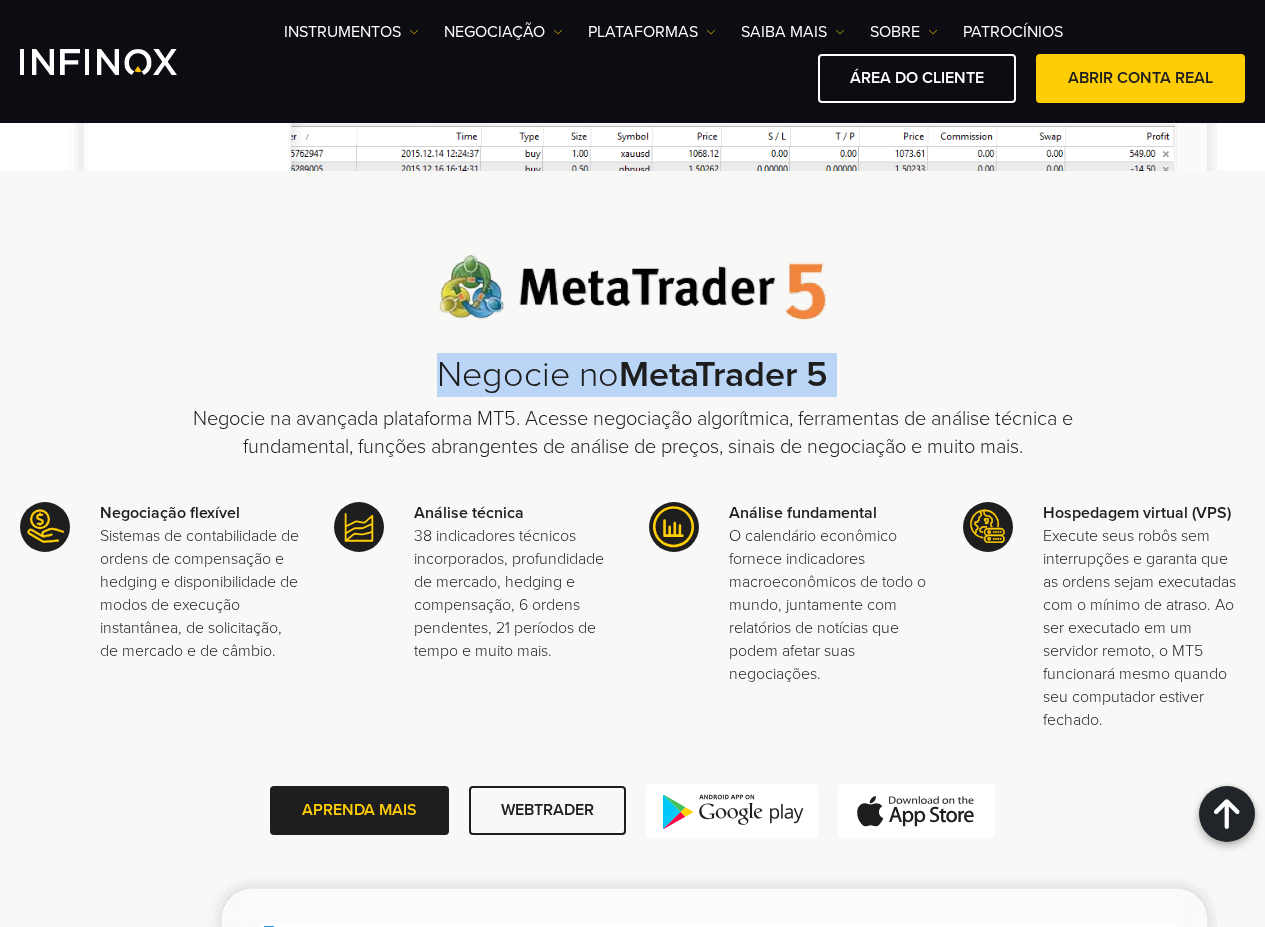 click on "MetaTrader 5" at bounding box center [723, 374] 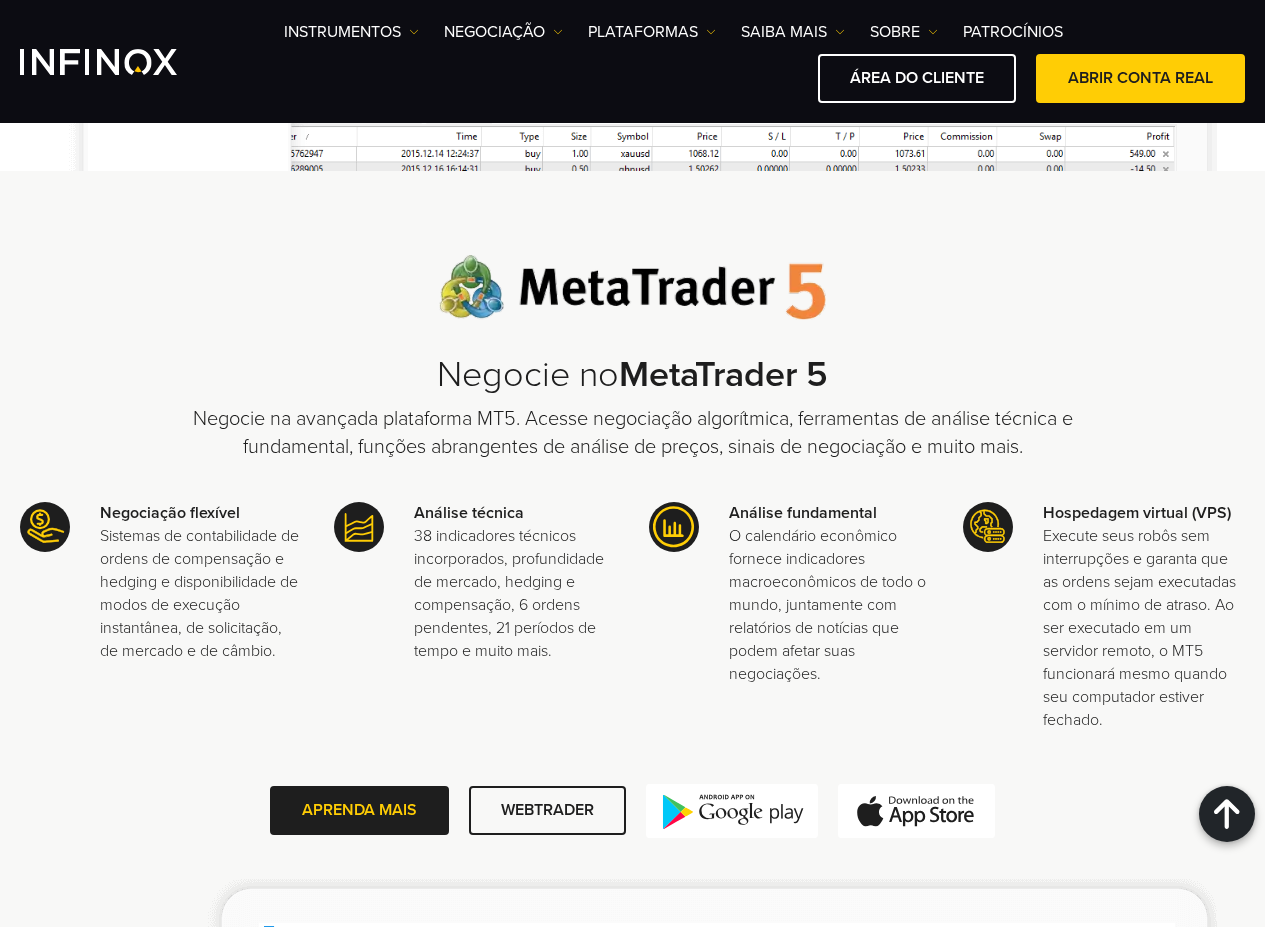 click on "Negocie na avançada plataforma MT5. Acesse negociação algorítmica, ferramentas de análise técnica e fundamental, funções abrangentes de análise de preços, sinais de negociação e muito mais." at bounding box center [633, 433] 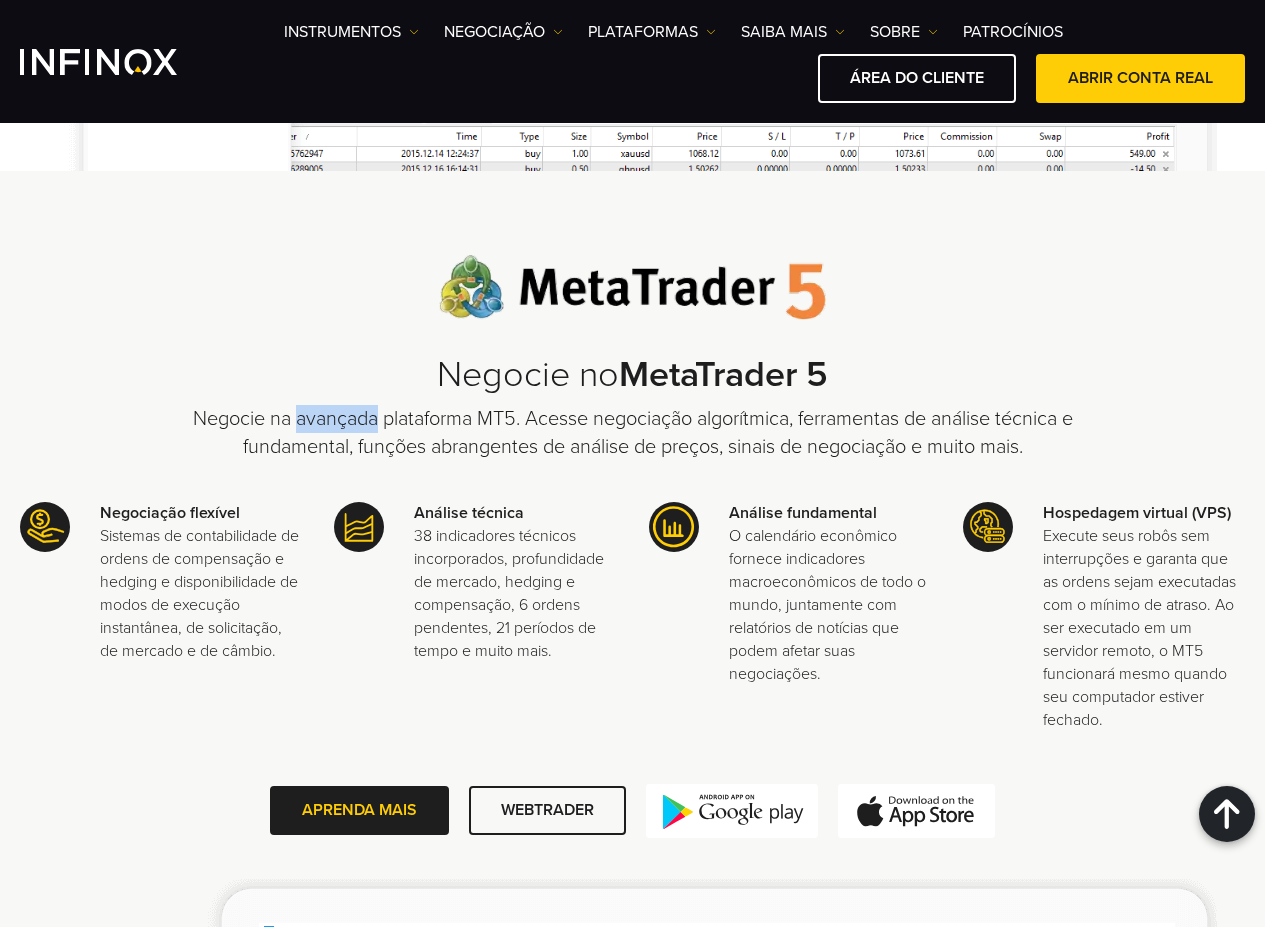 click on "Negocie na avançada plataforma MT5. Acesse negociação algorítmica, ferramentas de análise técnica e fundamental, funções abrangentes de análise de preços, sinais de negociação e muito mais." at bounding box center [633, 433] 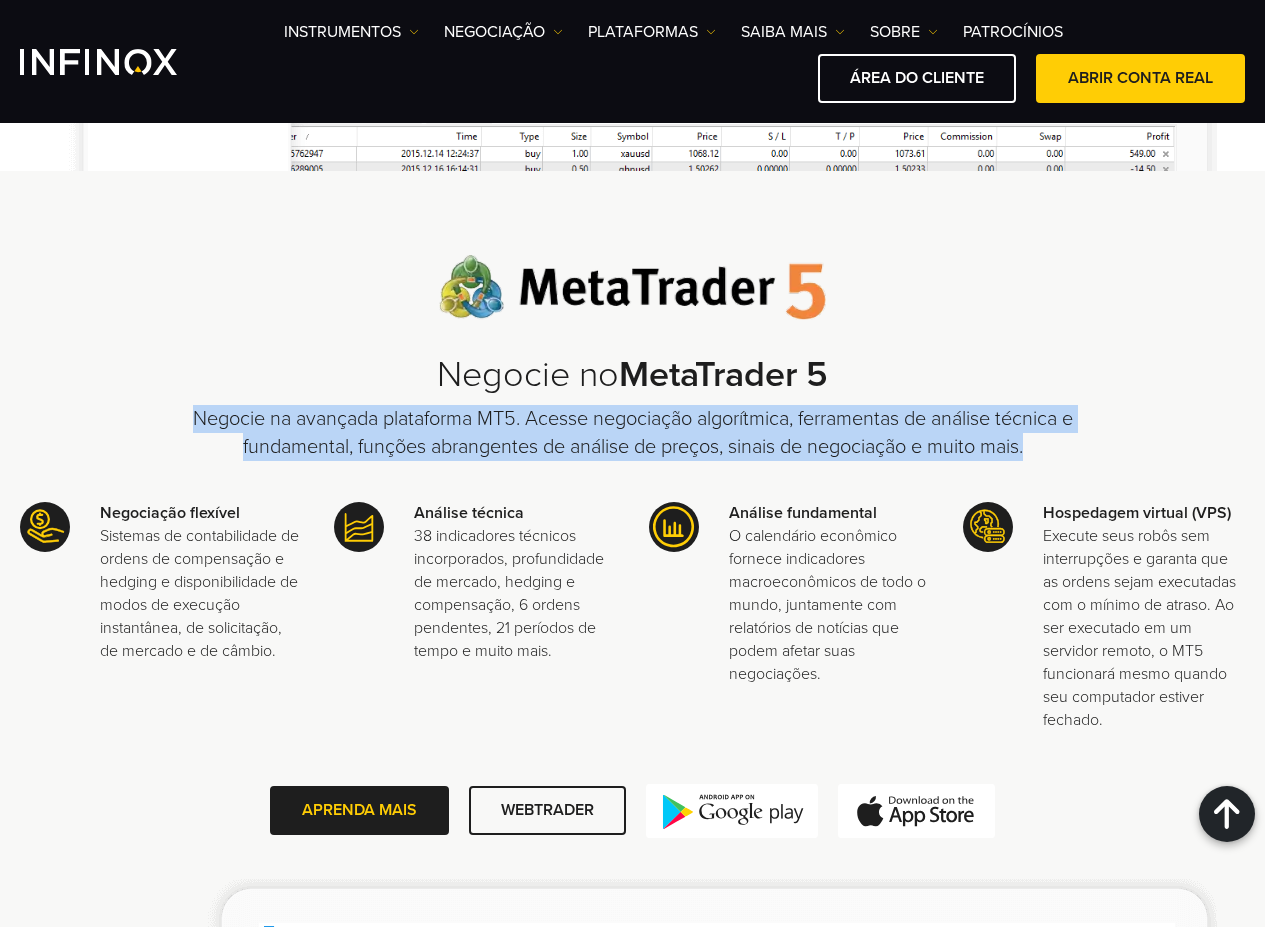 click on "Negocie na avançada plataforma MT5. Acesse negociação algorítmica, ferramentas de análise técnica e fundamental, funções abrangentes de análise de preços, sinais de negociação e muito mais." at bounding box center (633, 433) 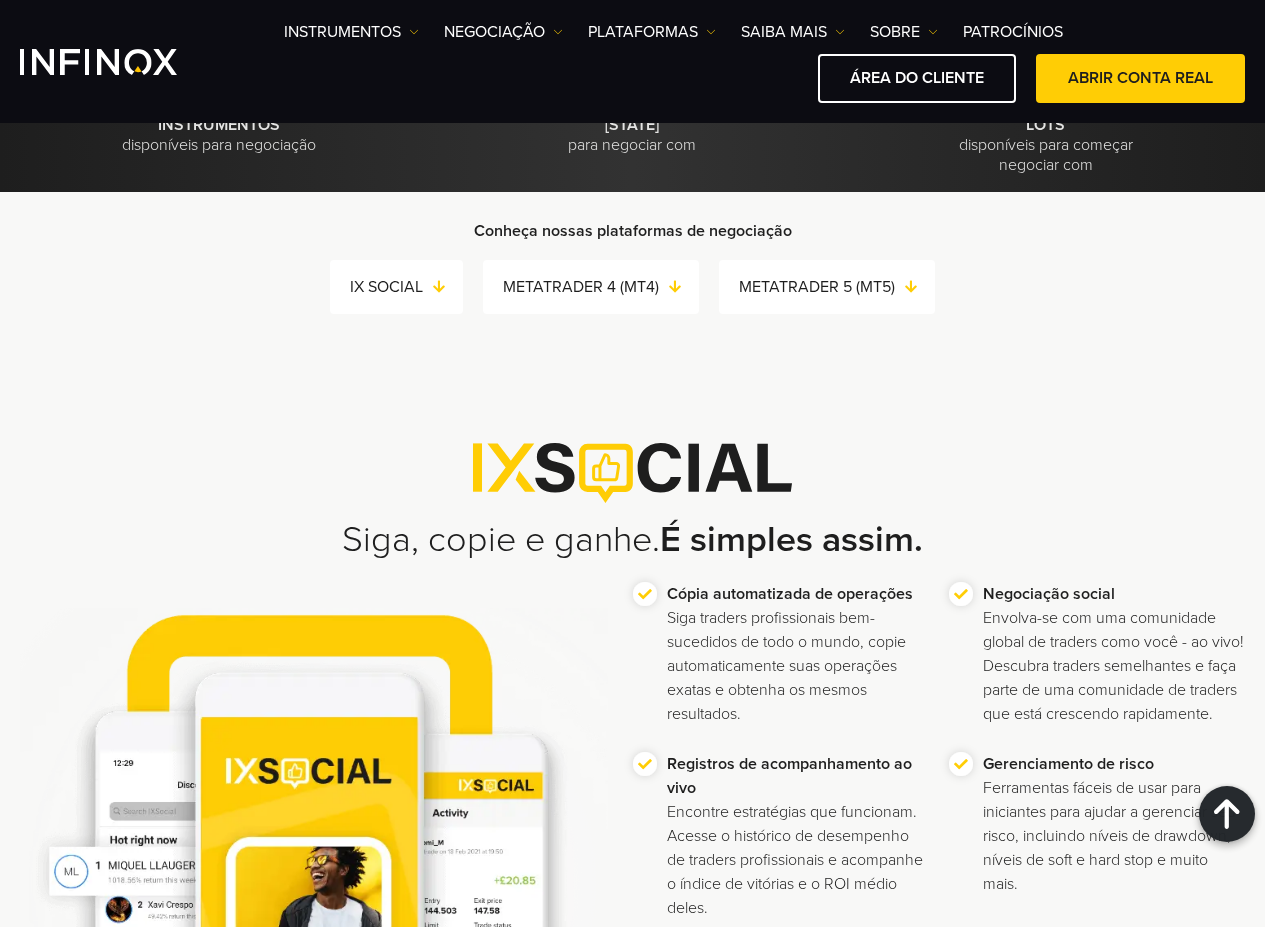 scroll, scrollTop: 0, scrollLeft: 0, axis: both 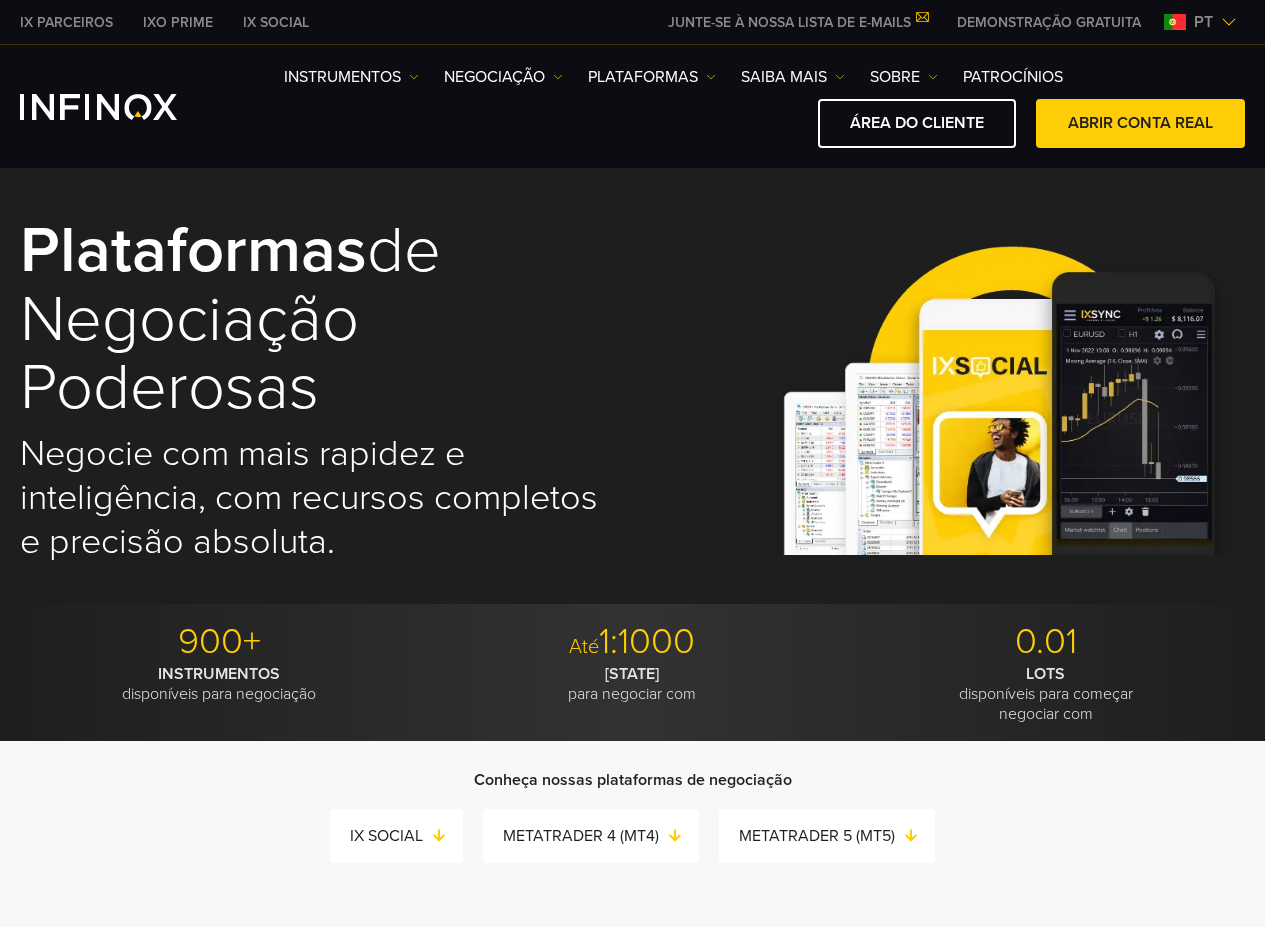 click at bounding box center (1229, 22) 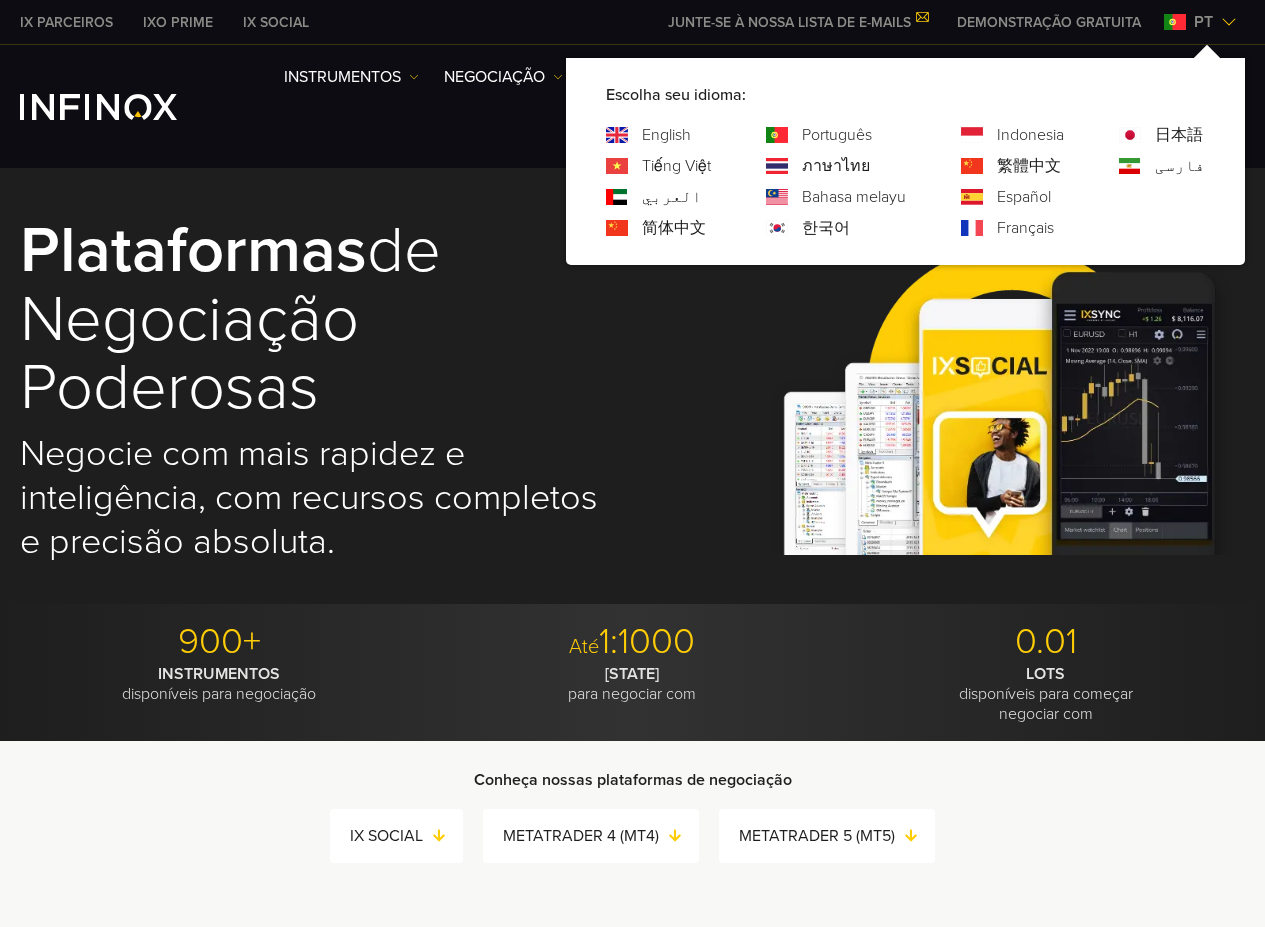 click at bounding box center (1229, 22) 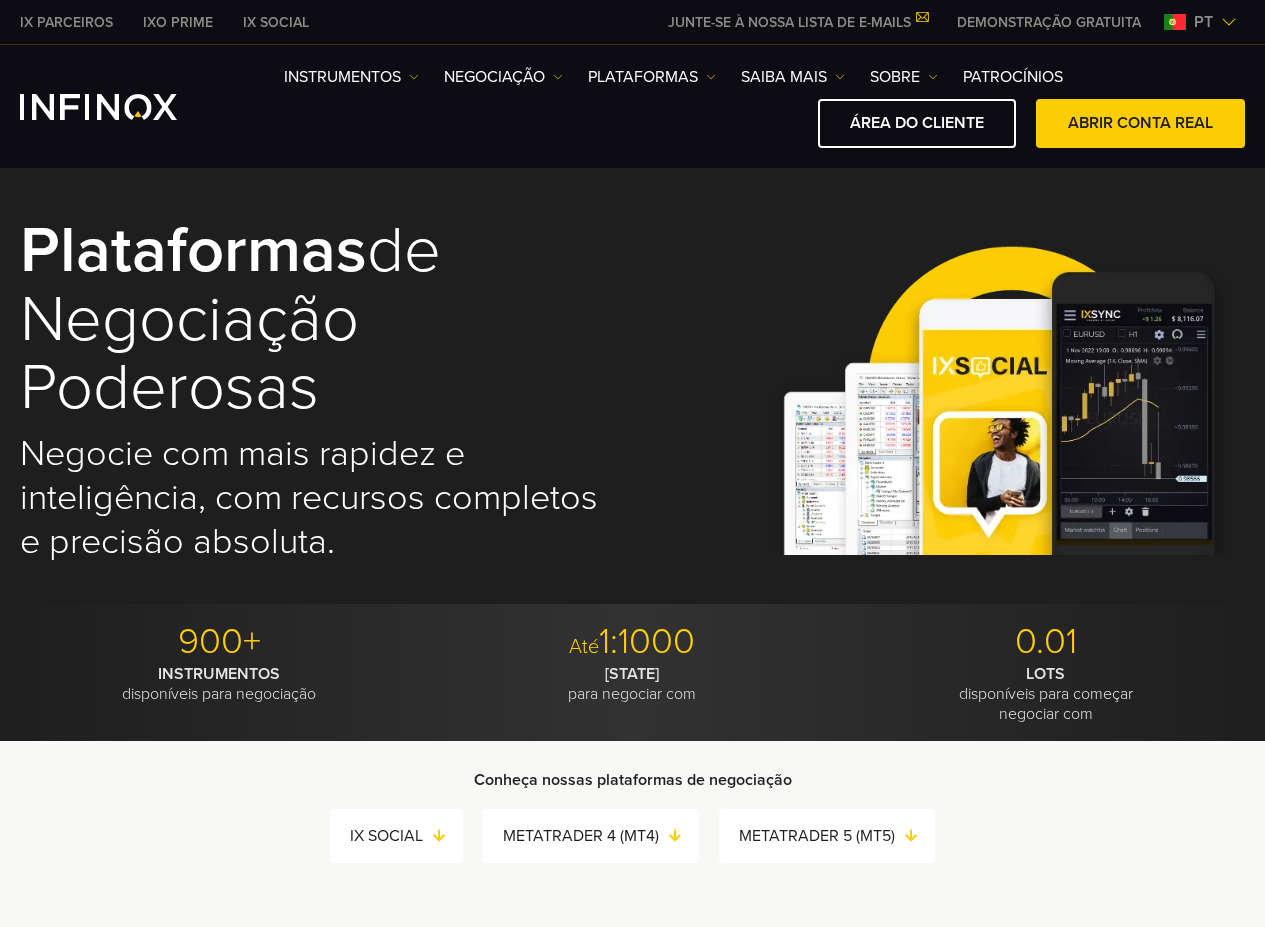 click on "Plataformas  de negociação poderosas
Negocie com mais rapidez e inteligência, com recursos completos e precisão absoluta." at bounding box center [632, 390] 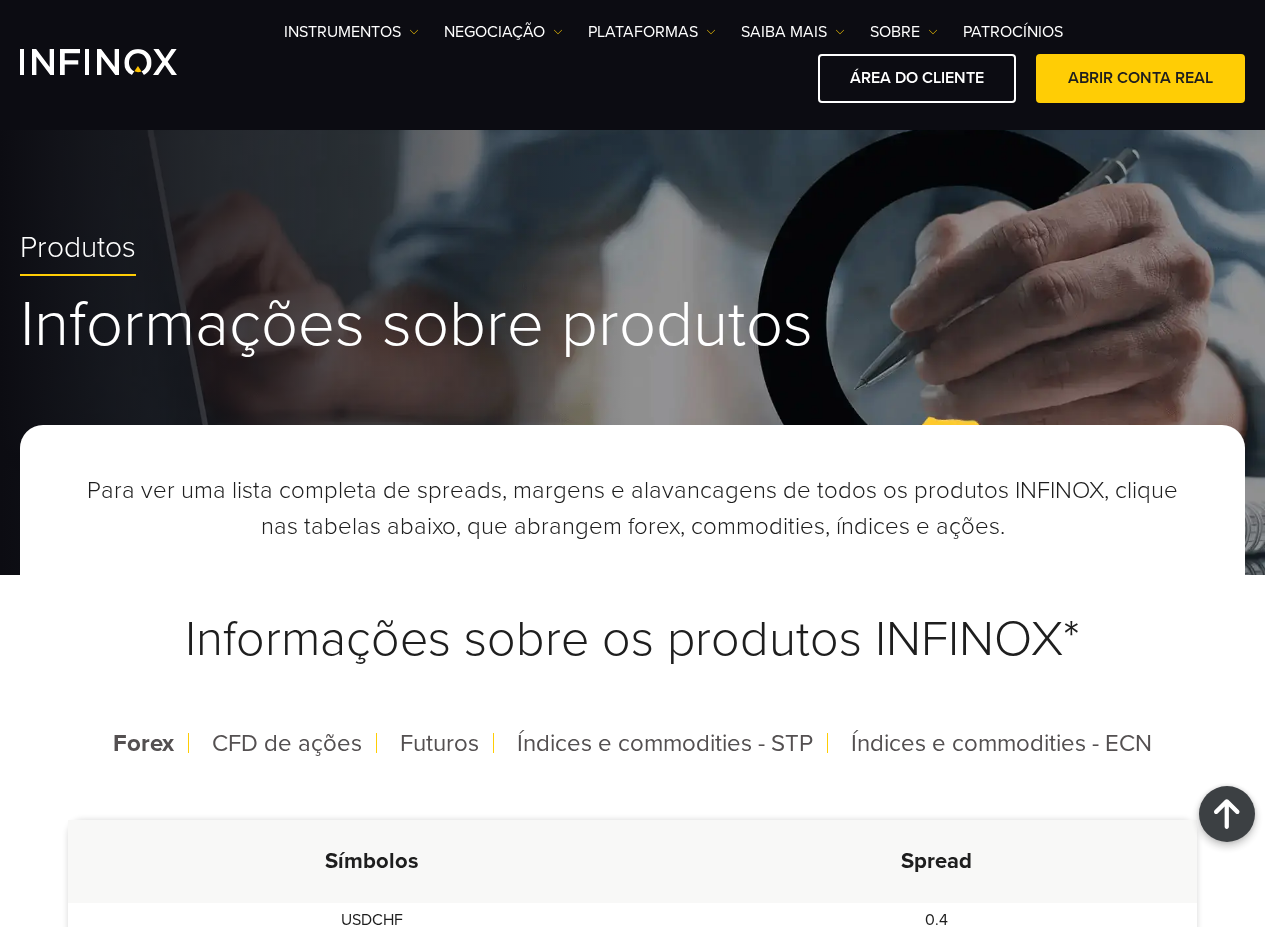 scroll, scrollTop: 3230, scrollLeft: 0, axis: vertical 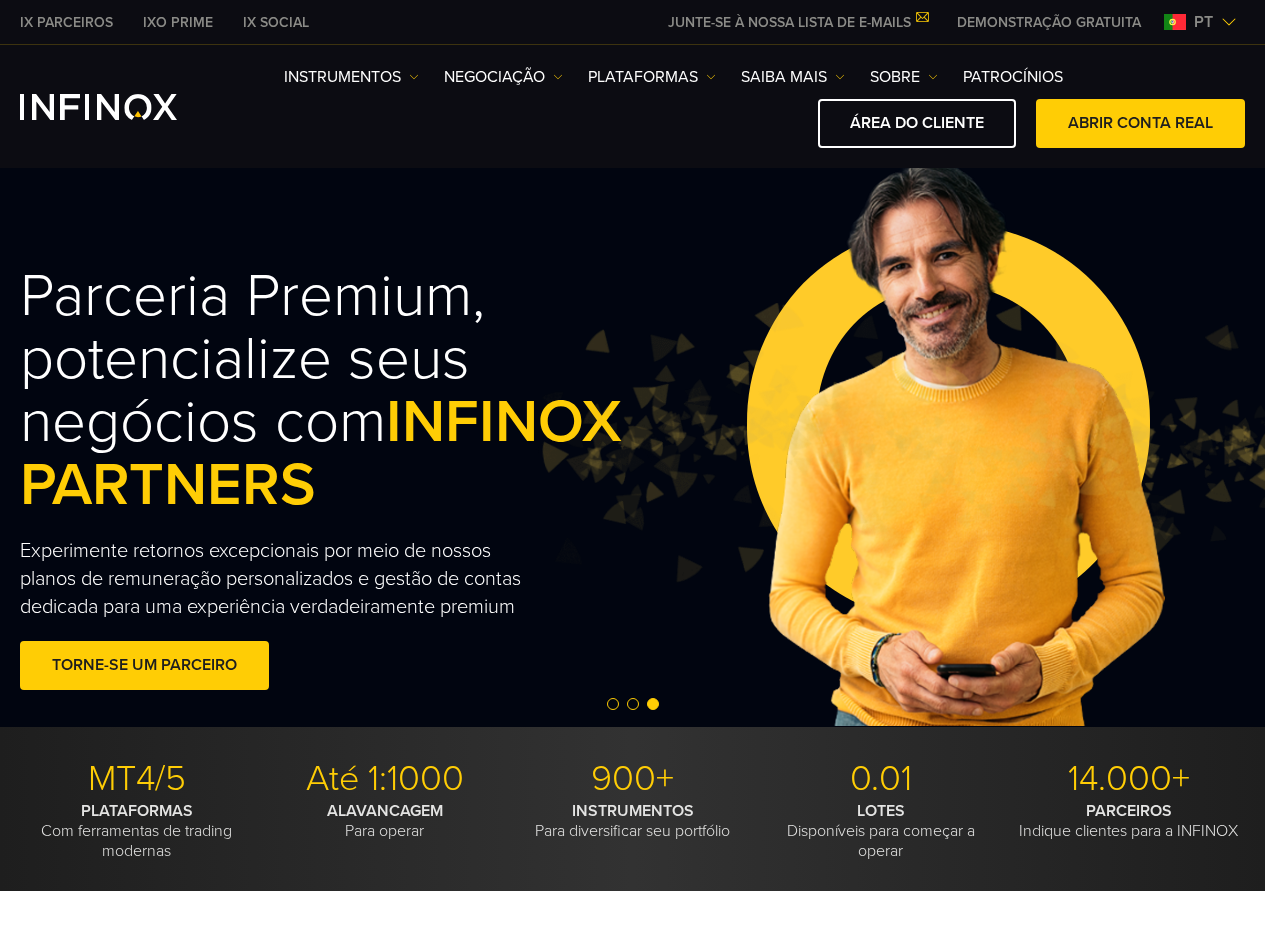 click at bounding box center [613, 704] 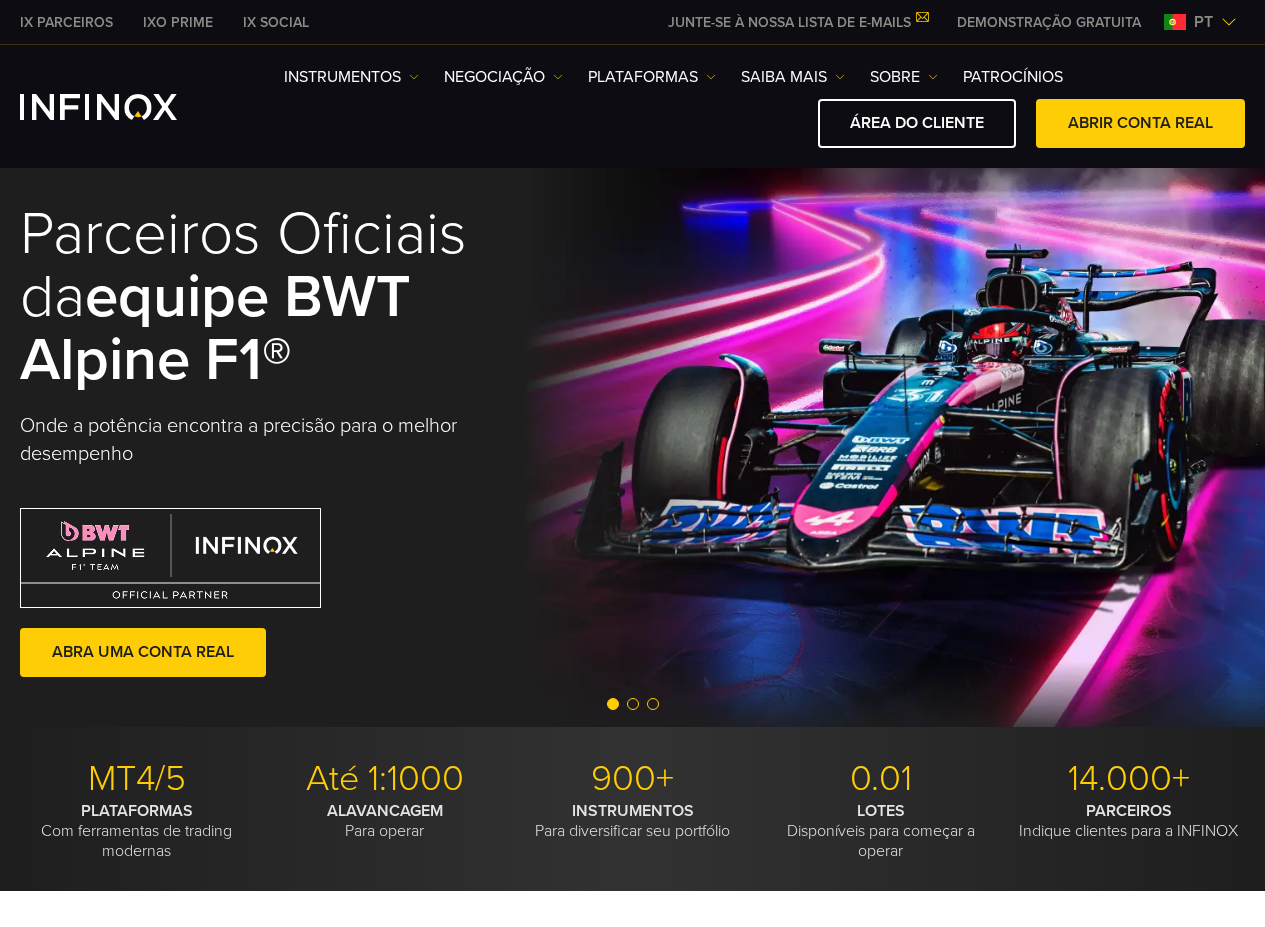 click at bounding box center (633, 704) 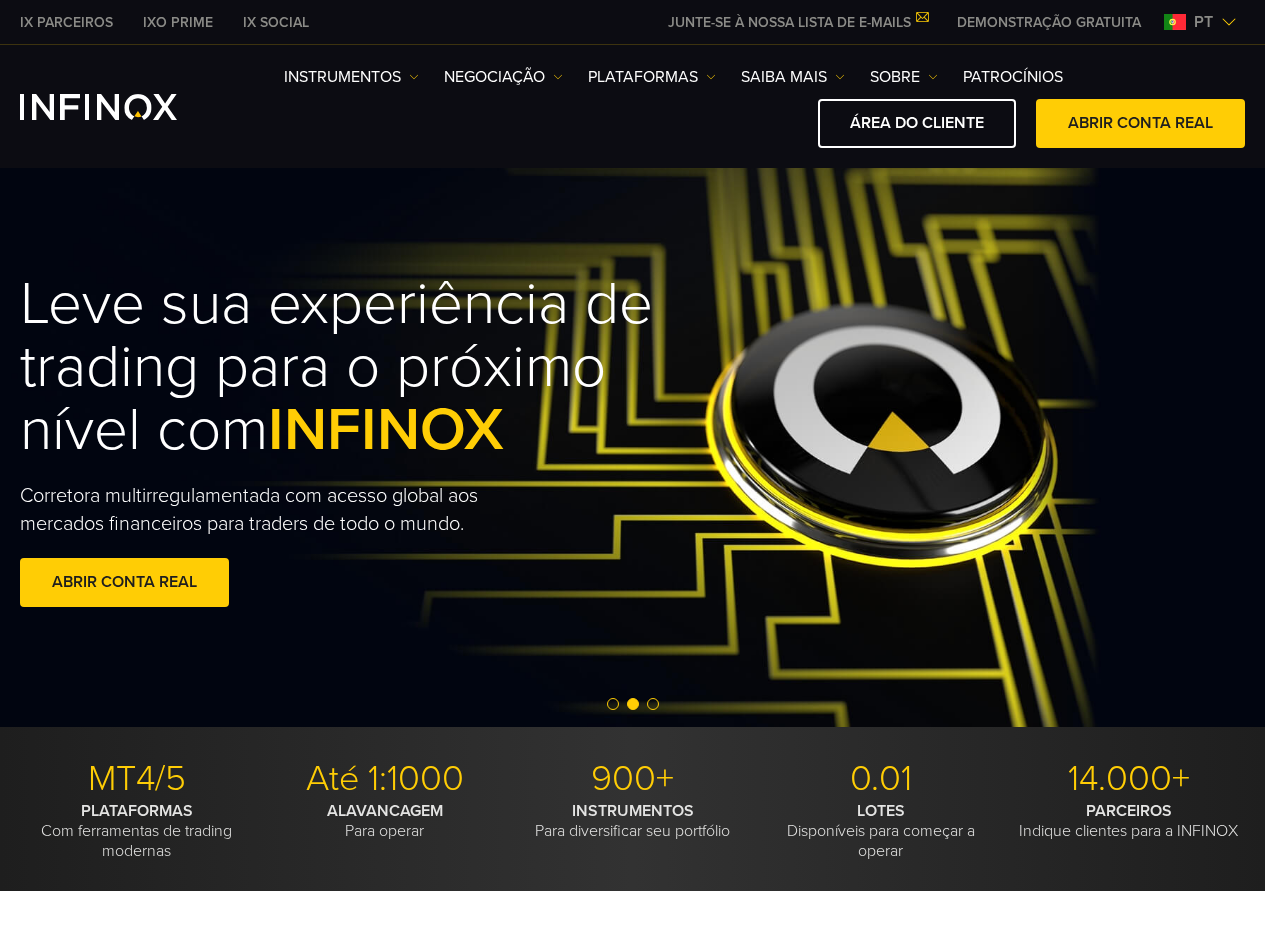 click at bounding box center (653, 704) 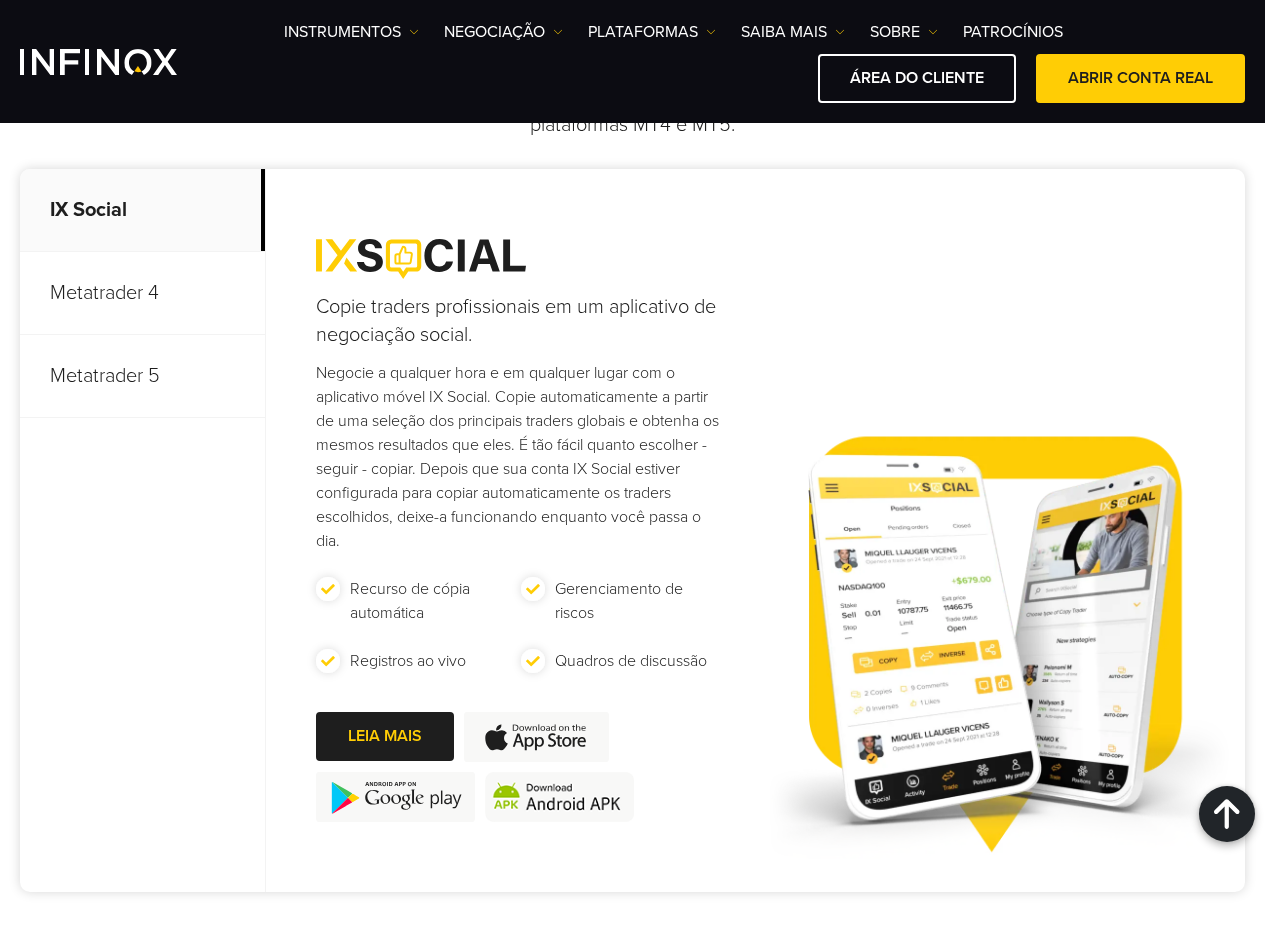 scroll, scrollTop: 937, scrollLeft: 0, axis: vertical 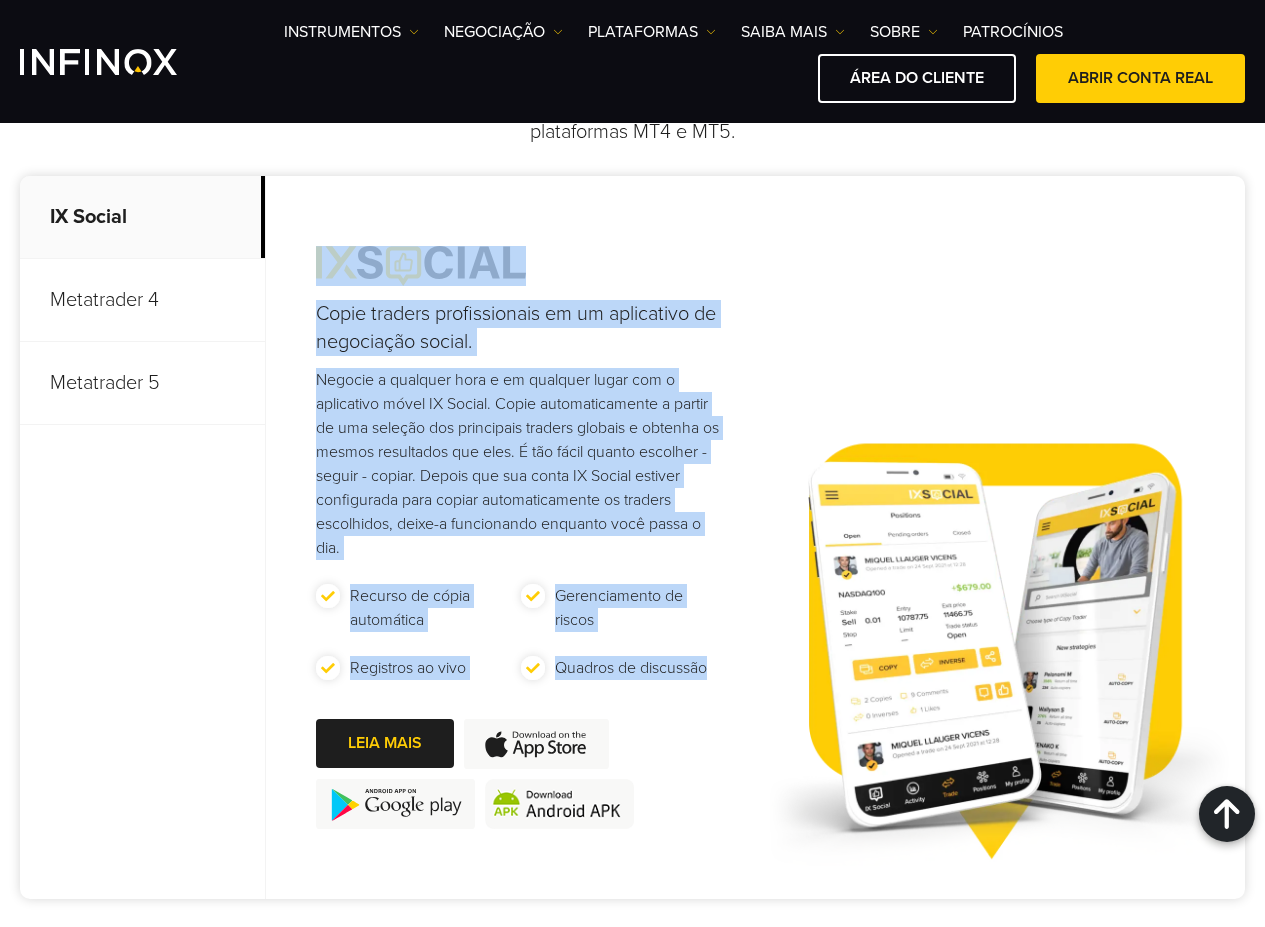 drag, startPoint x: 310, startPoint y: 256, endPoint x: 706, endPoint y: 667, distance: 570.73376 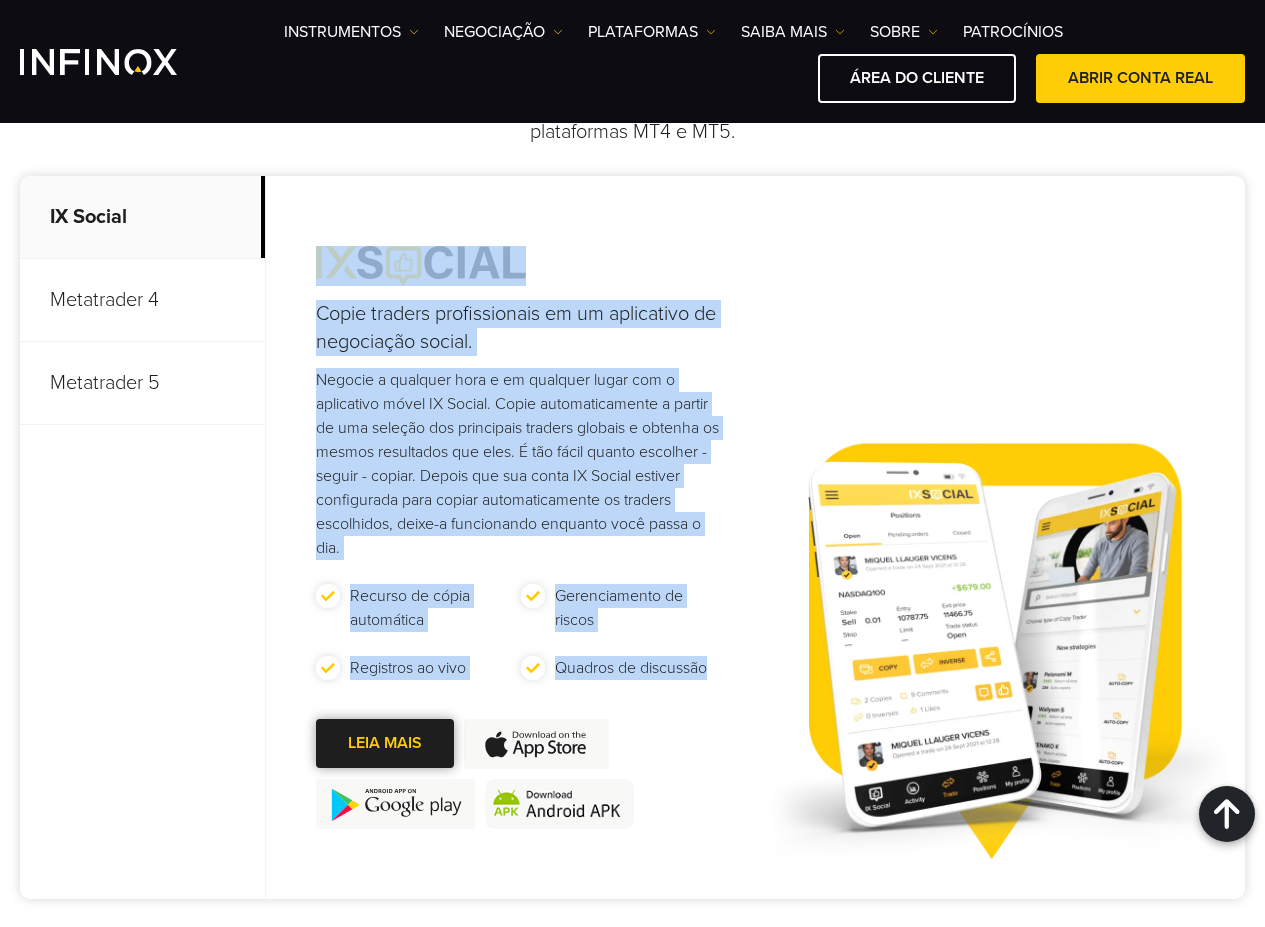 click at bounding box center [385, 744] 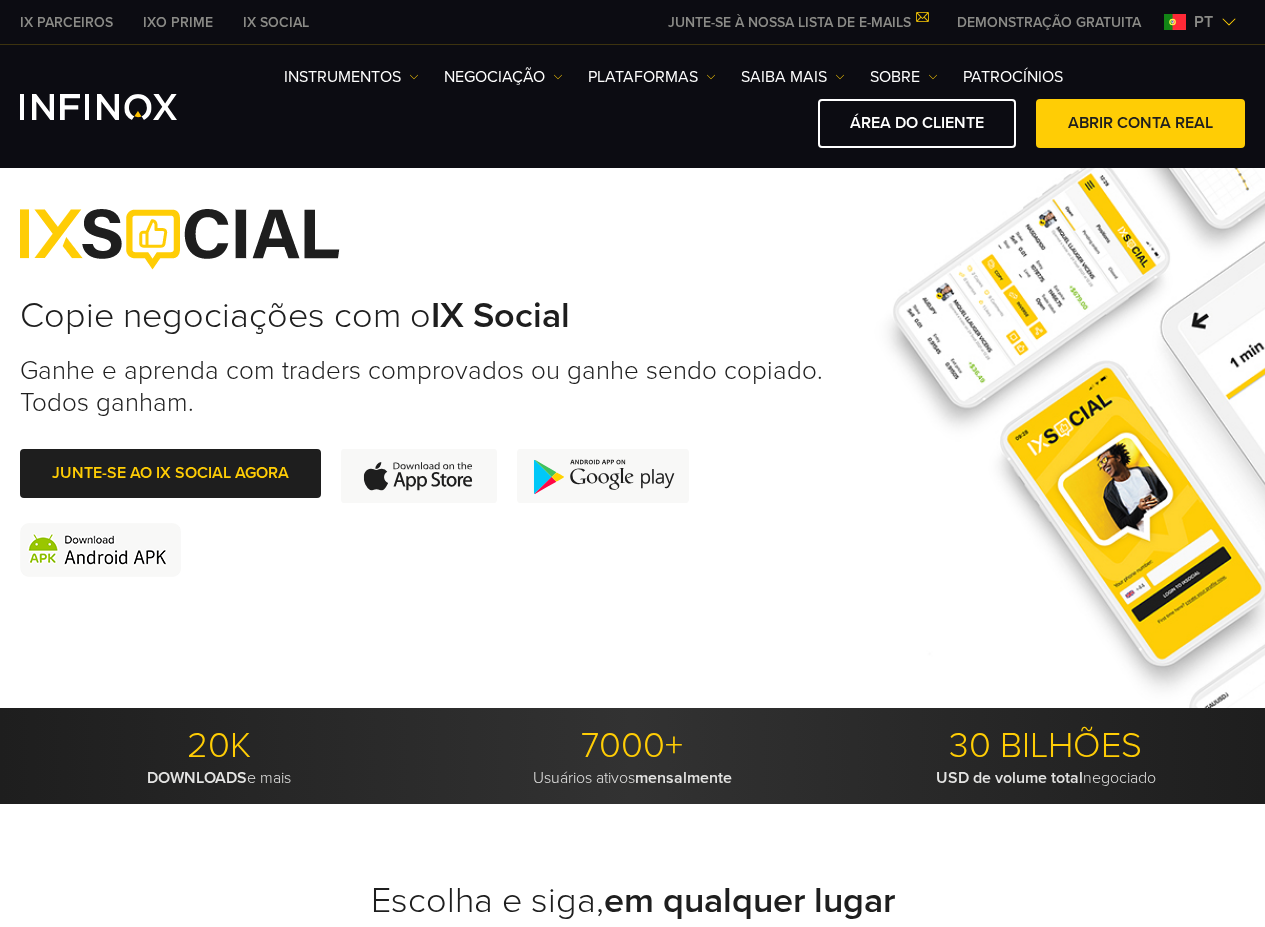 scroll, scrollTop: 0, scrollLeft: 0, axis: both 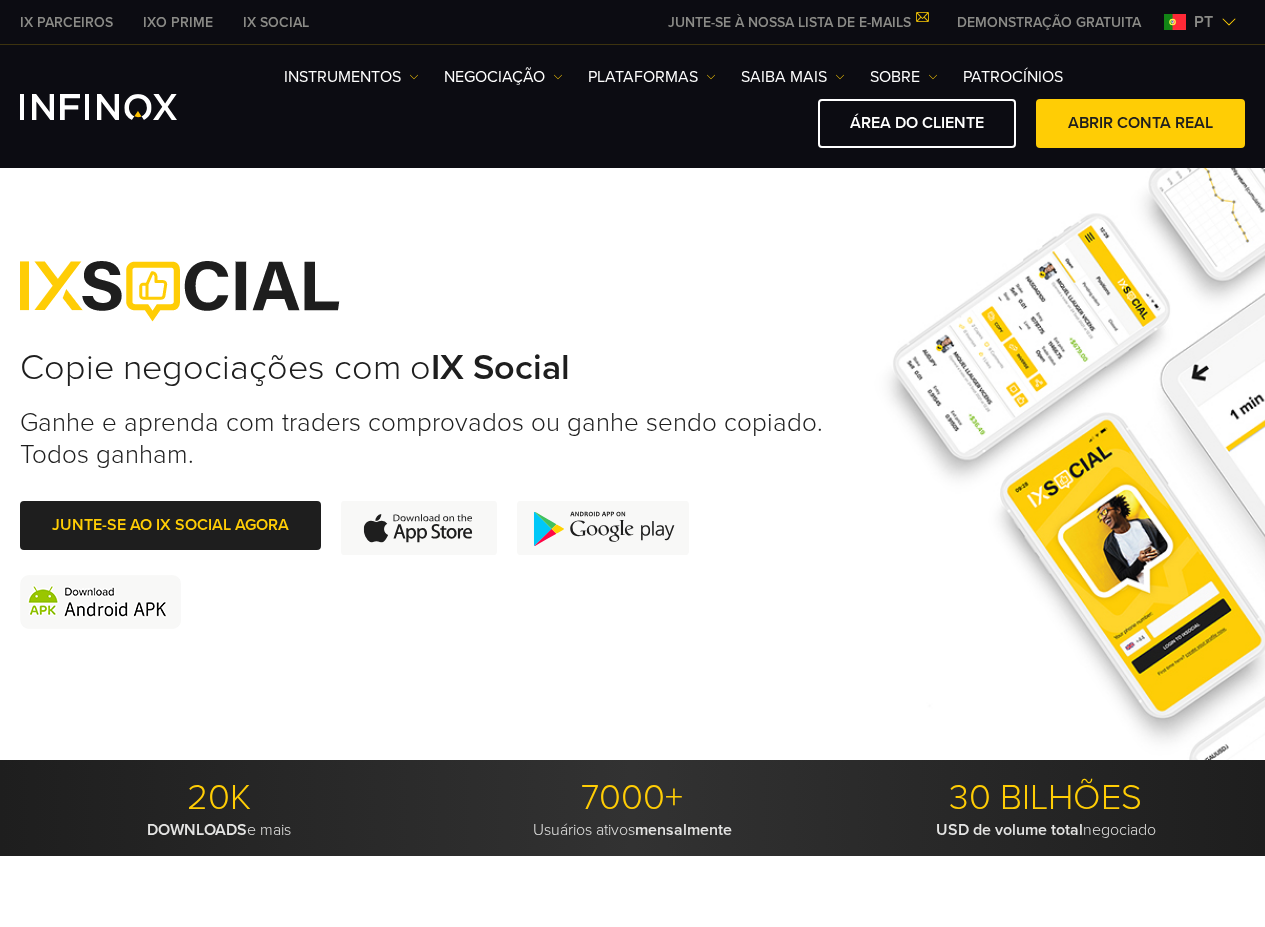 click on "Ganhe e aprenda com traders comprovados ou ganhe sendo copiado. Todos ganham." at bounding box center [431, 438] 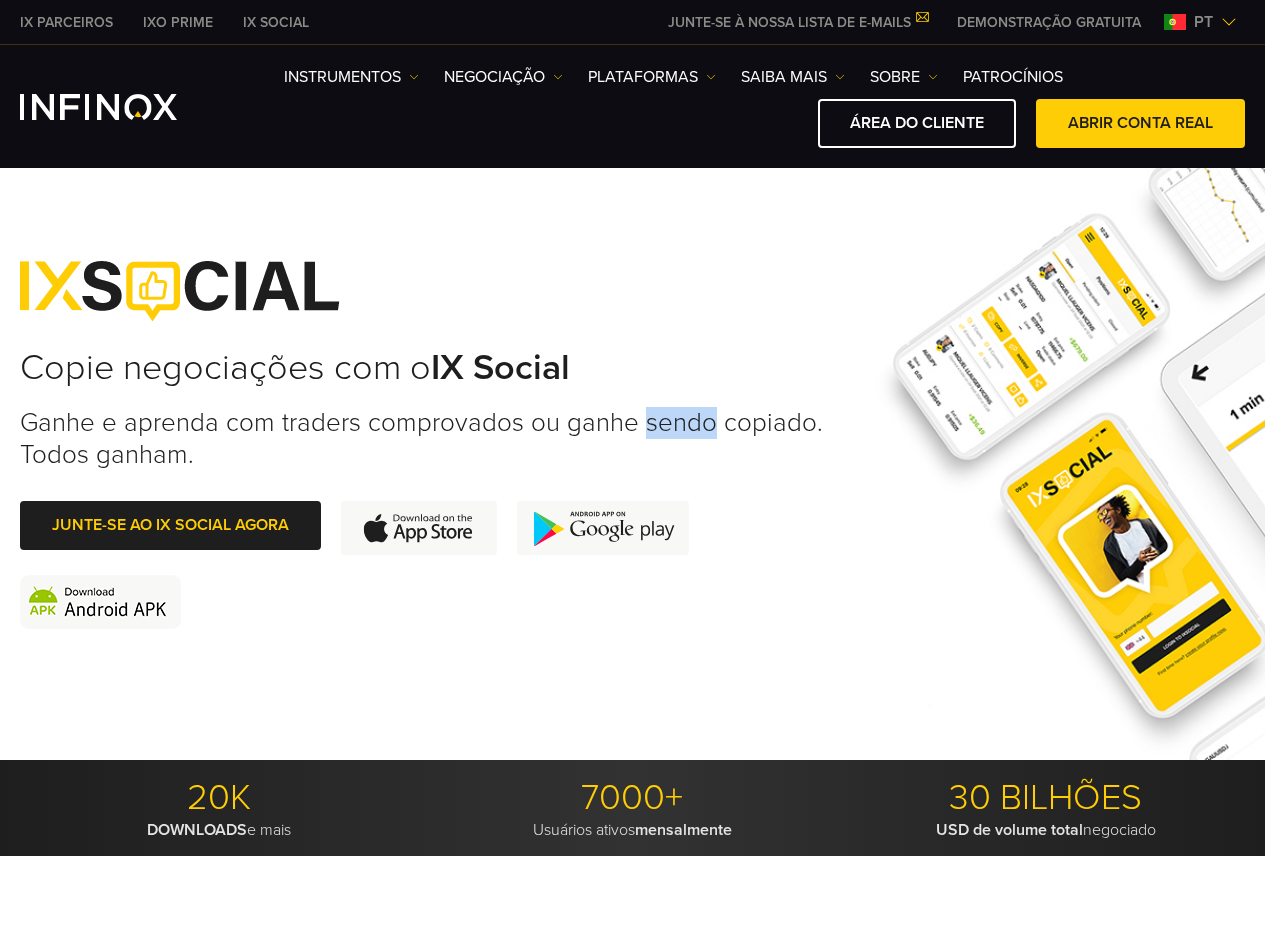 click on "Ganhe e aprenda com traders comprovados ou ganhe sendo copiado. Todos ganham." at bounding box center (431, 438) 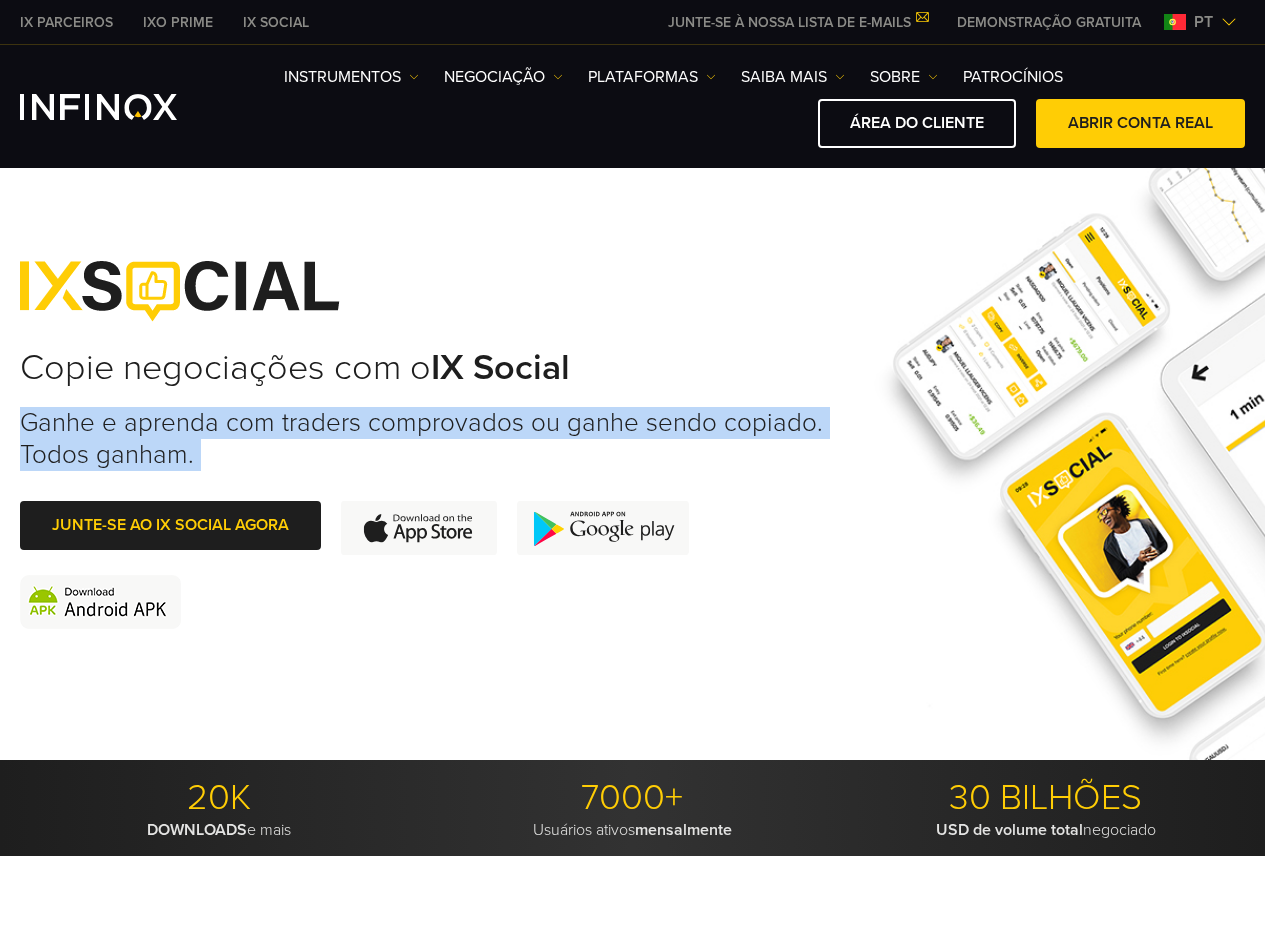 click on "Ganhe e aprenda com traders comprovados ou ganhe sendo copiado. Todos ganham." at bounding box center (431, 438) 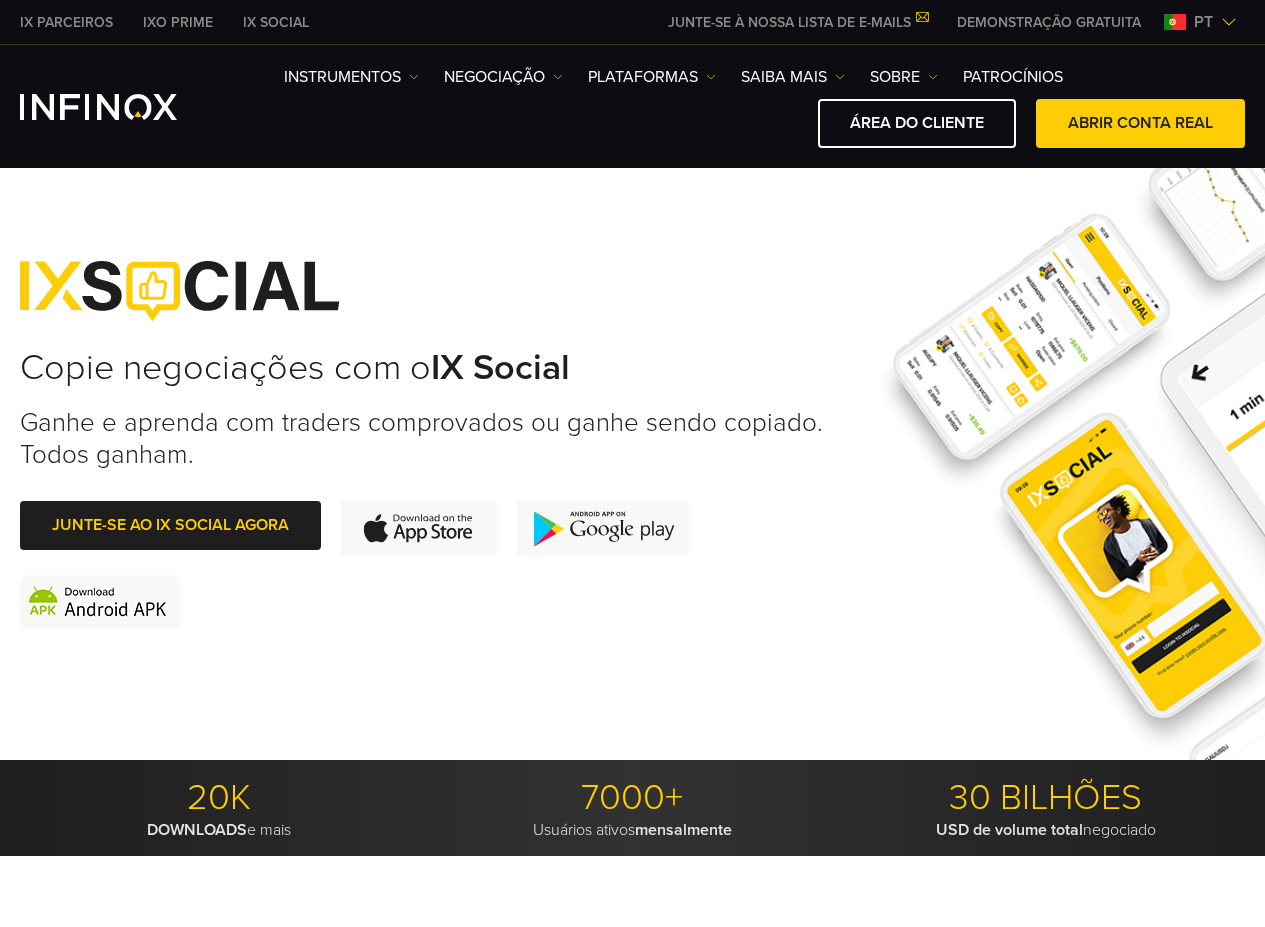 click on "Copie negociações com o  IX Social" at bounding box center [431, 368] 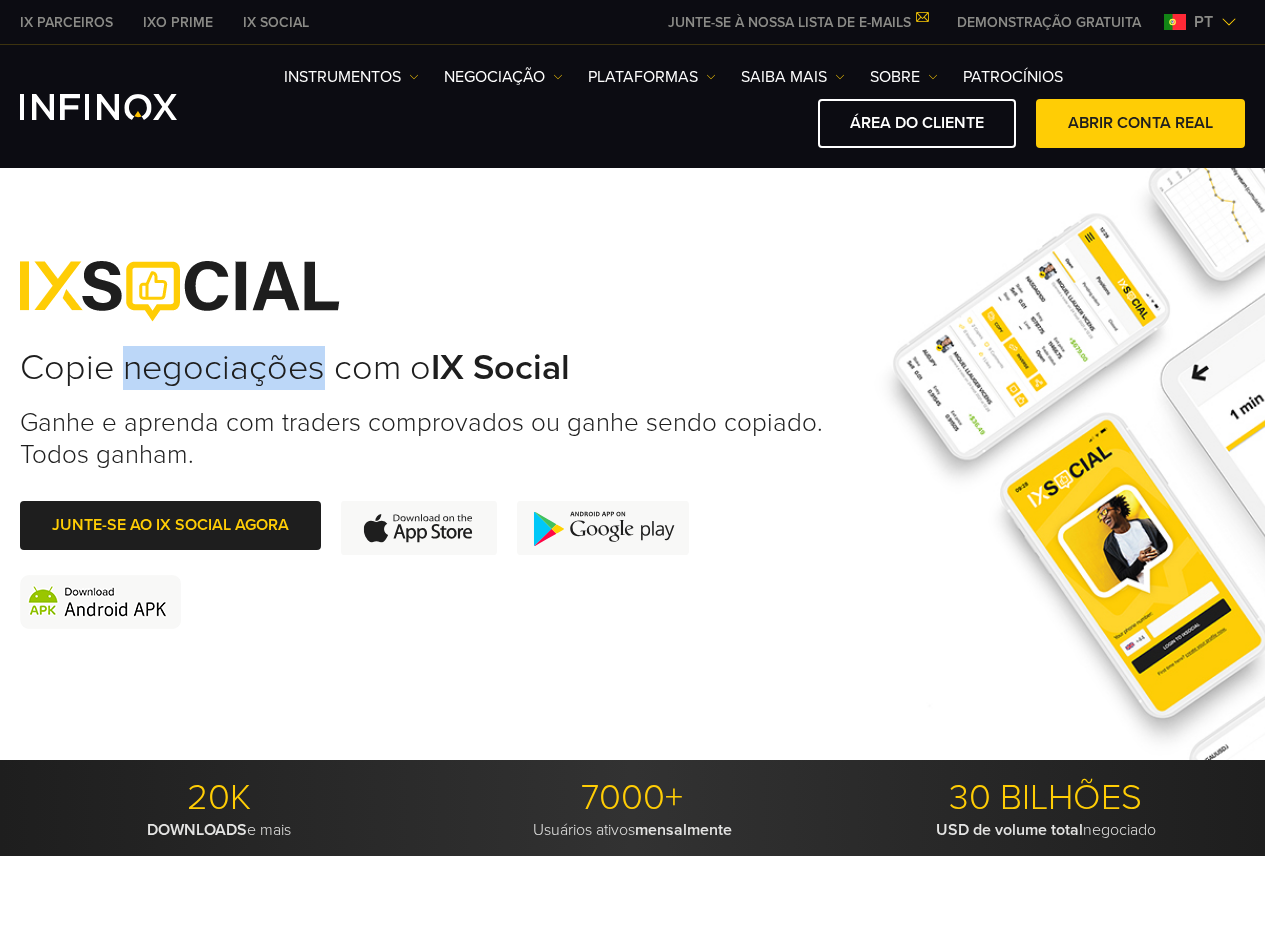 click on "Copie negociações com o  IX Social" at bounding box center (431, 368) 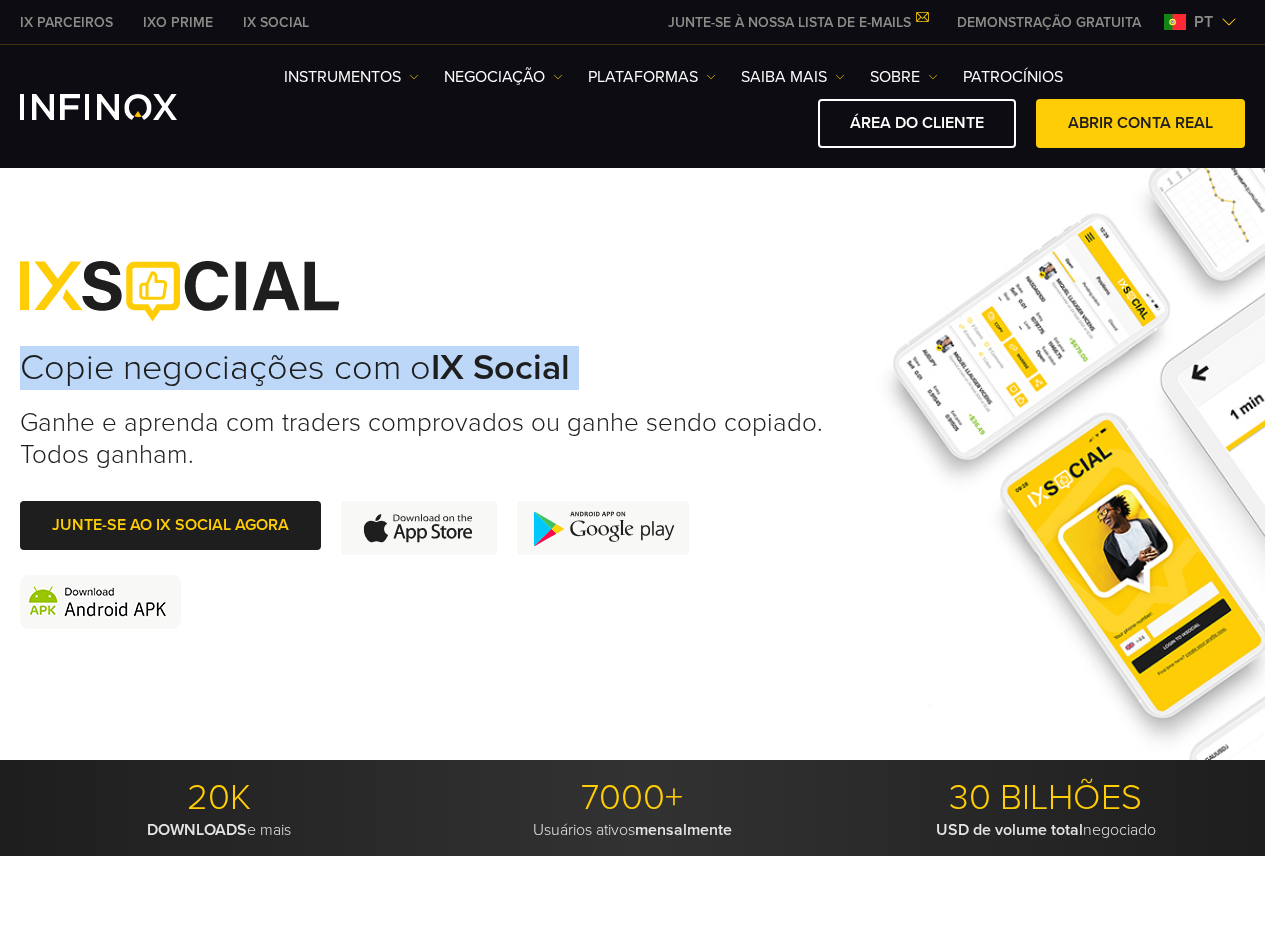 click on "Copie negociações com o  IX Social" at bounding box center (431, 368) 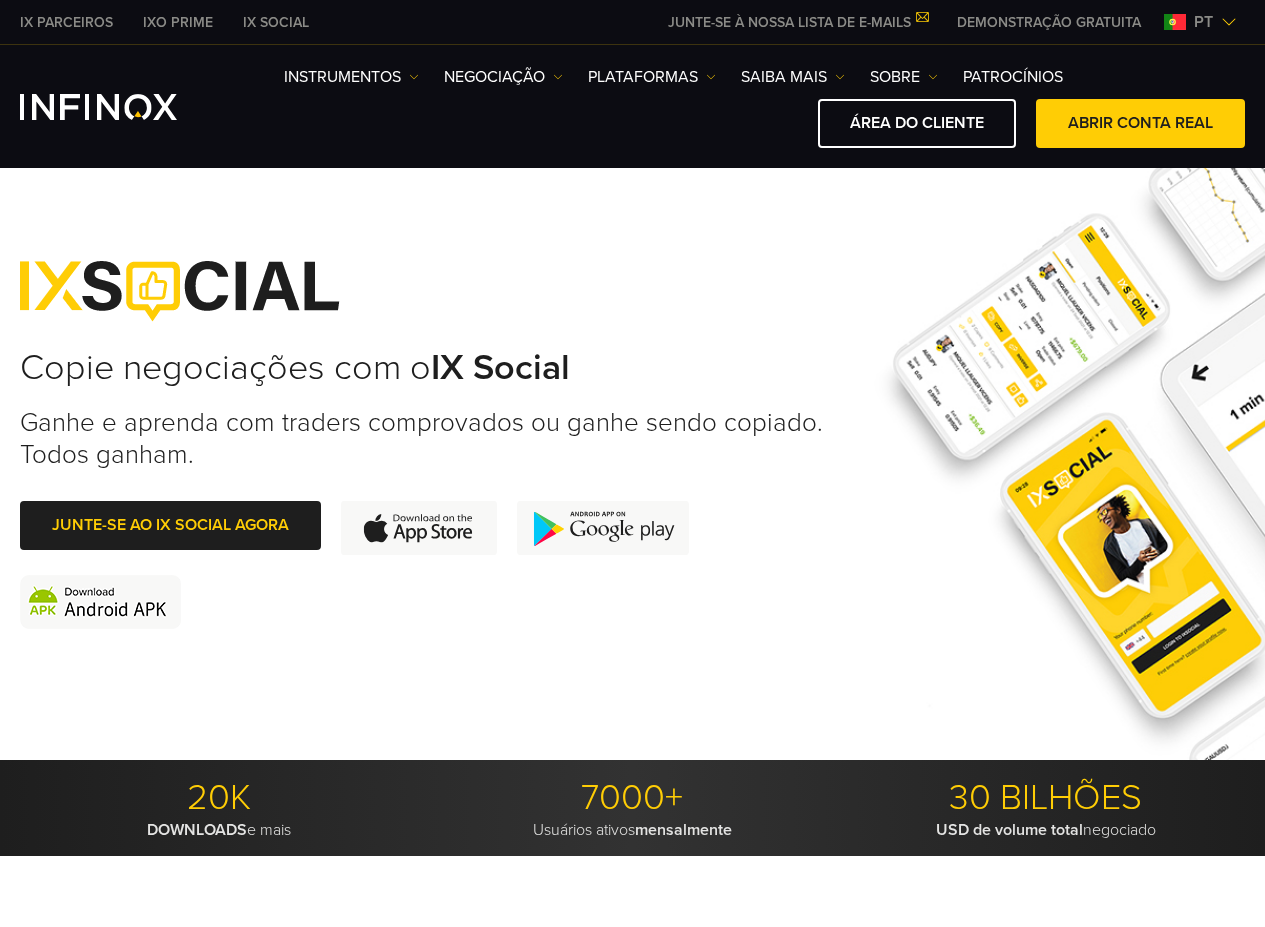 click on "Ganhe e aprenda com traders comprovados ou ganhe sendo copiado. Todos ganham." at bounding box center (431, 438) 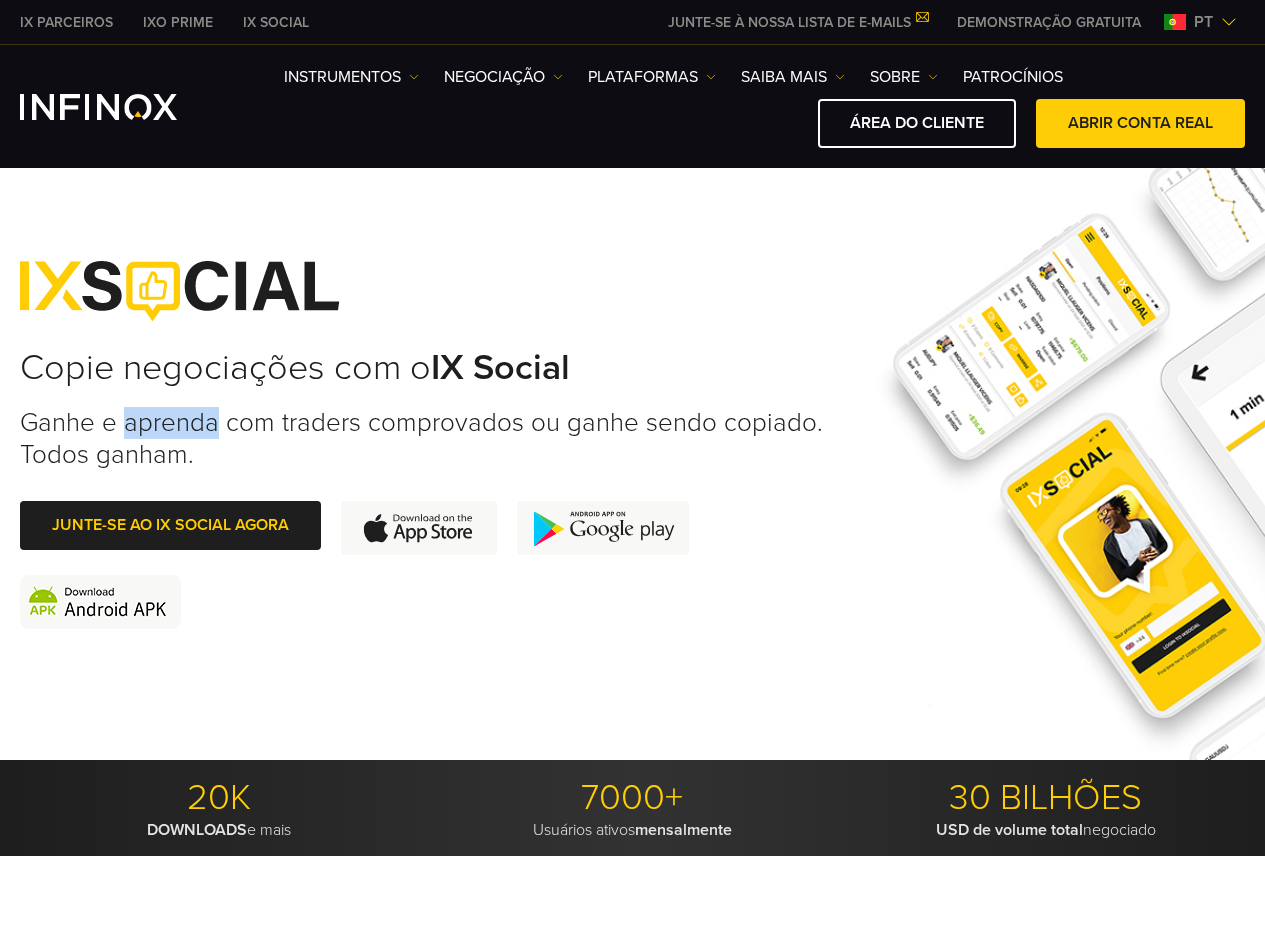 click on "Ganhe e aprenda com traders comprovados ou ganhe sendo copiado. Todos ganham." at bounding box center [431, 438] 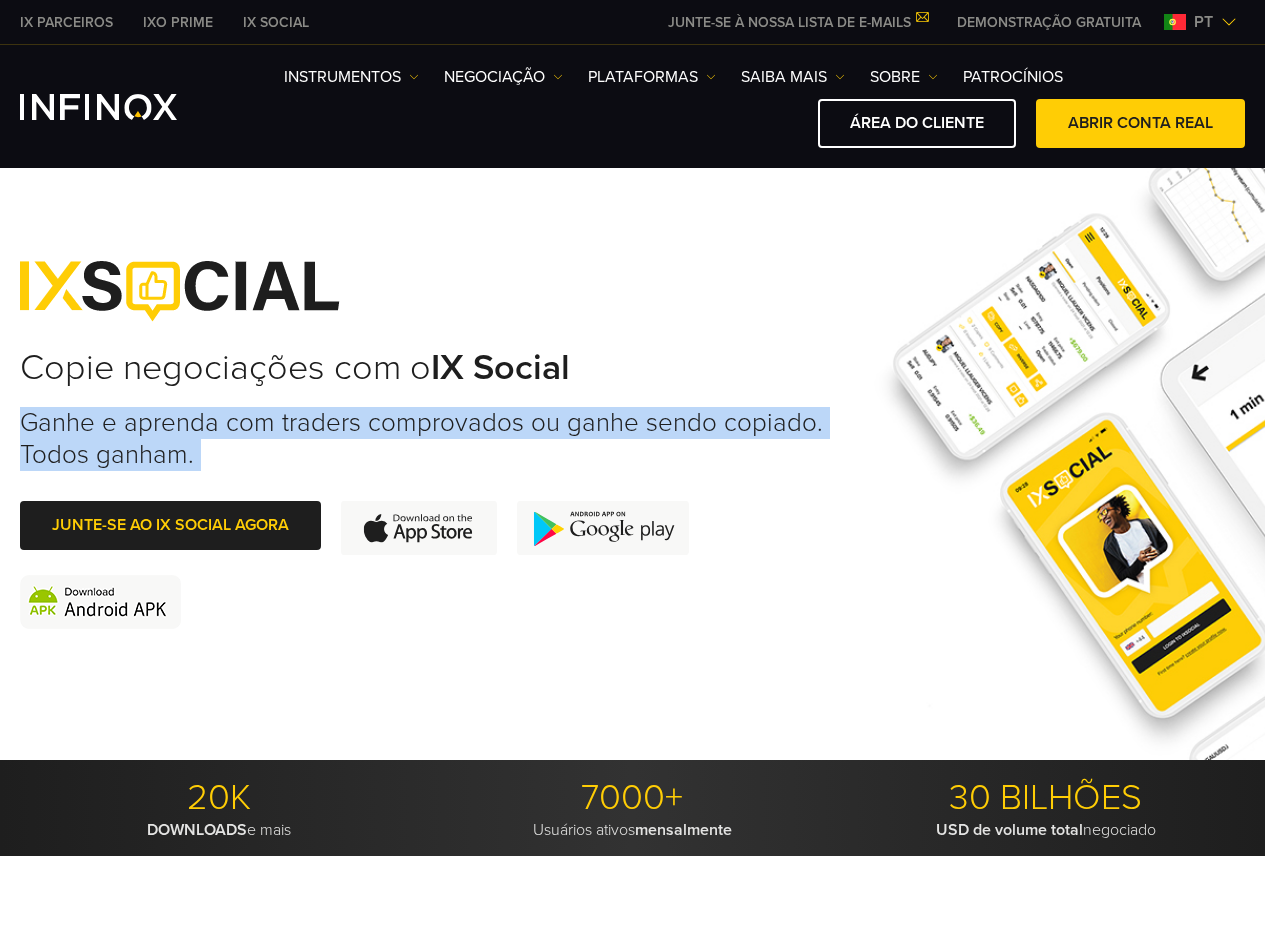 click on "Ganhe e aprenda com traders comprovados ou ganhe sendo copiado. Todos ganham." at bounding box center [431, 438] 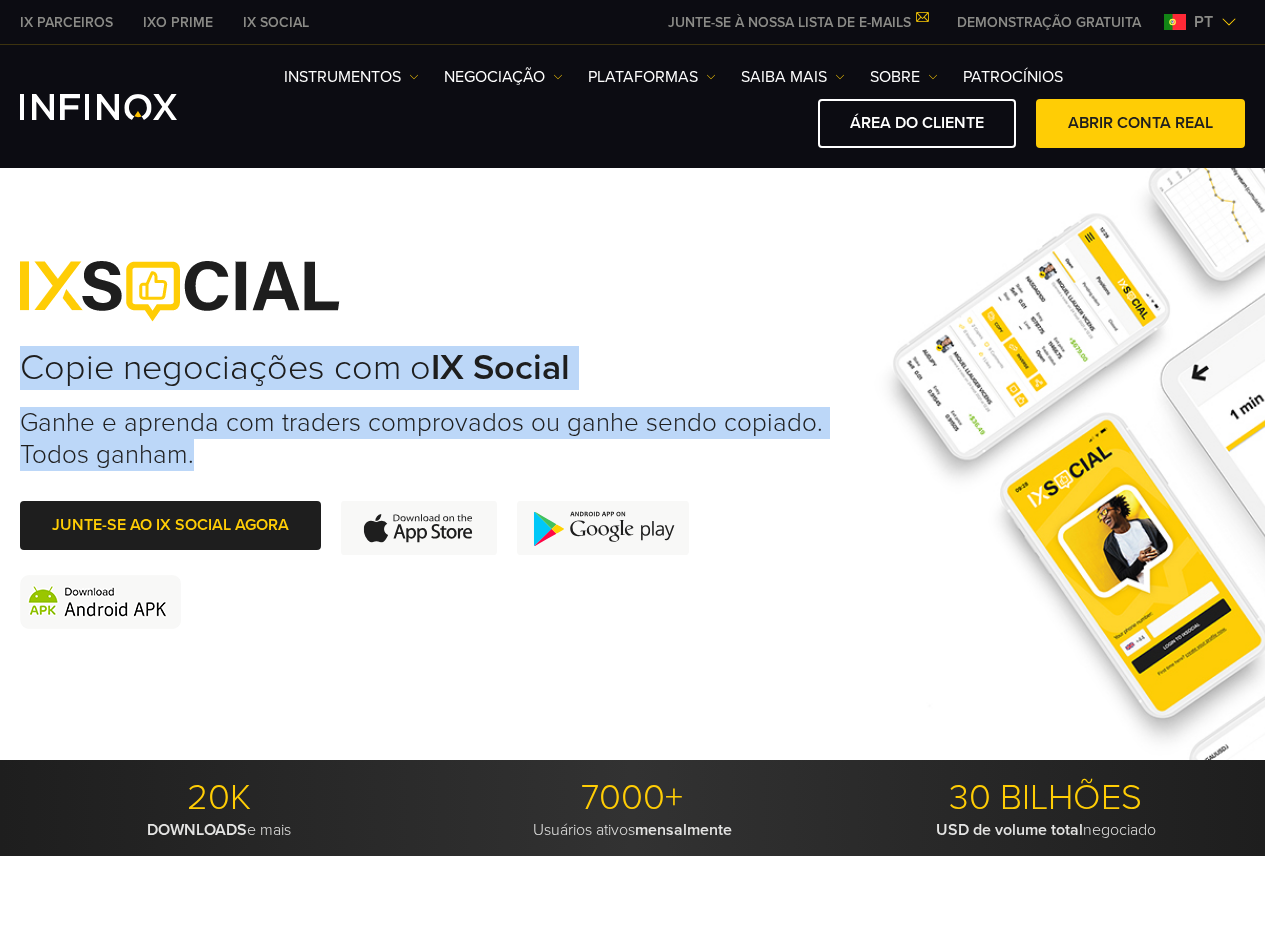 drag, startPoint x: 198, startPoint y: 458, endPoint x: 0, endPoint y: 340, distance: 230.49512 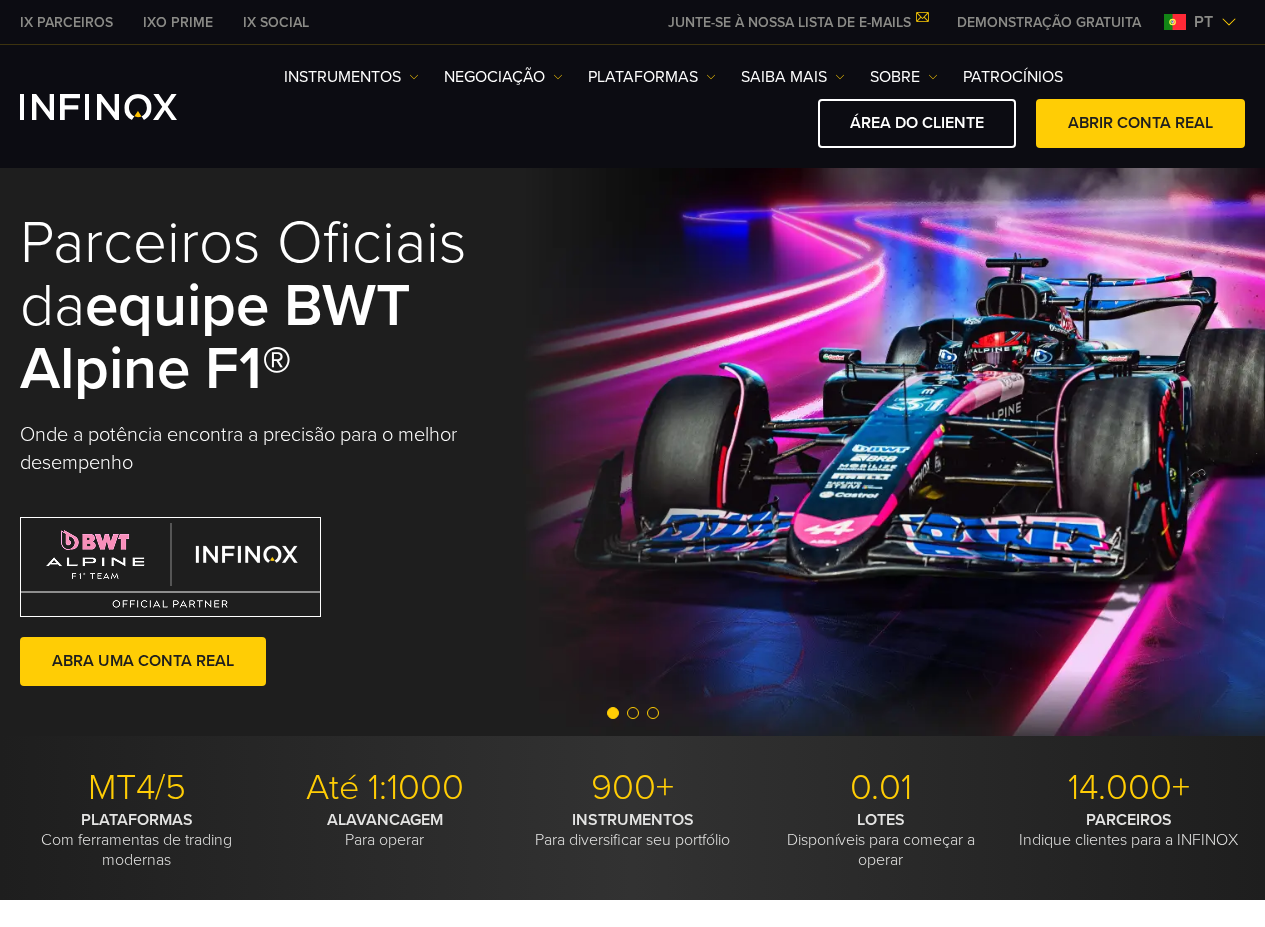 scroll, scrollTop: 0, scrollLeft: 0, axis: both 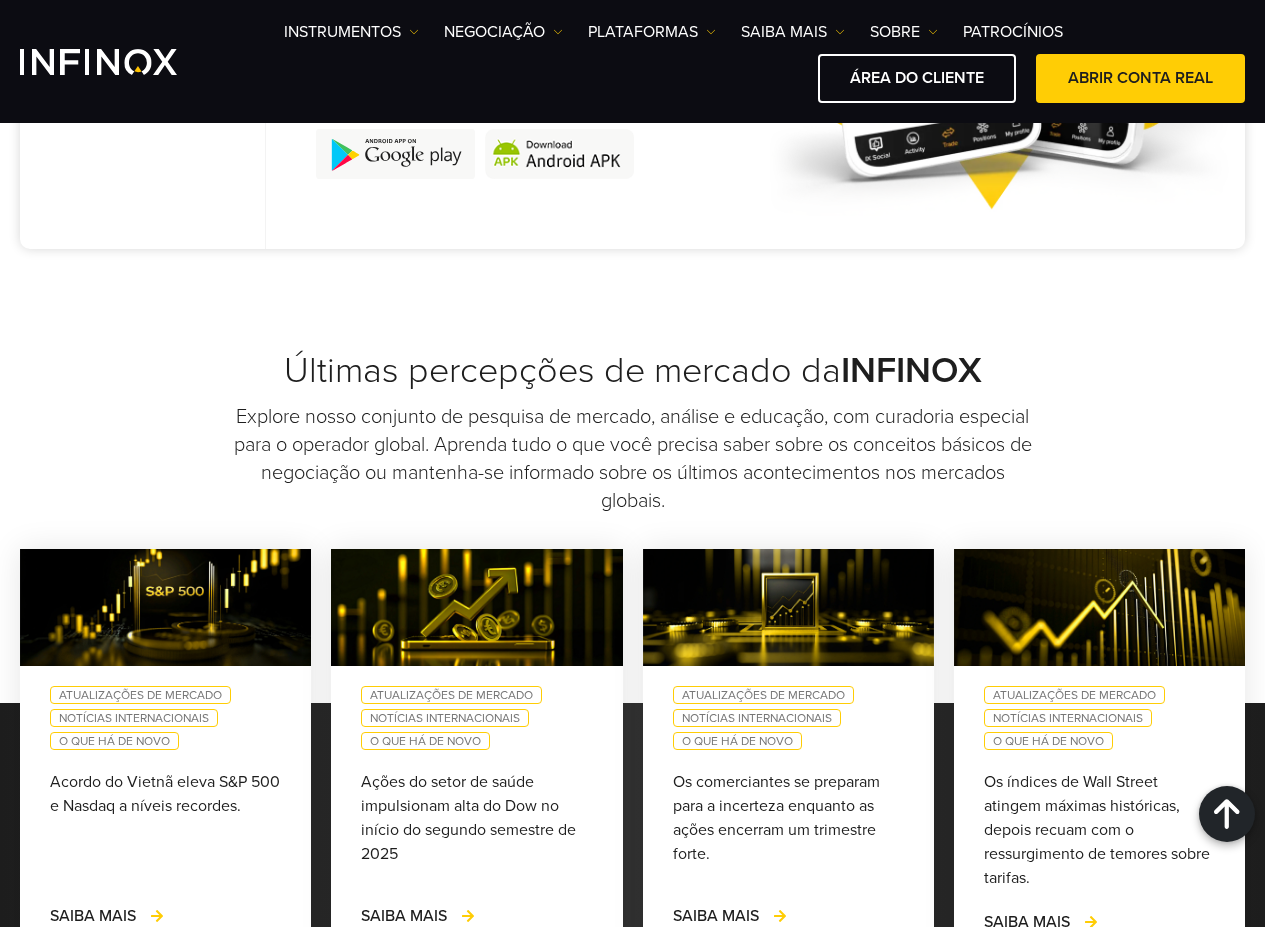 click on "Últimas percepções de mercado da  INFINOX" at bounding box center [632, 371] 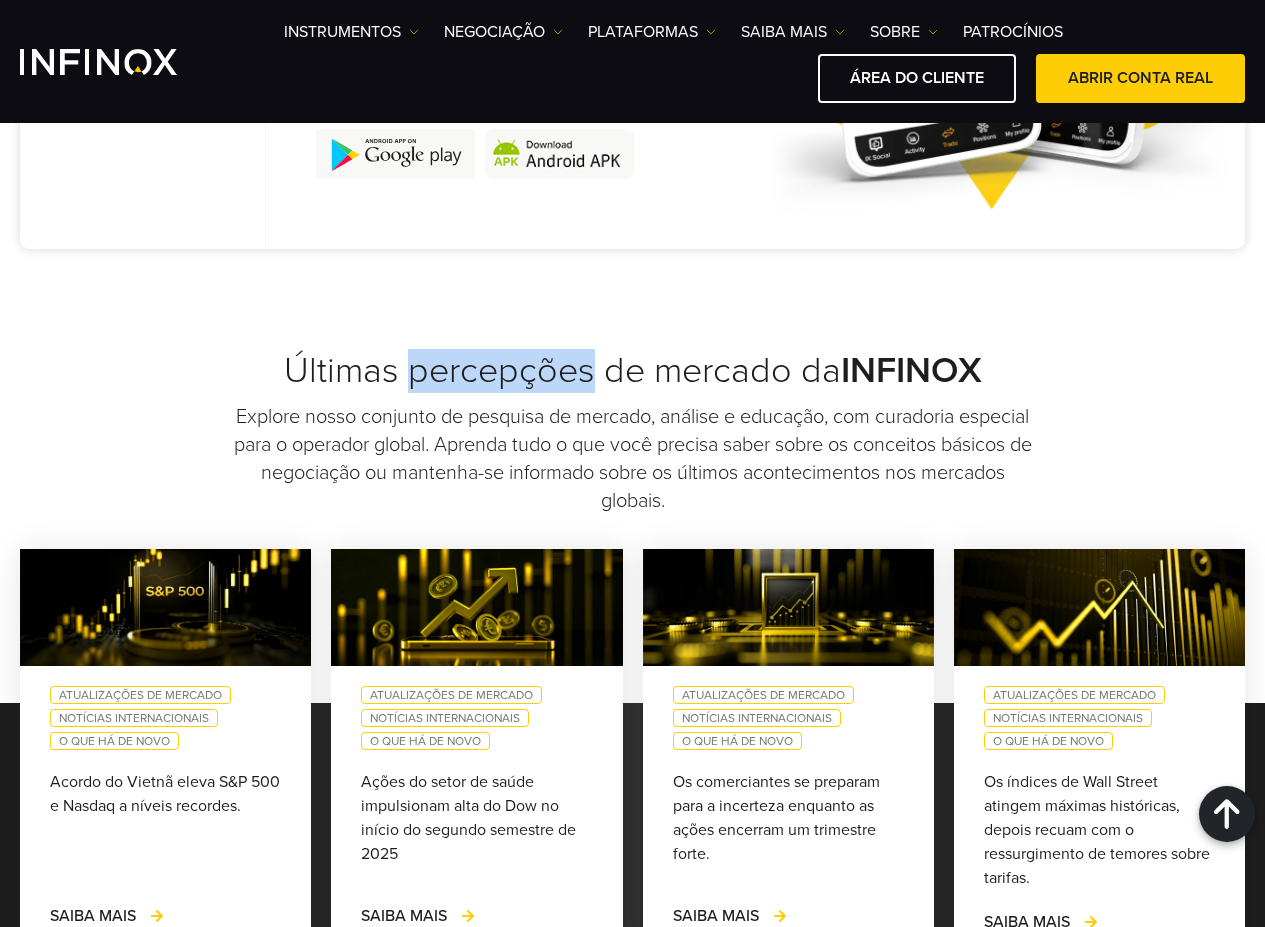 click on "Últimas percepções de mercado da  INFINOX" at bounding box center (632, 371) 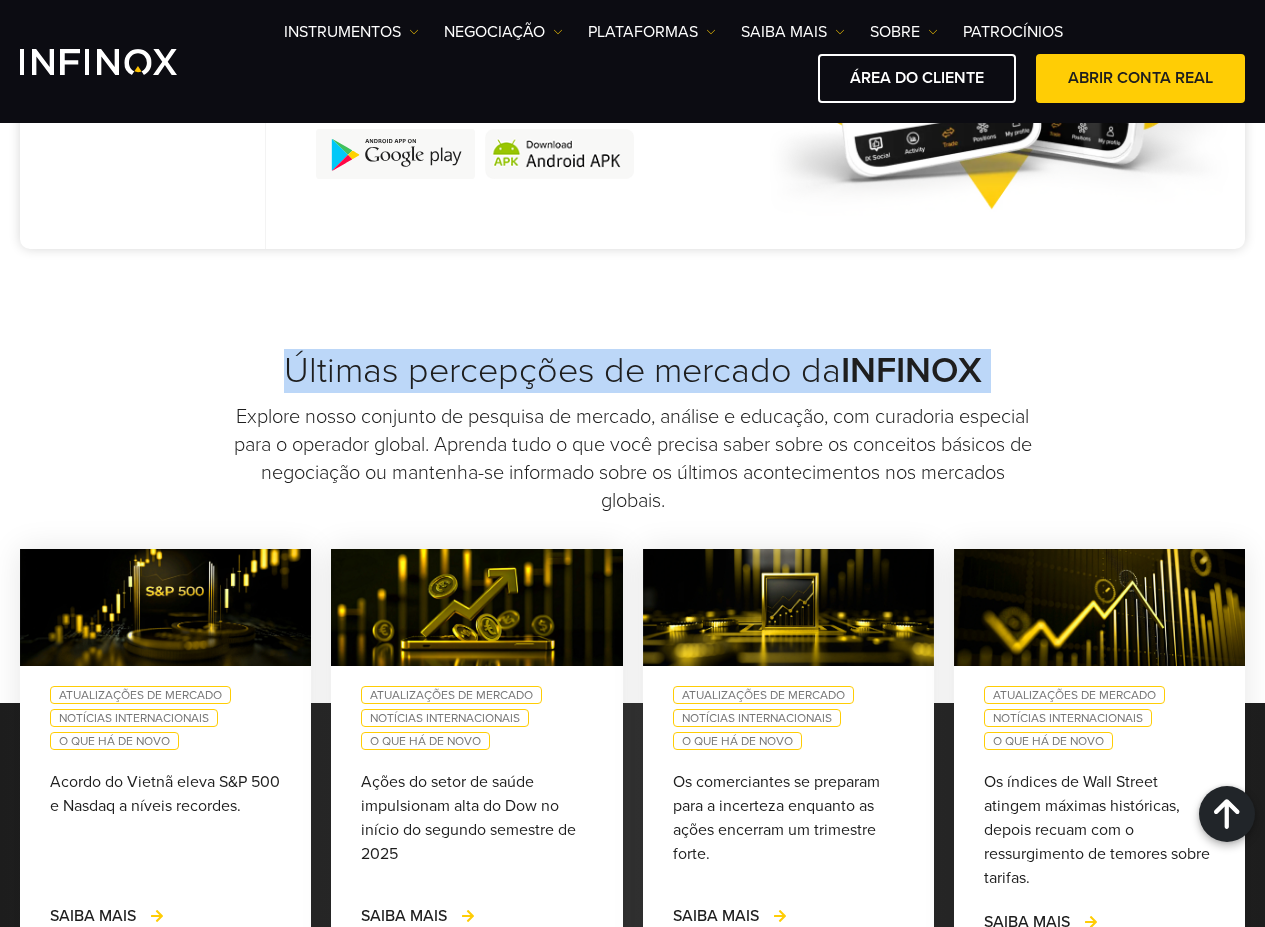click on "Últimas percepções de mercado da  INFINOX" at bounding box center (632, 371) 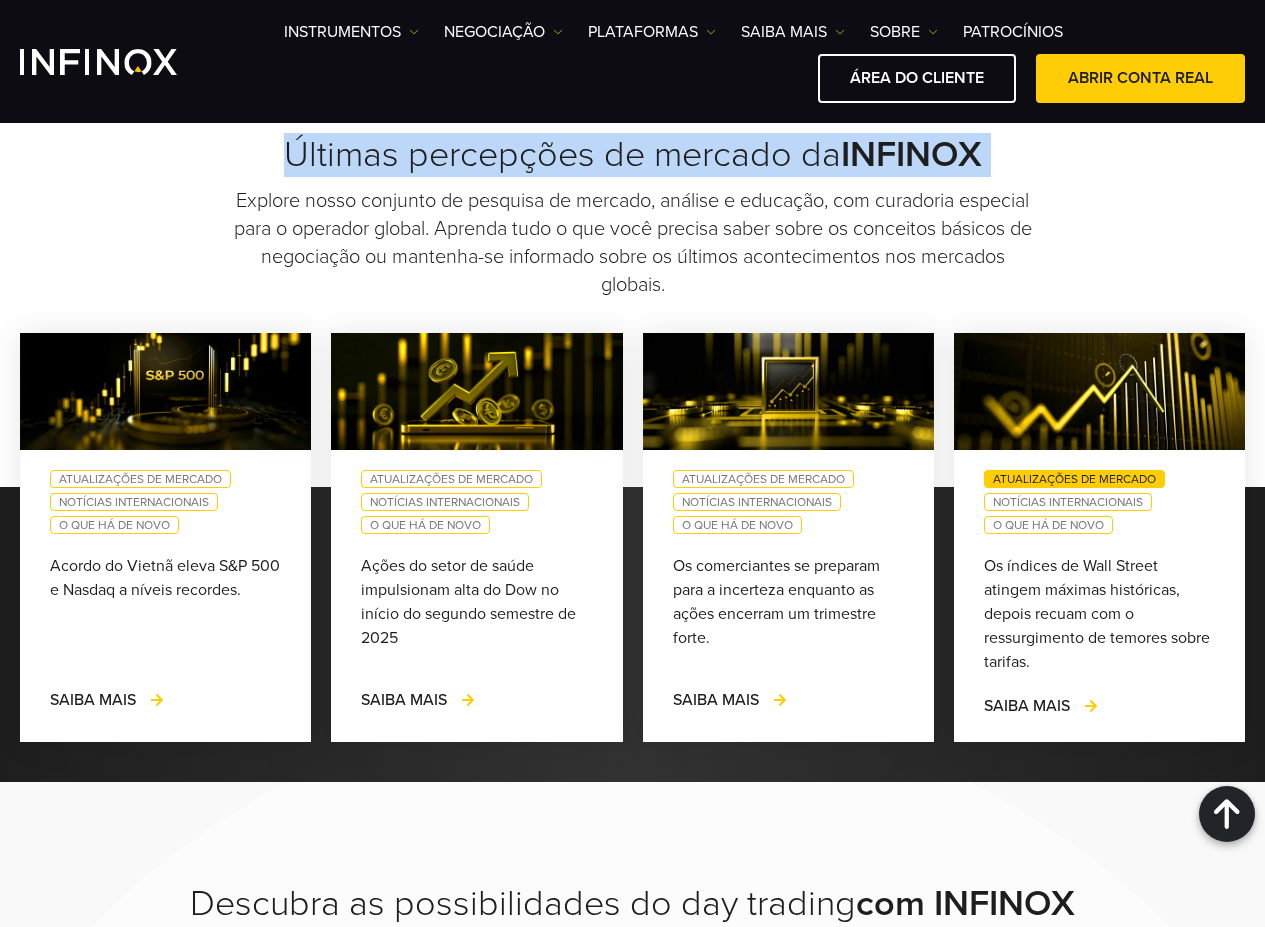 scroll, scrollTop: 1813, scrollLeft: 0, axis: vertical 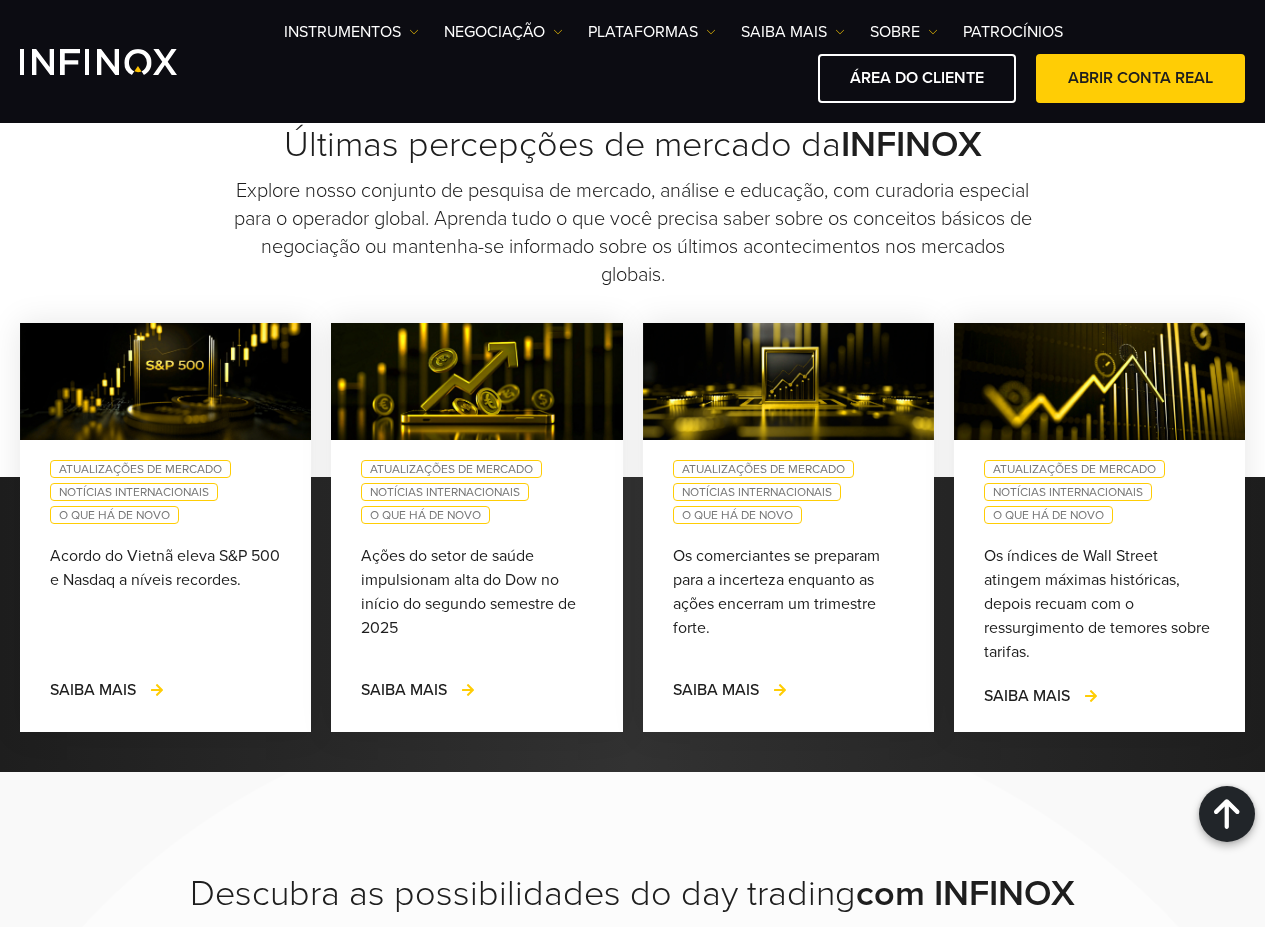 click on "Explore nosso conjunto de pesquisa de mercado, análise e educação, com curadoria especial para o operador global. Aprenda tudo o que você precisa saber sobre os conceitos básicos de negociação ou mantenha-se informado sobre os últimos acontecimentos nos mercados globais." at bounding box center (633, 233) 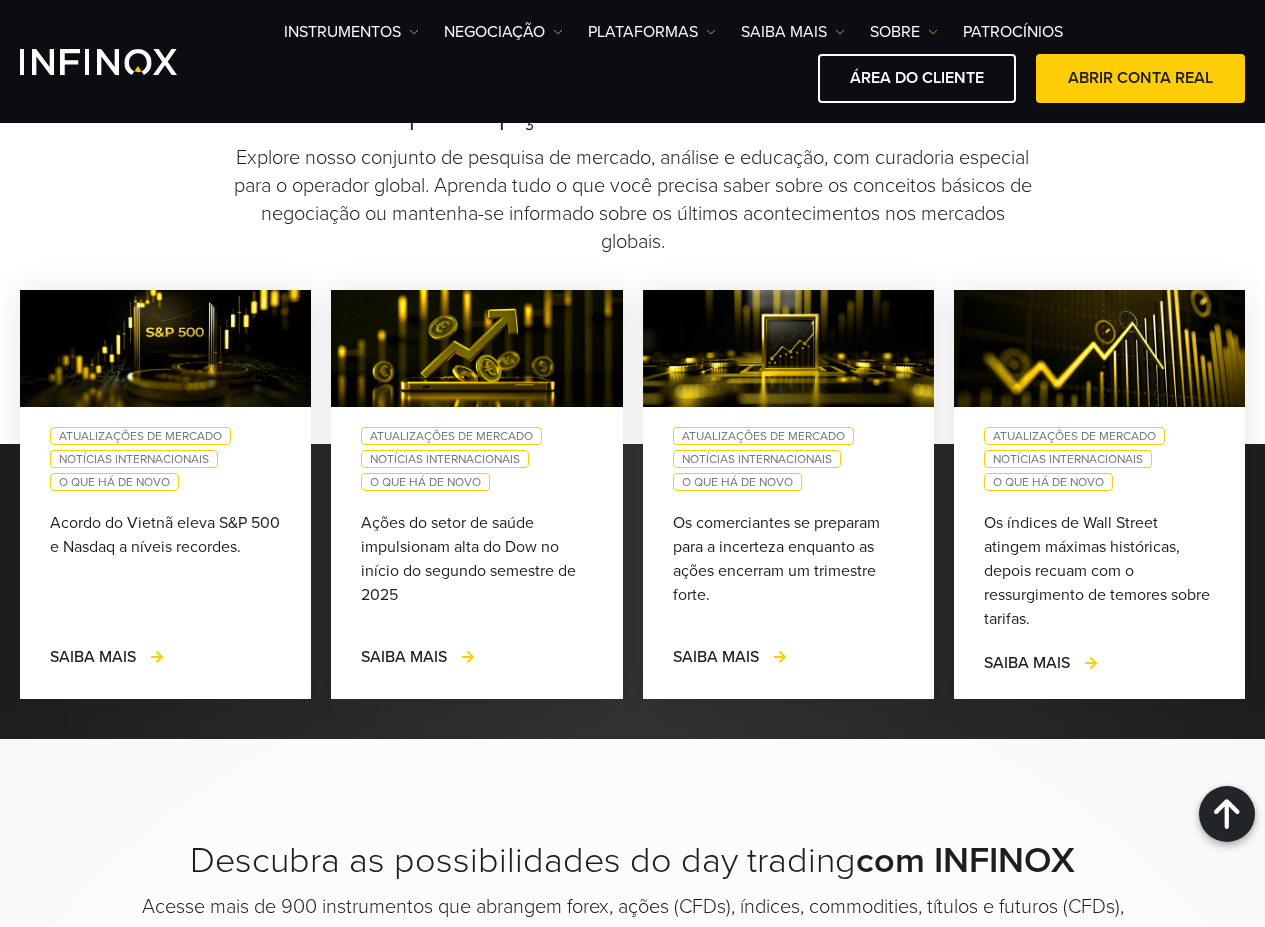 scroll, scrollTop: 1837, scrollLeft: 0, axis: vertical 